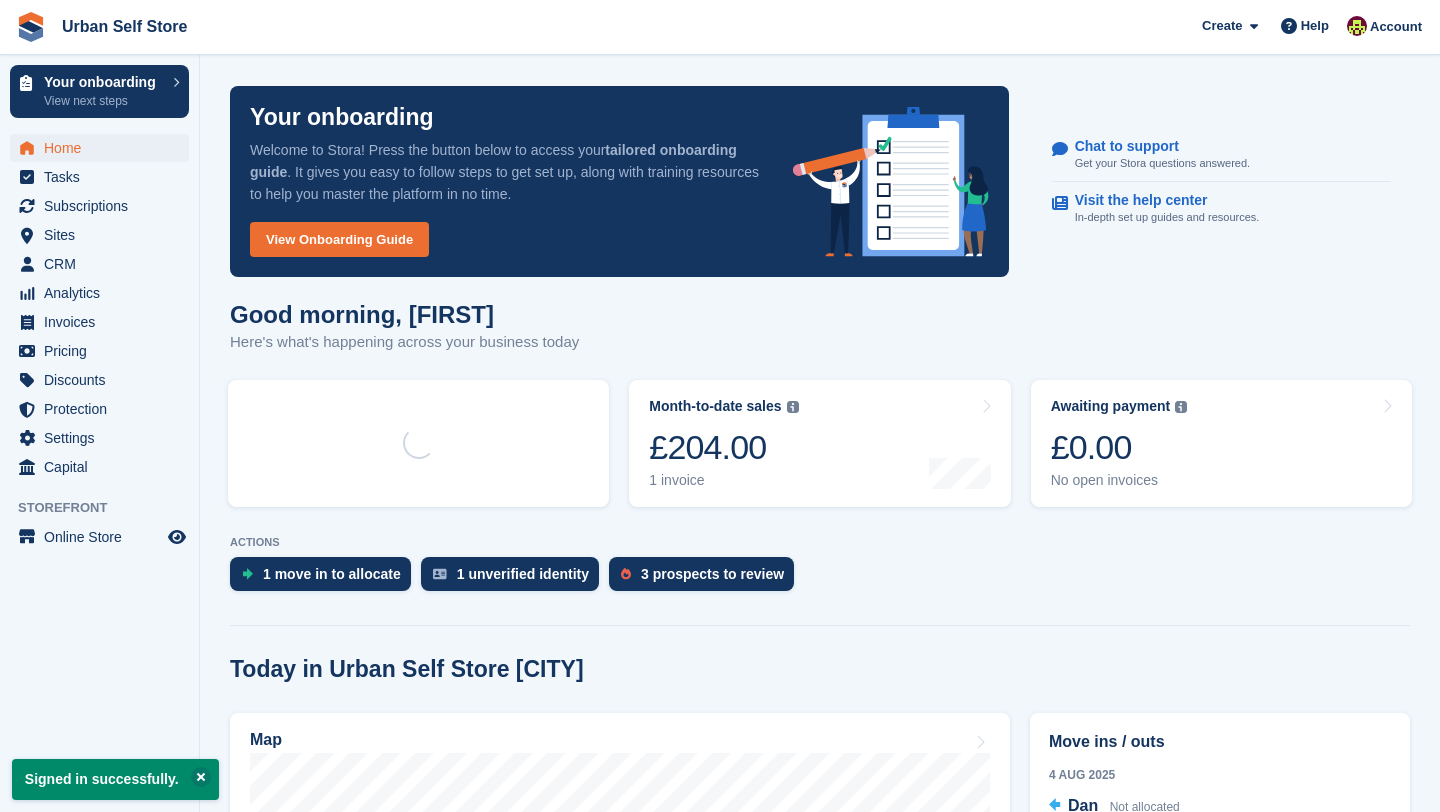 scroll, scrollTop: 0, scrollLeft: 0, axis: both 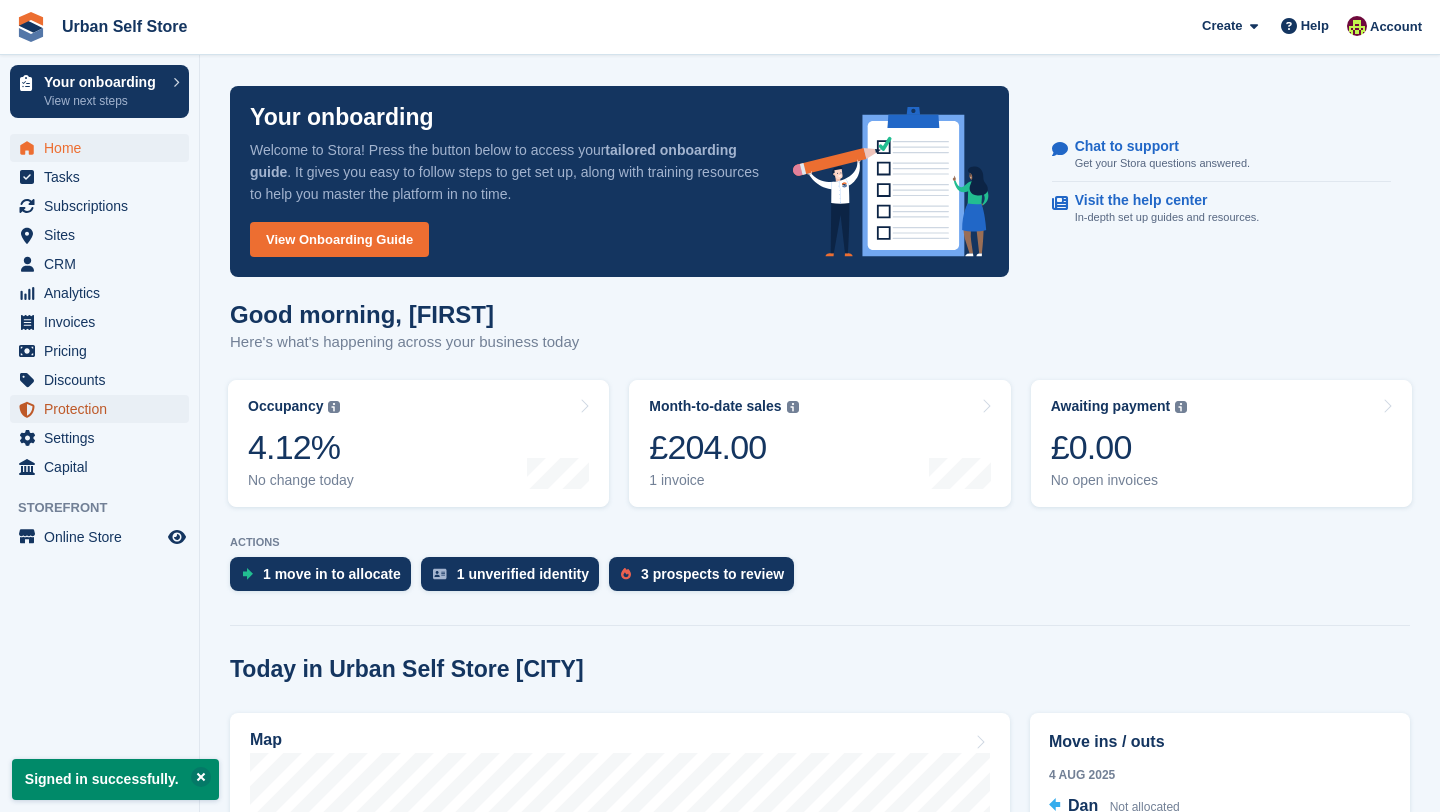 click on "Protection" at bounding box center (104, 409) 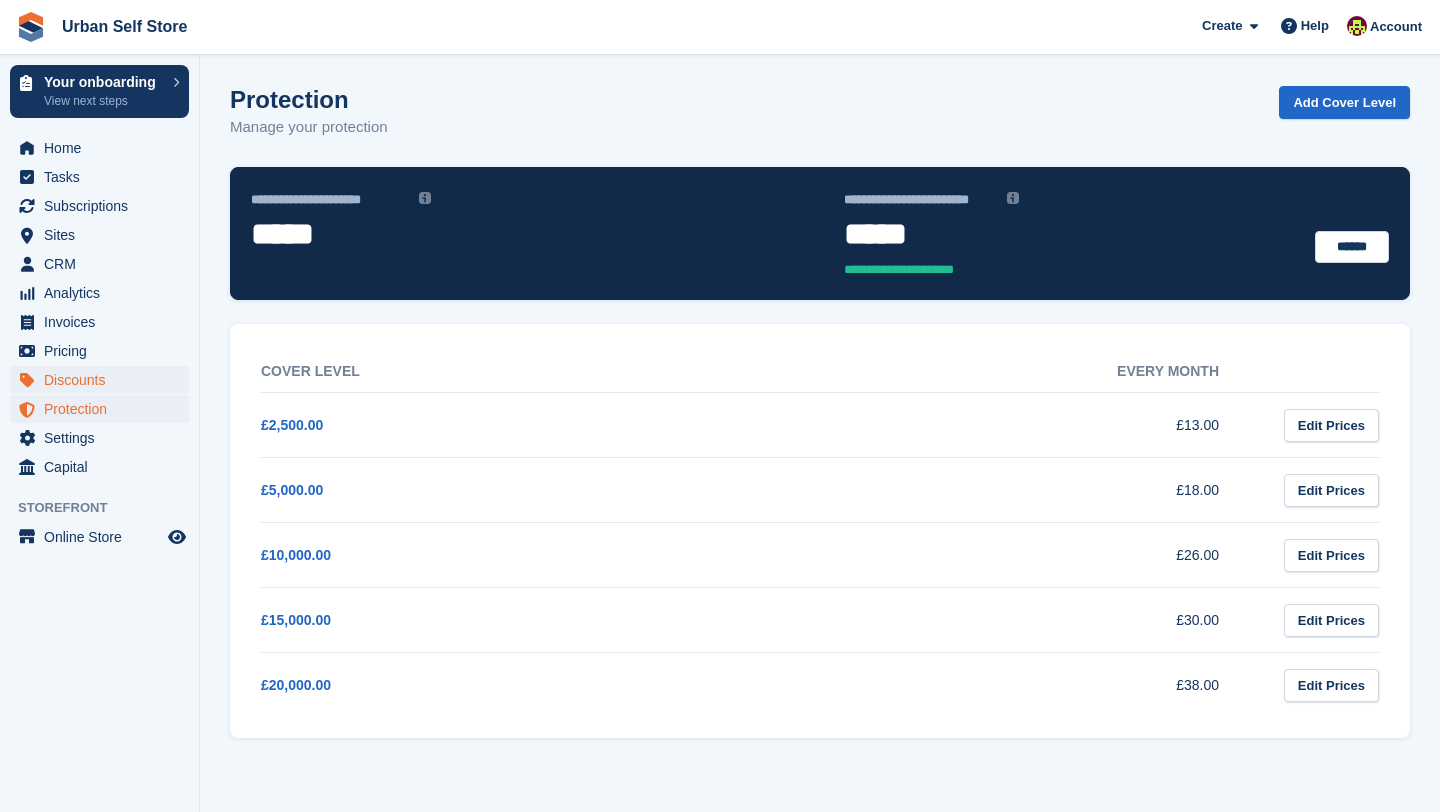 scroll, scrollTop: 0, scrollLeft: 0, axis: both 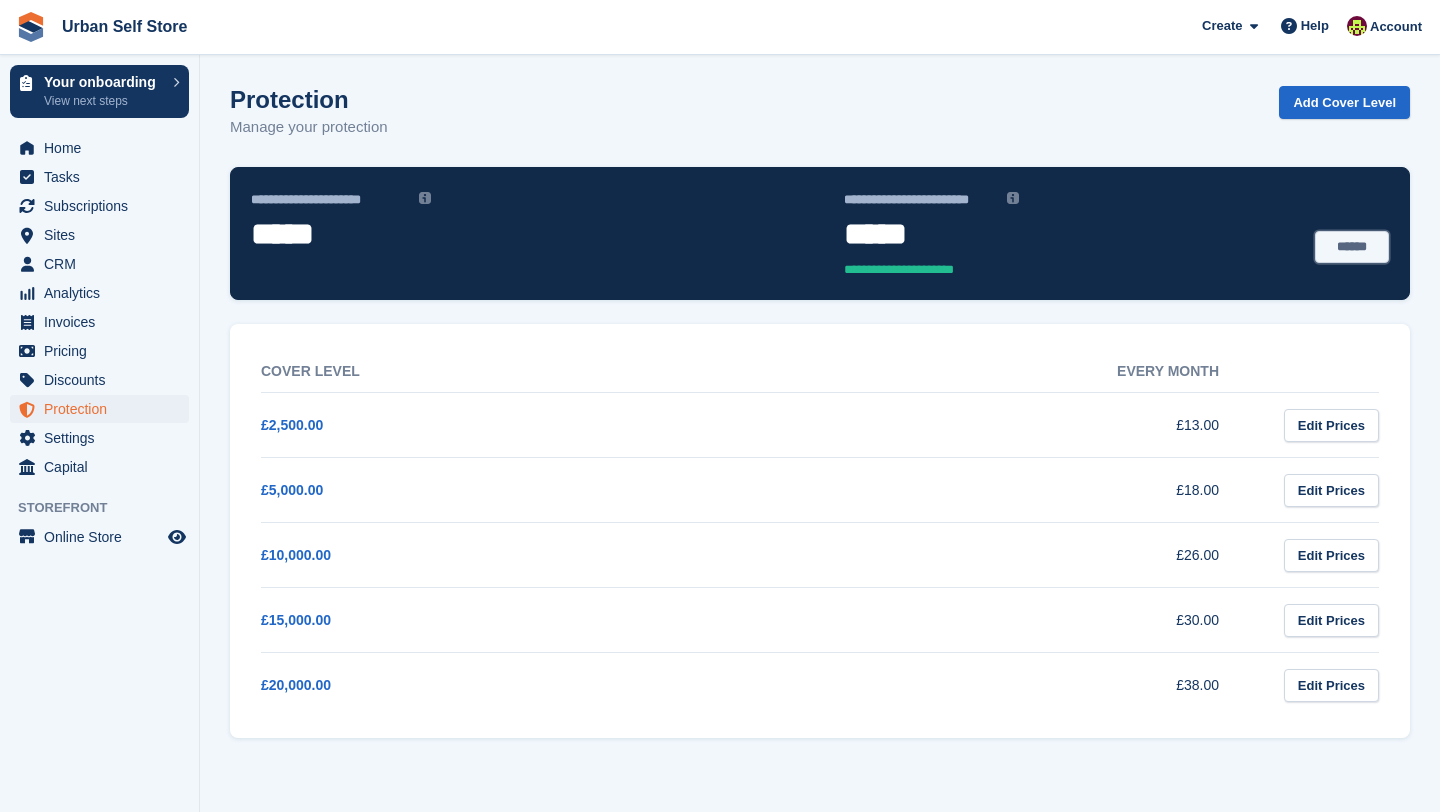 click on "******" at bounding box center (1352, 247) 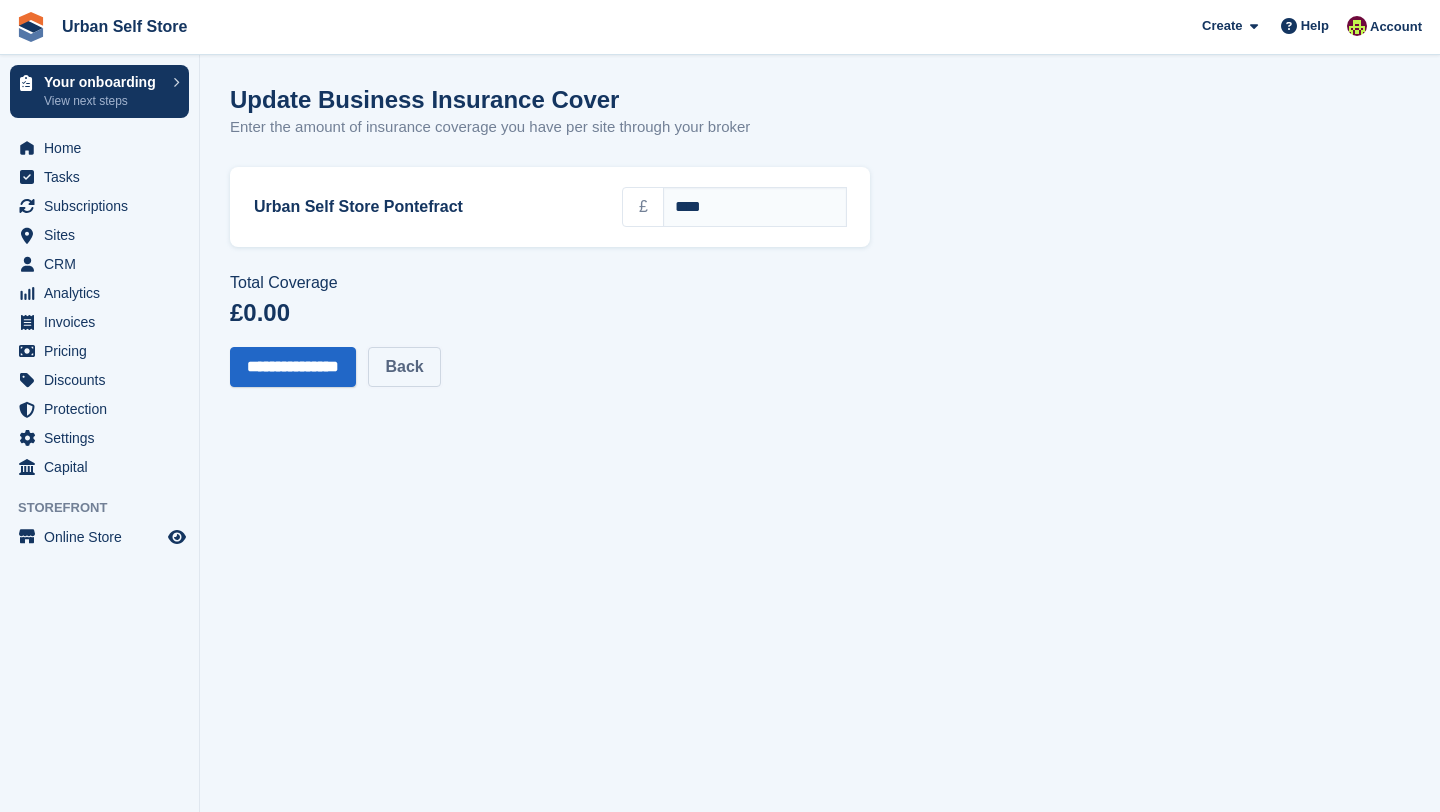 click on "Back" at bounding box center (404, 367) 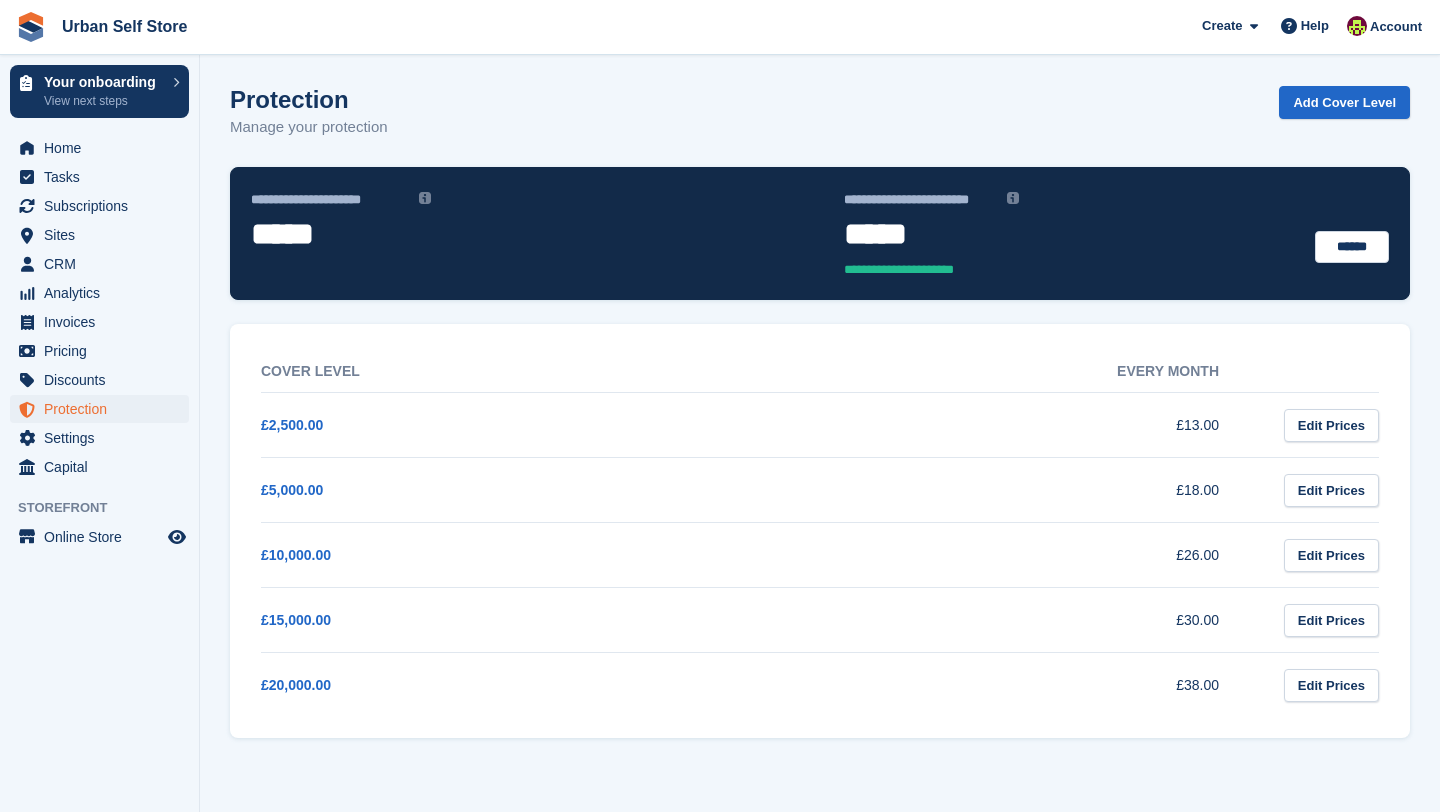scroll, scrollTop: 0, scrollLeft: 0, axis: both 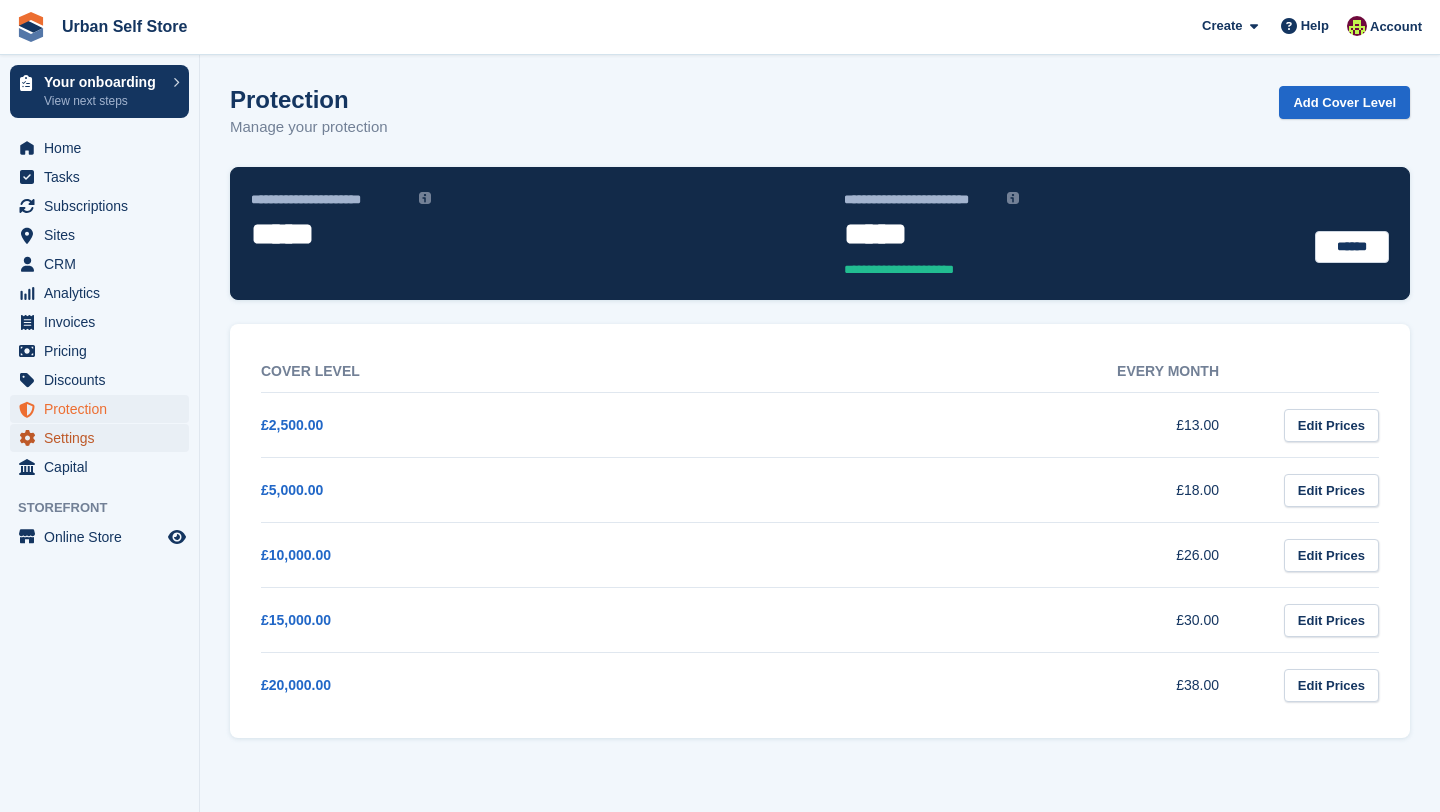 click on "Settings" at bounding box center [104, 438] 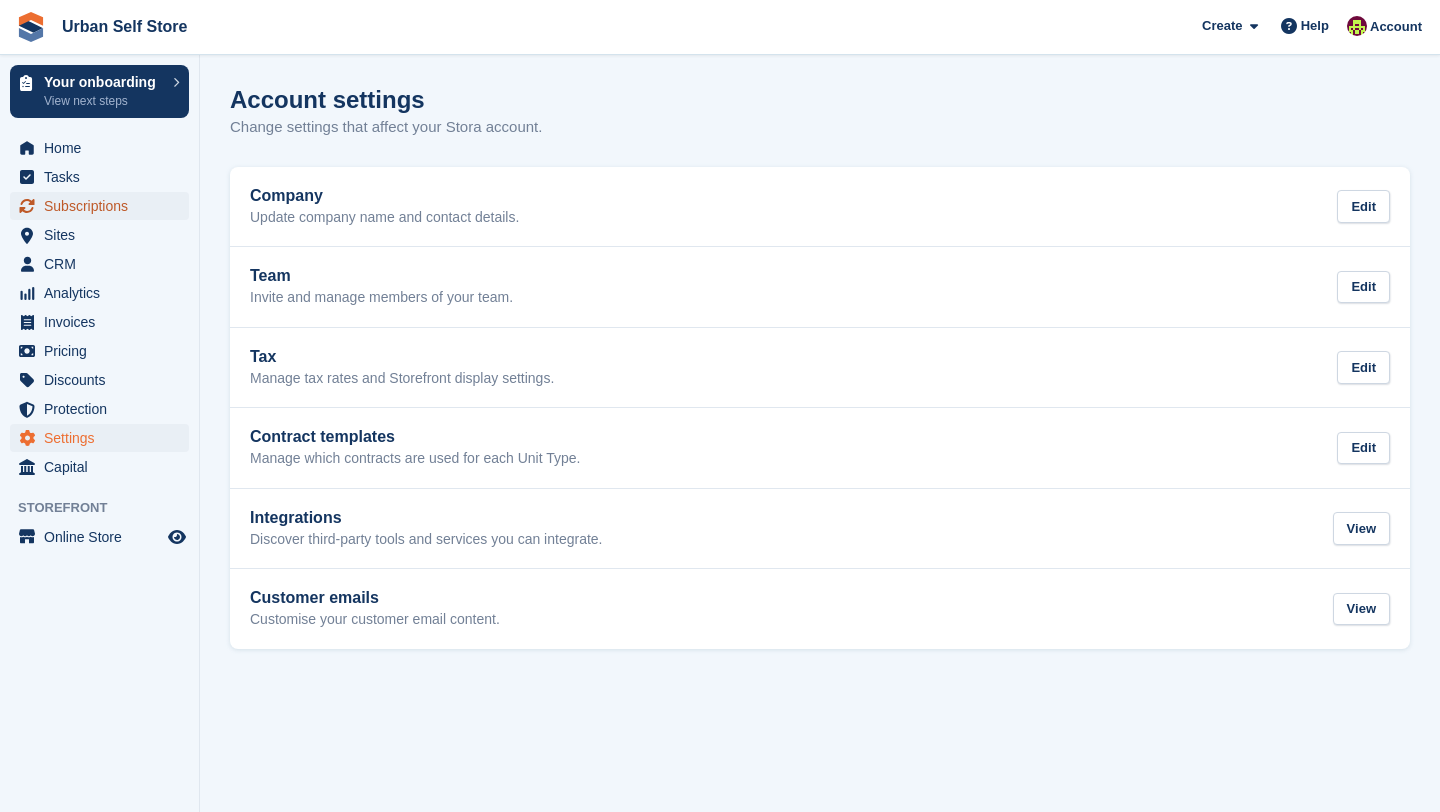 click on "Subscriptions" at bounding box center [104, 206] 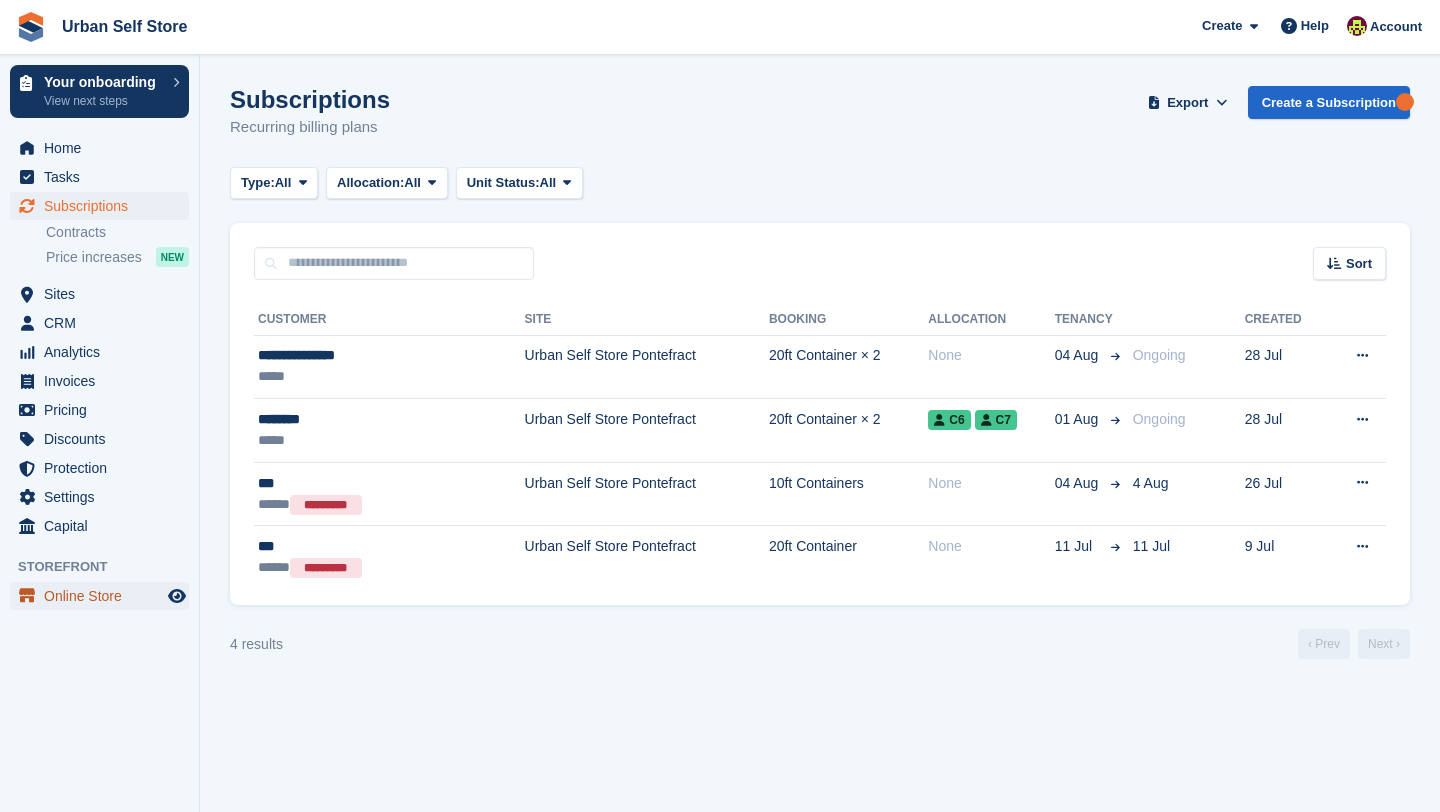 click on "Online Store" at bounding box center [104, 596] 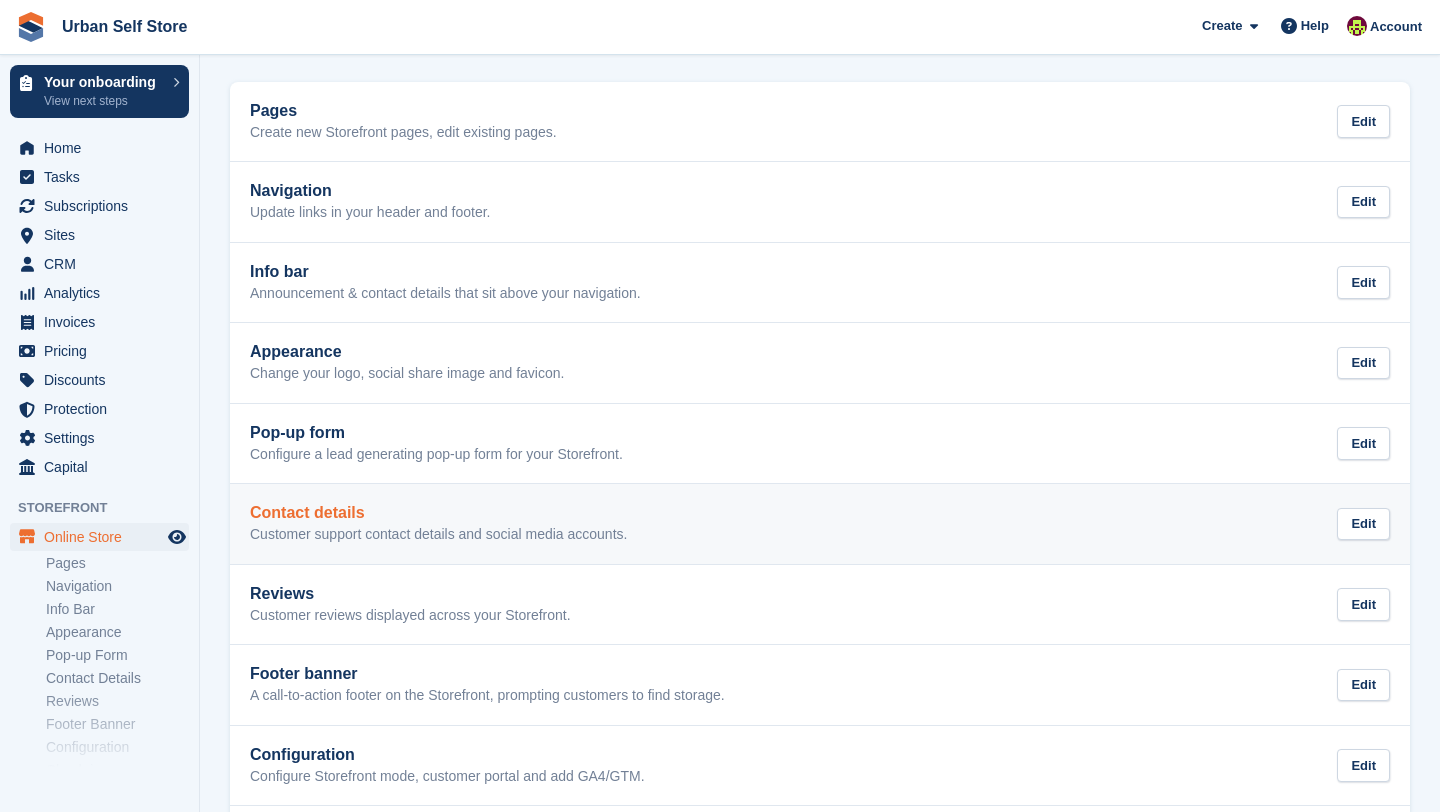 scroll, scrollTop: 0, scrollLeft: 0, axis: both 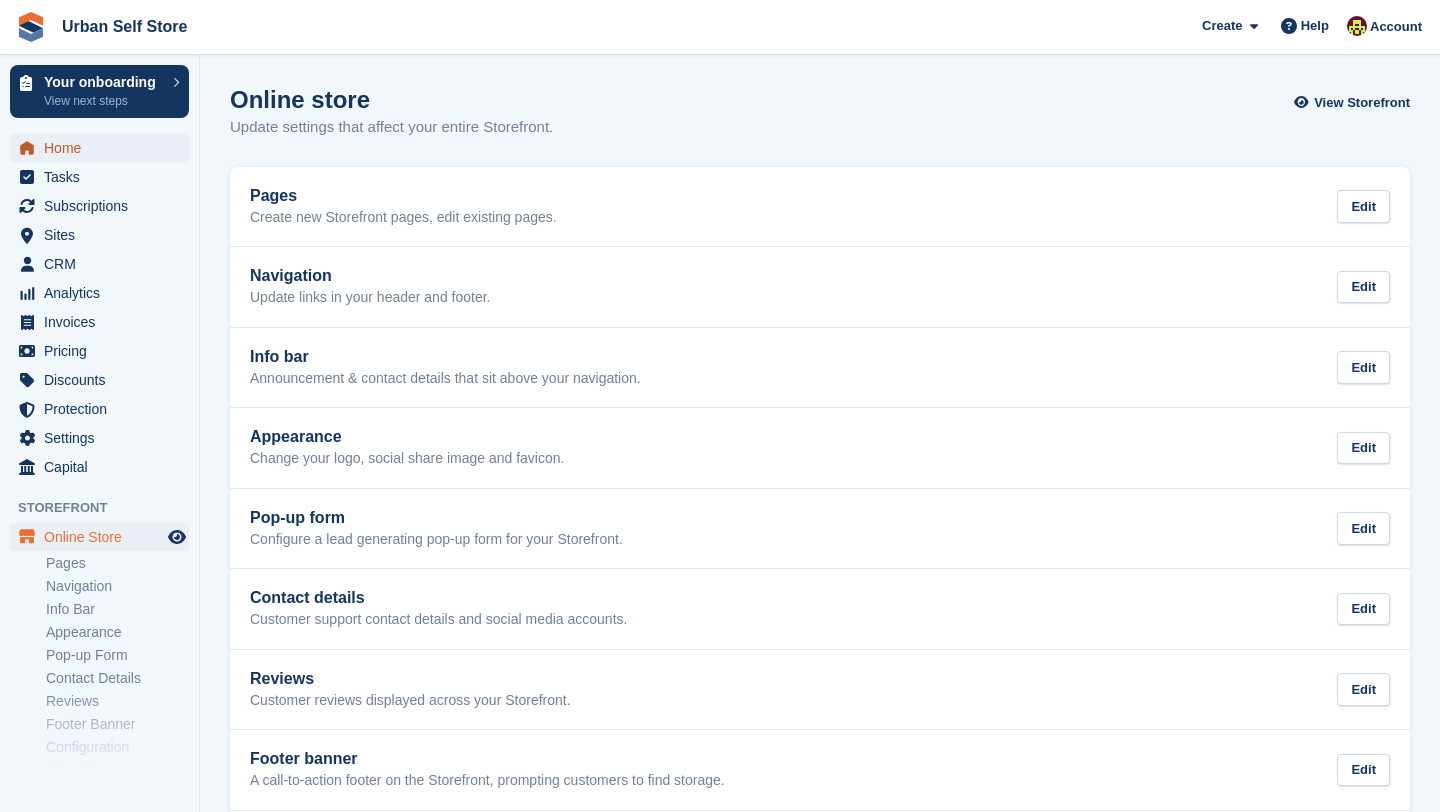 click on "Home" at bounding box center (104, 148) 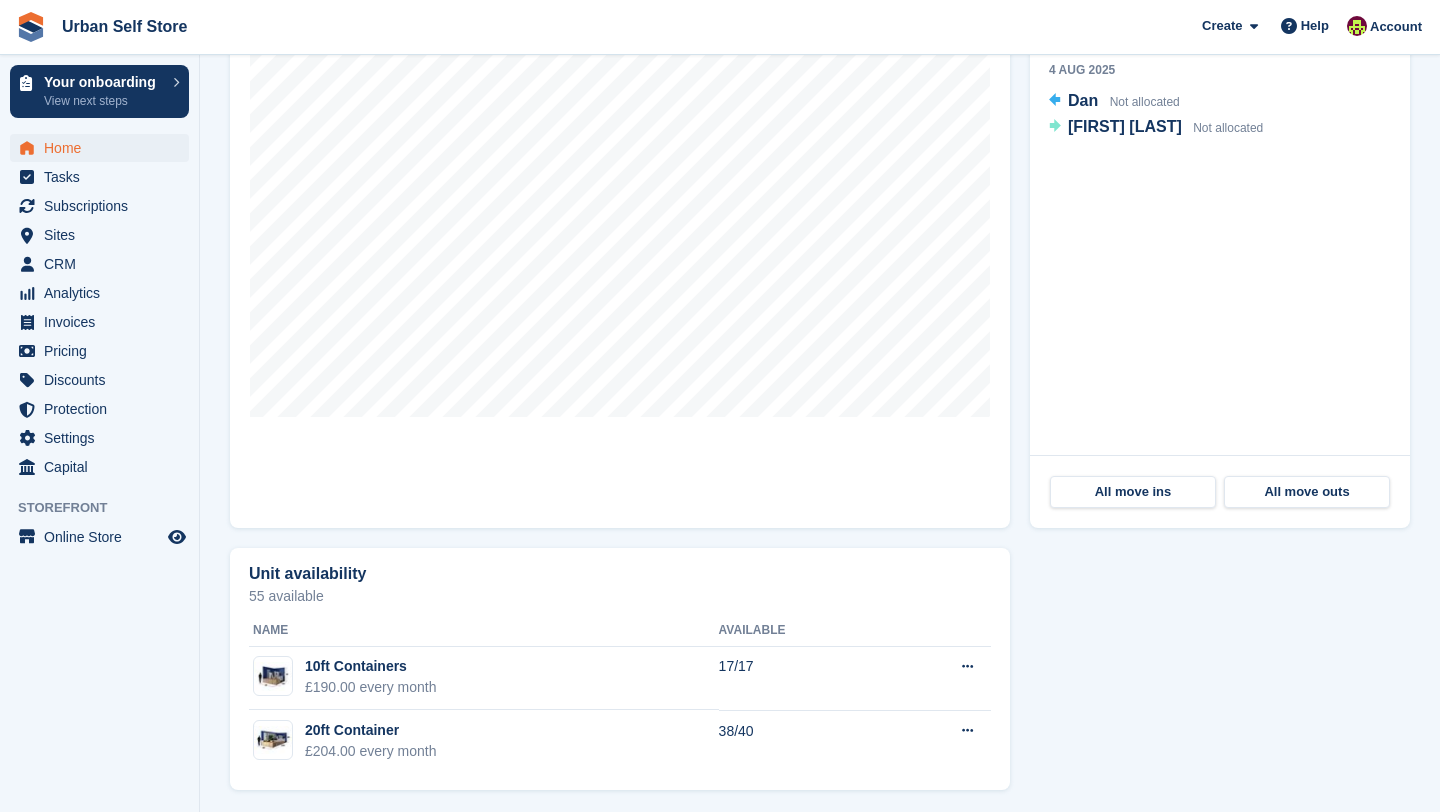 scroll, scrollTop: 711, scrollLeft: 0, axis: vertical 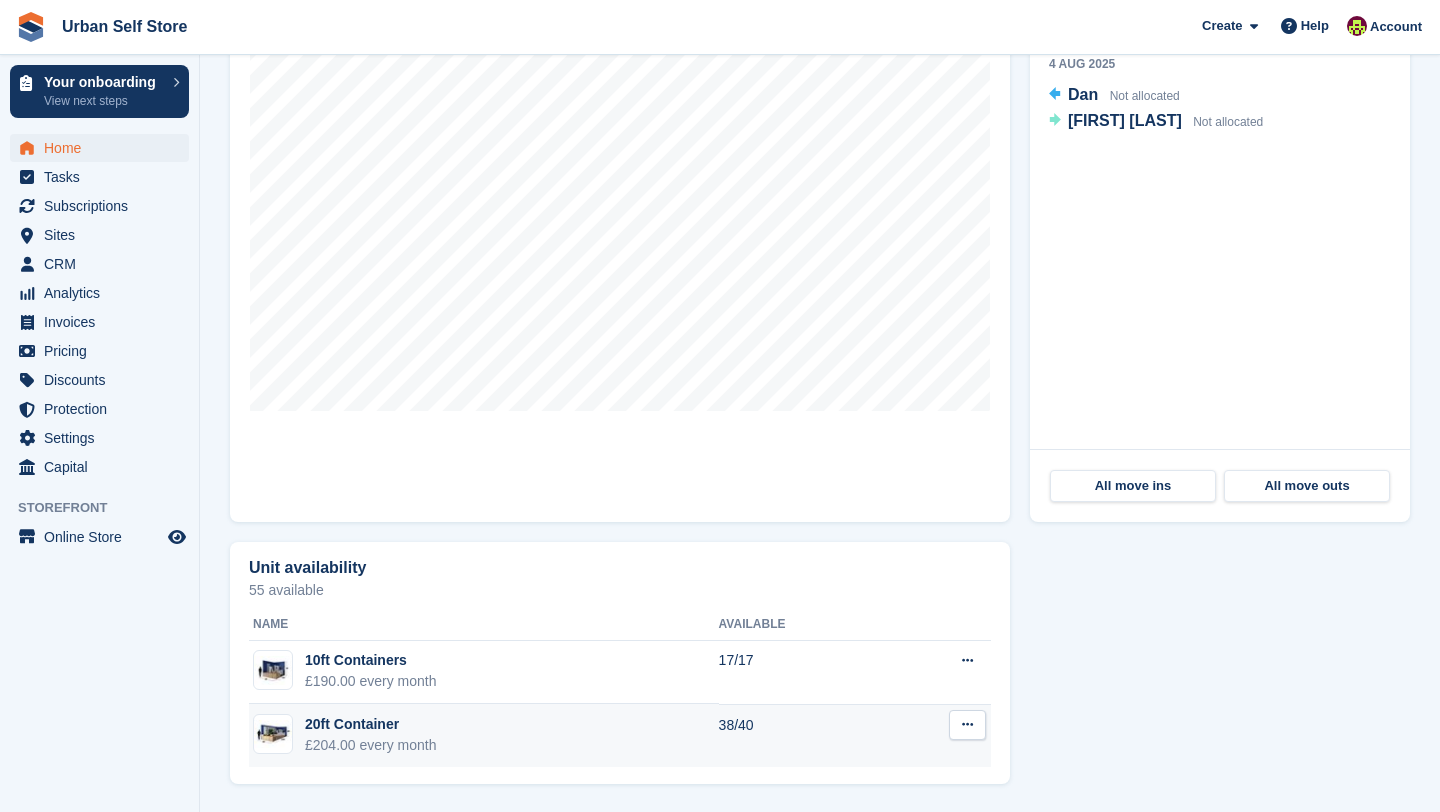 click at bounding box center (967, 725) 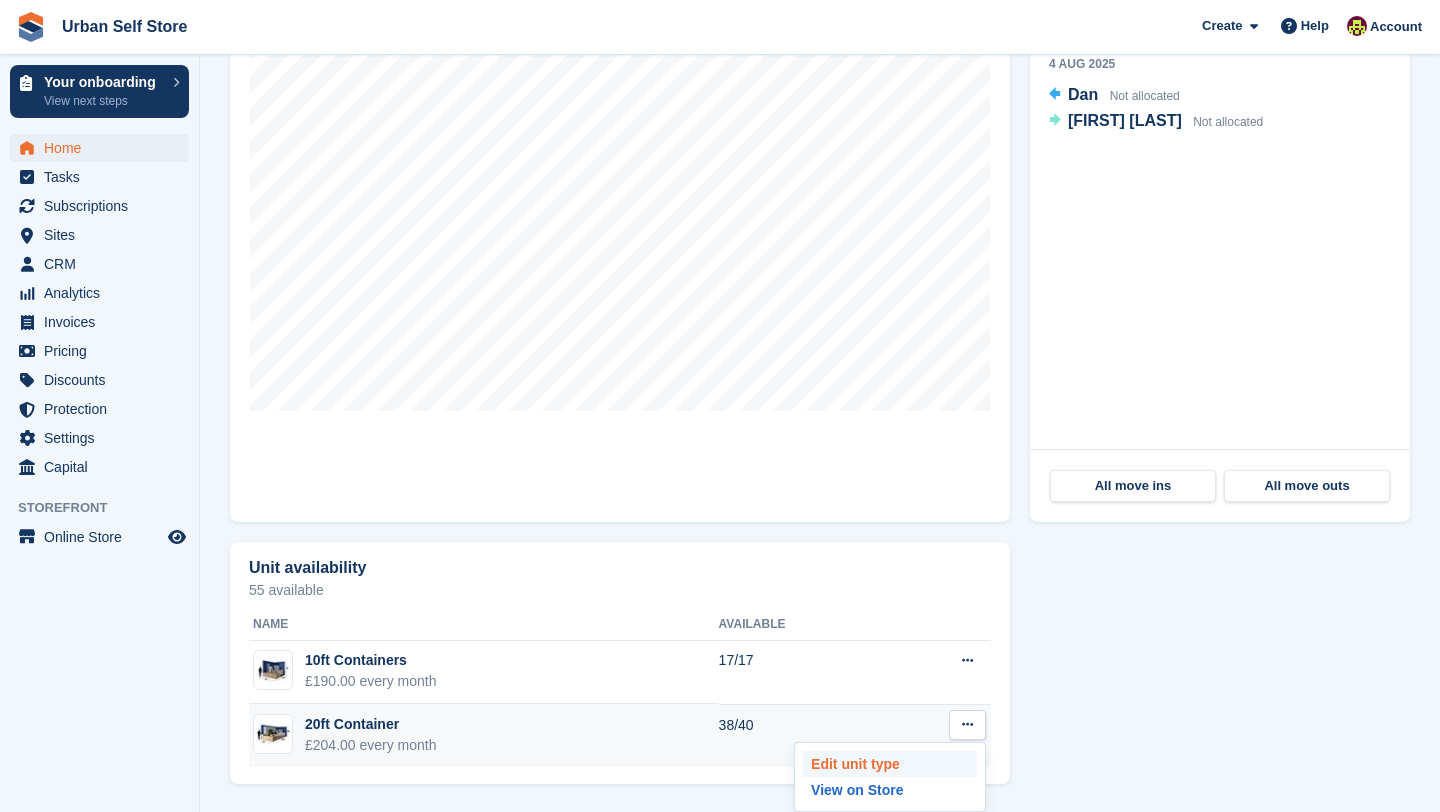 click on "Edit unit type" at bounding box center (890, 764) 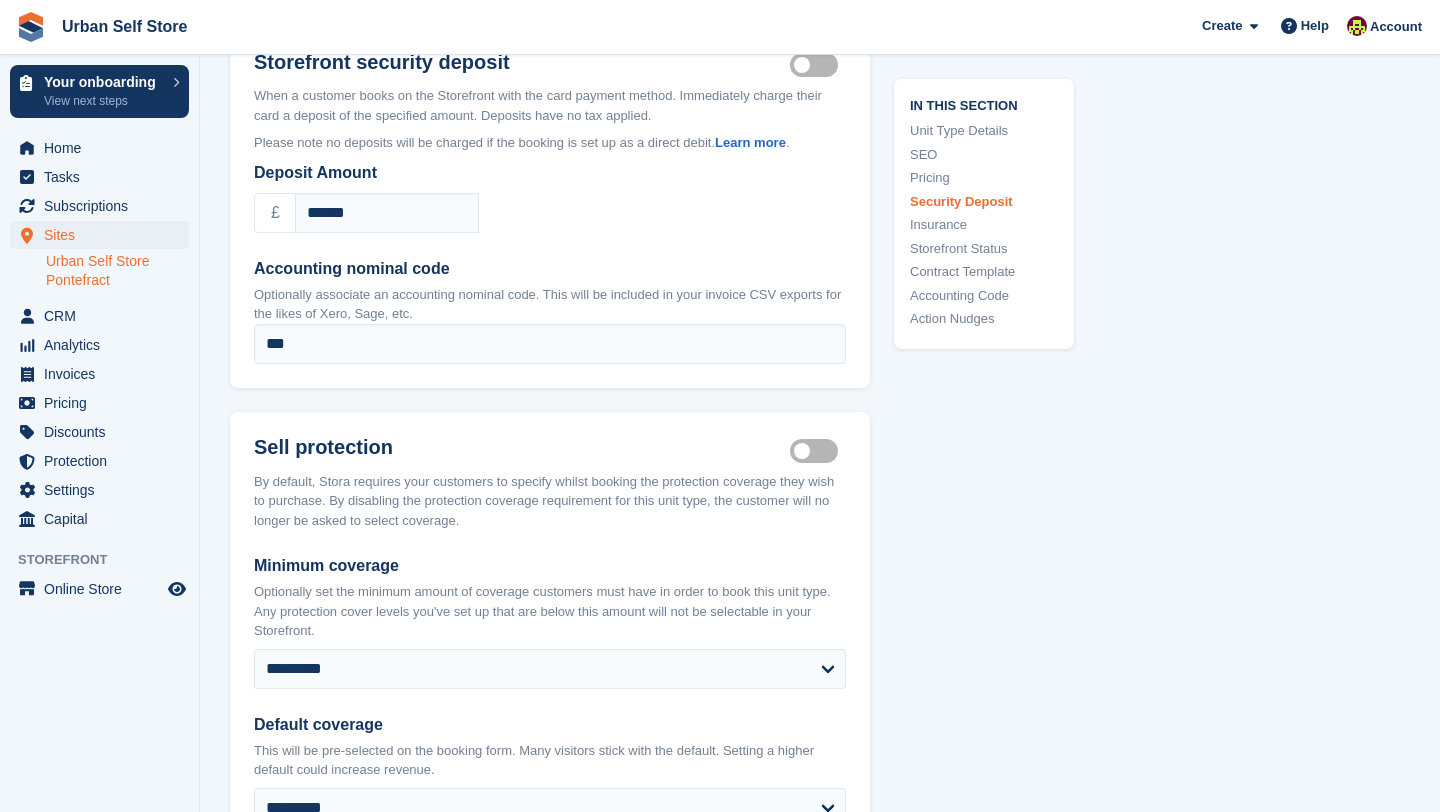 scroll, scrollTop: 2507, scrollLeft: 0, axis: vertical 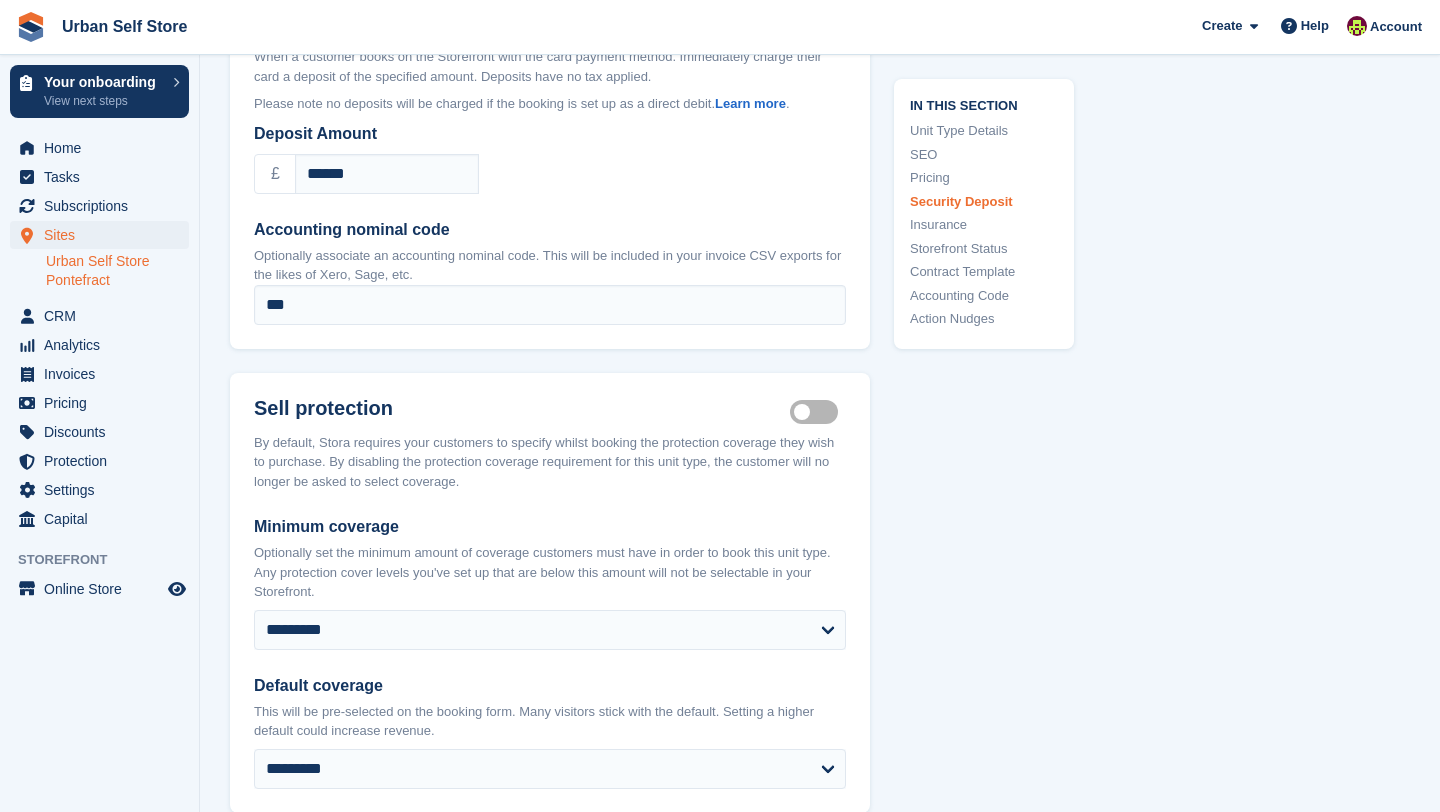 click on "Insurance coverage required" at bounding box center [818, 411] 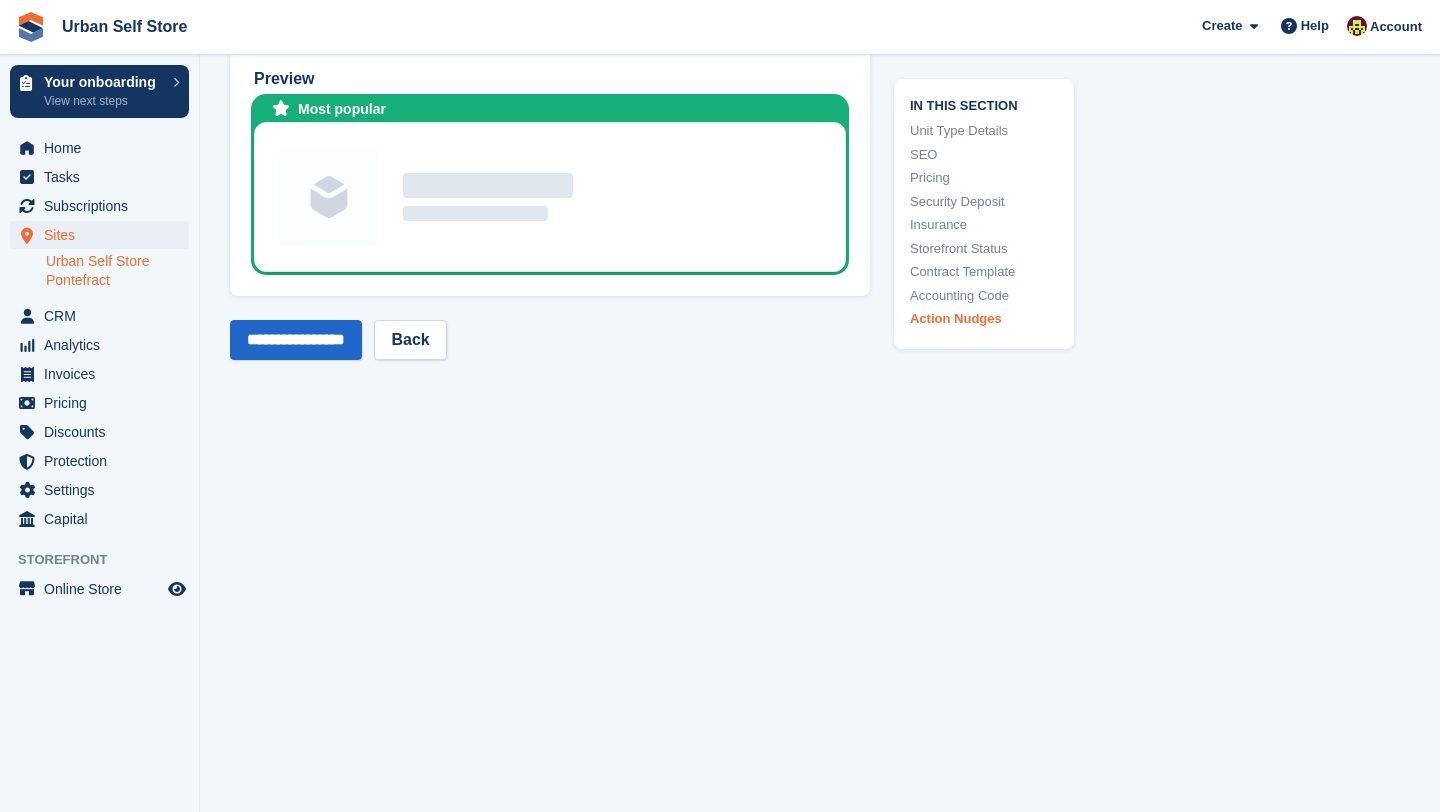 scroll, scrollTop: 4175, scrollLeft: 0, axis: vertical 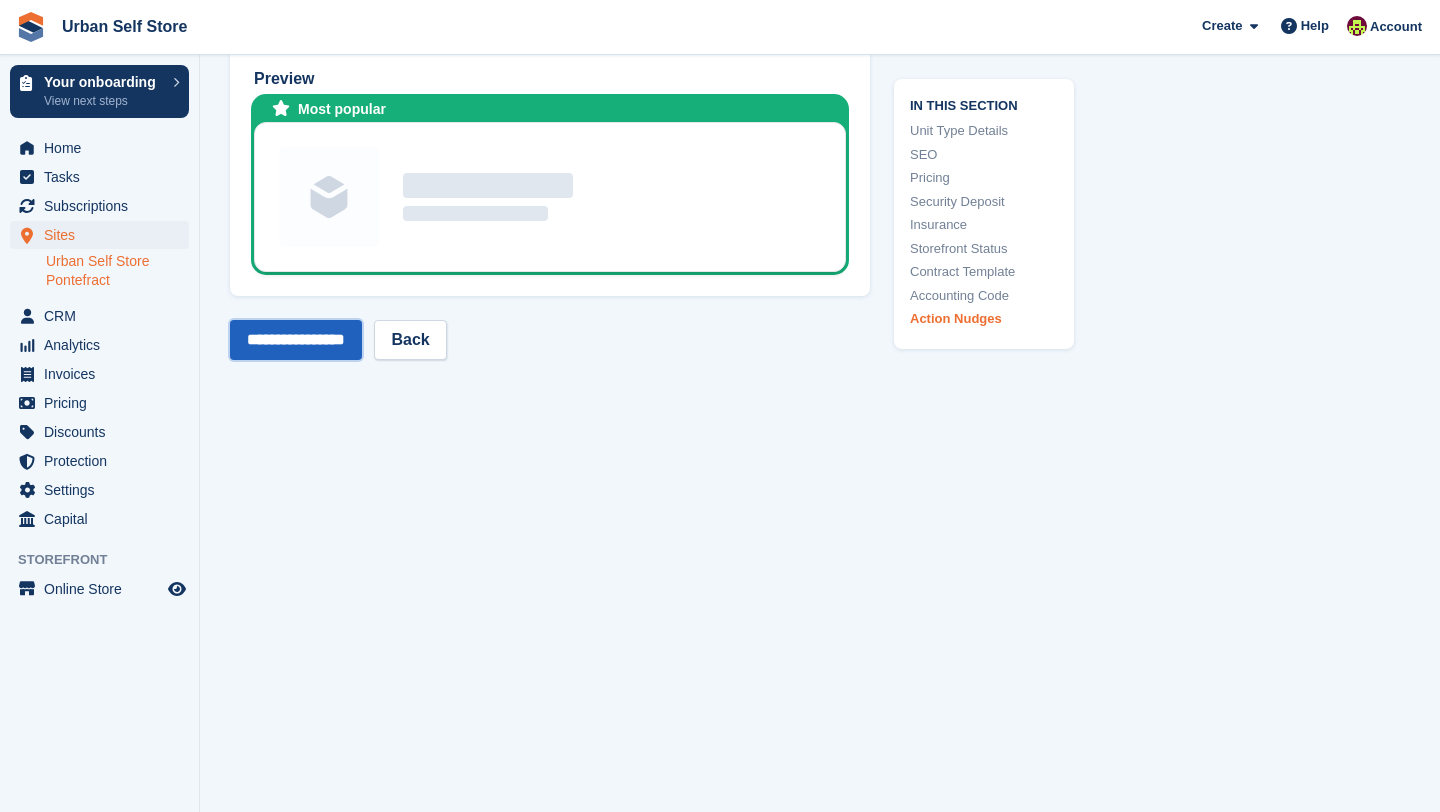 click on "**********" at bounding box center [296, 340] 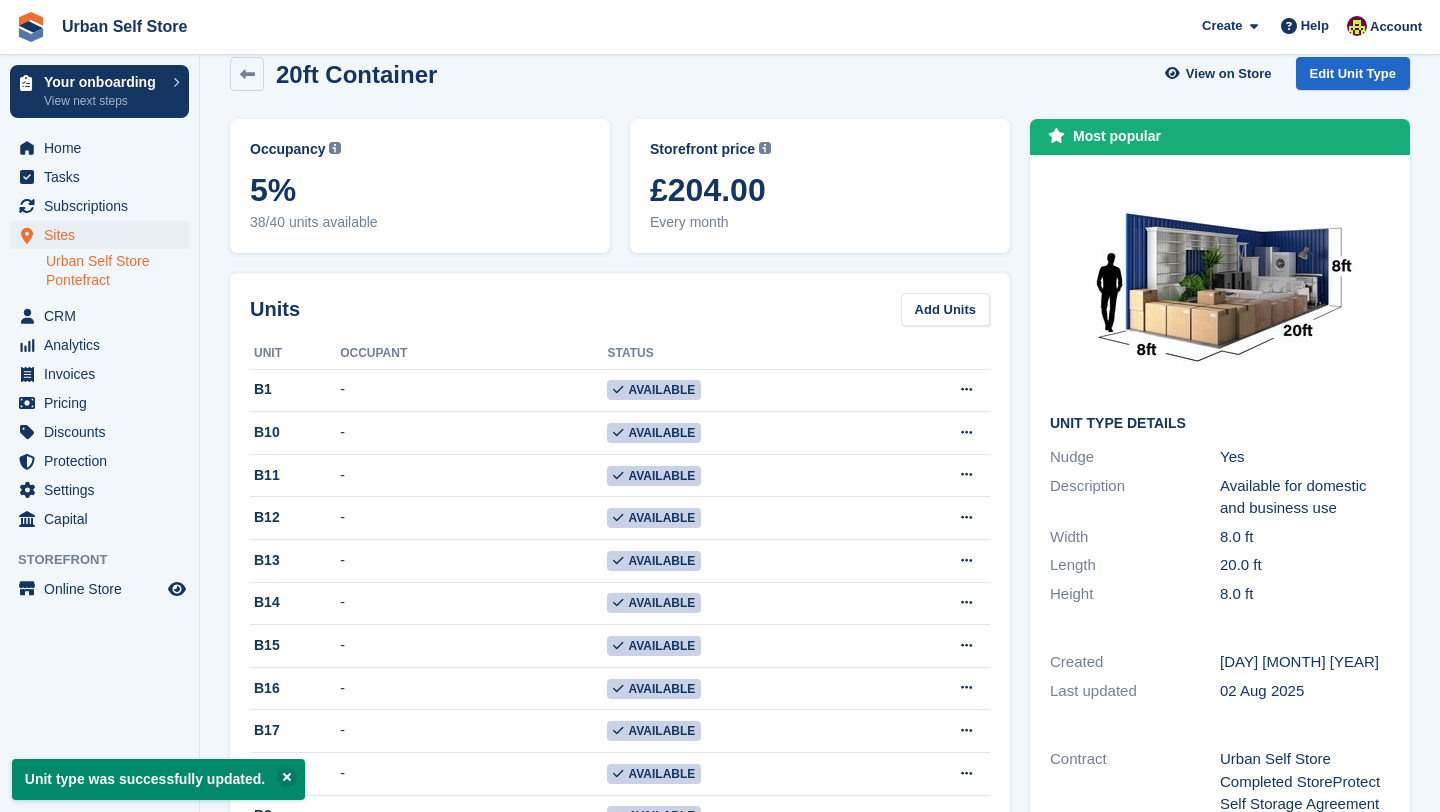 scroll, scrollTop: 0, scrollLeft: 0, axis: both 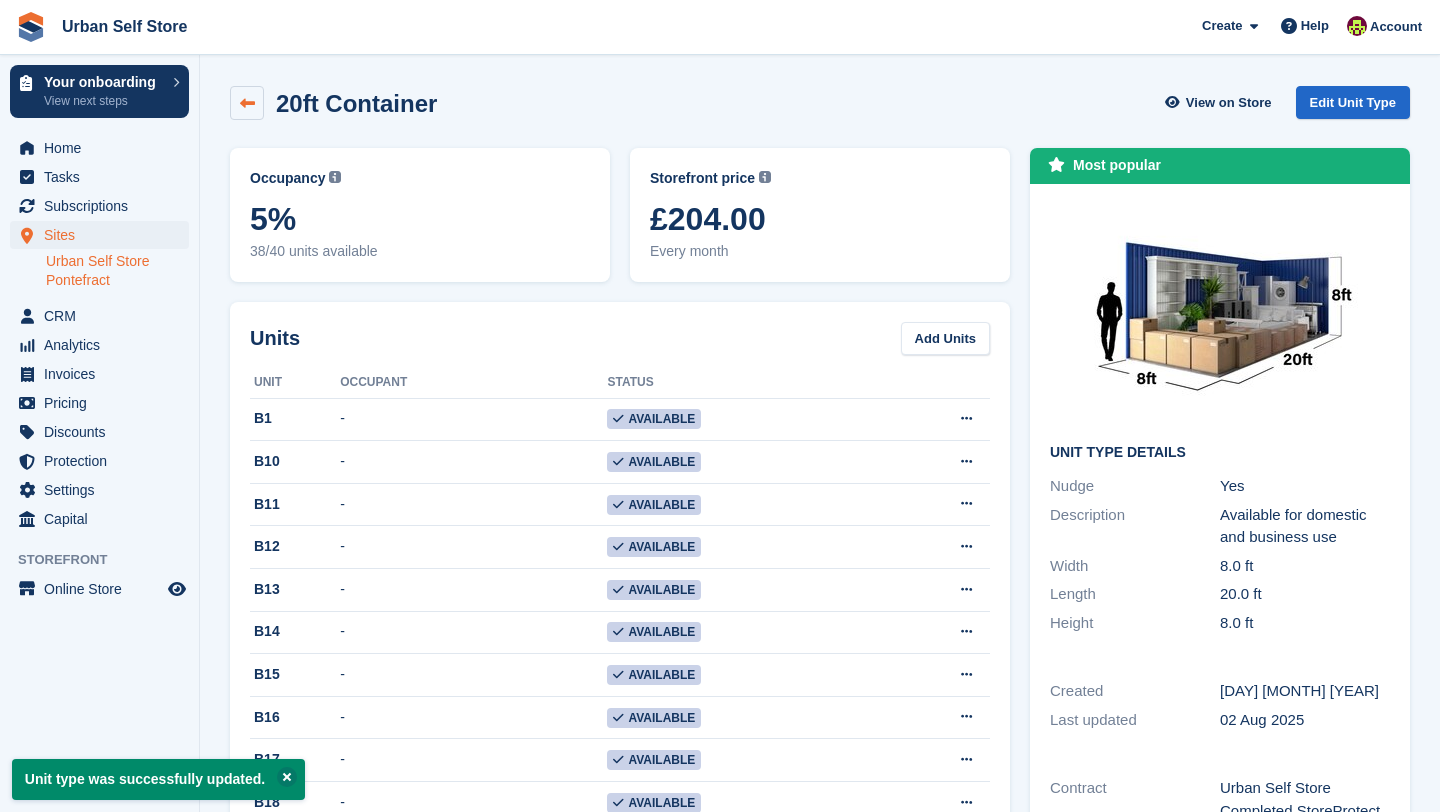 click at bounding box center (247, 103) 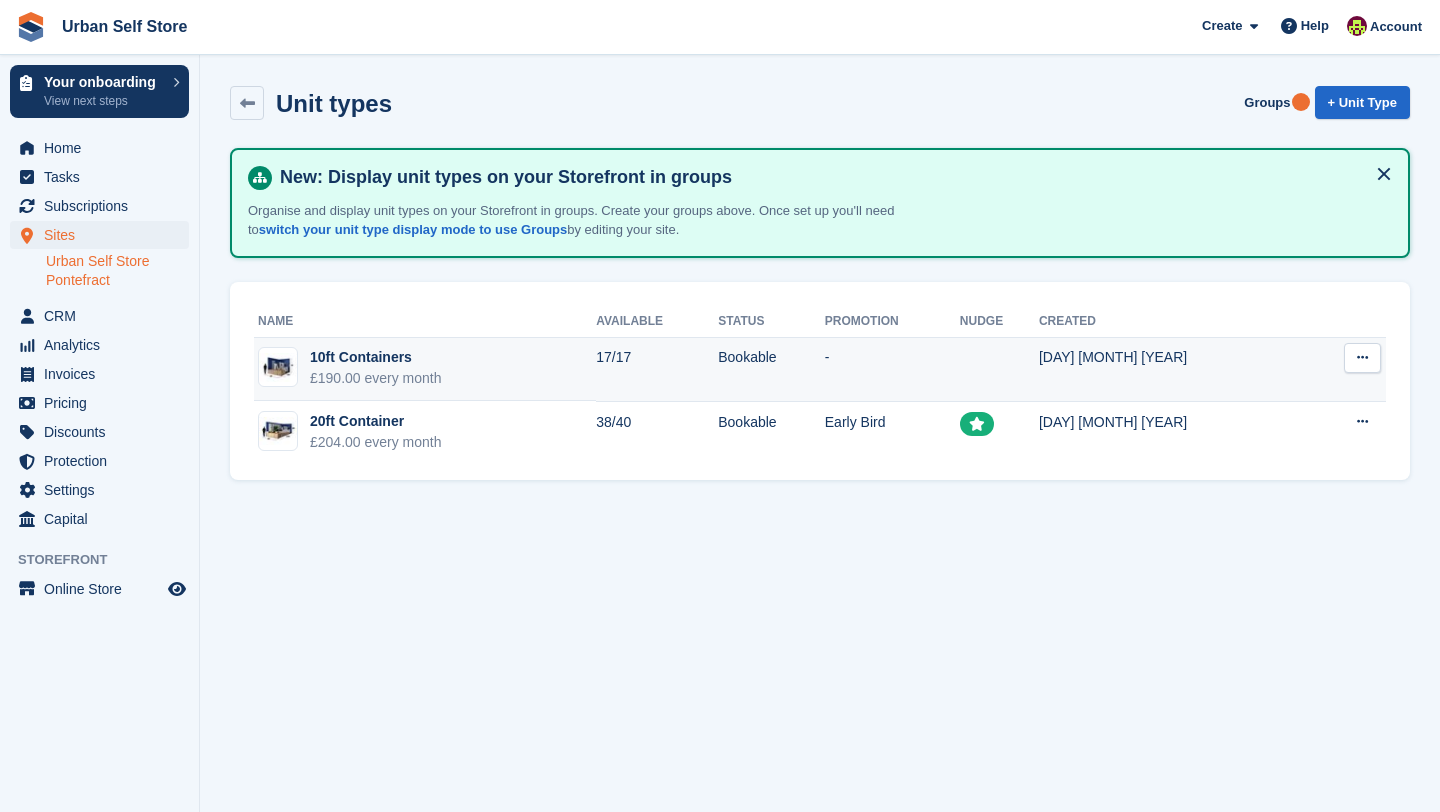 click at bounding box center [1362, 357] 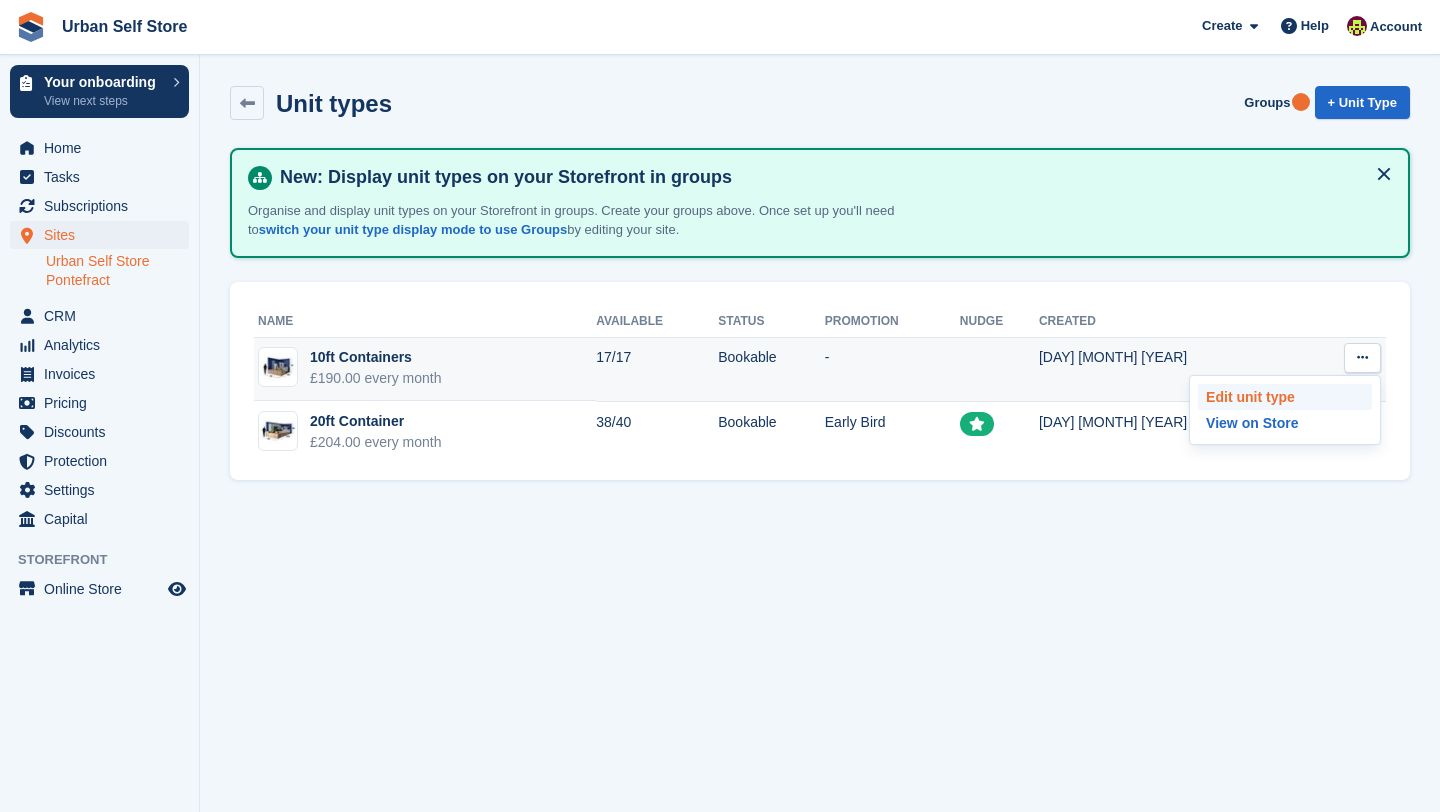click on "Edit unit type" at bounding box center [1285, 397] 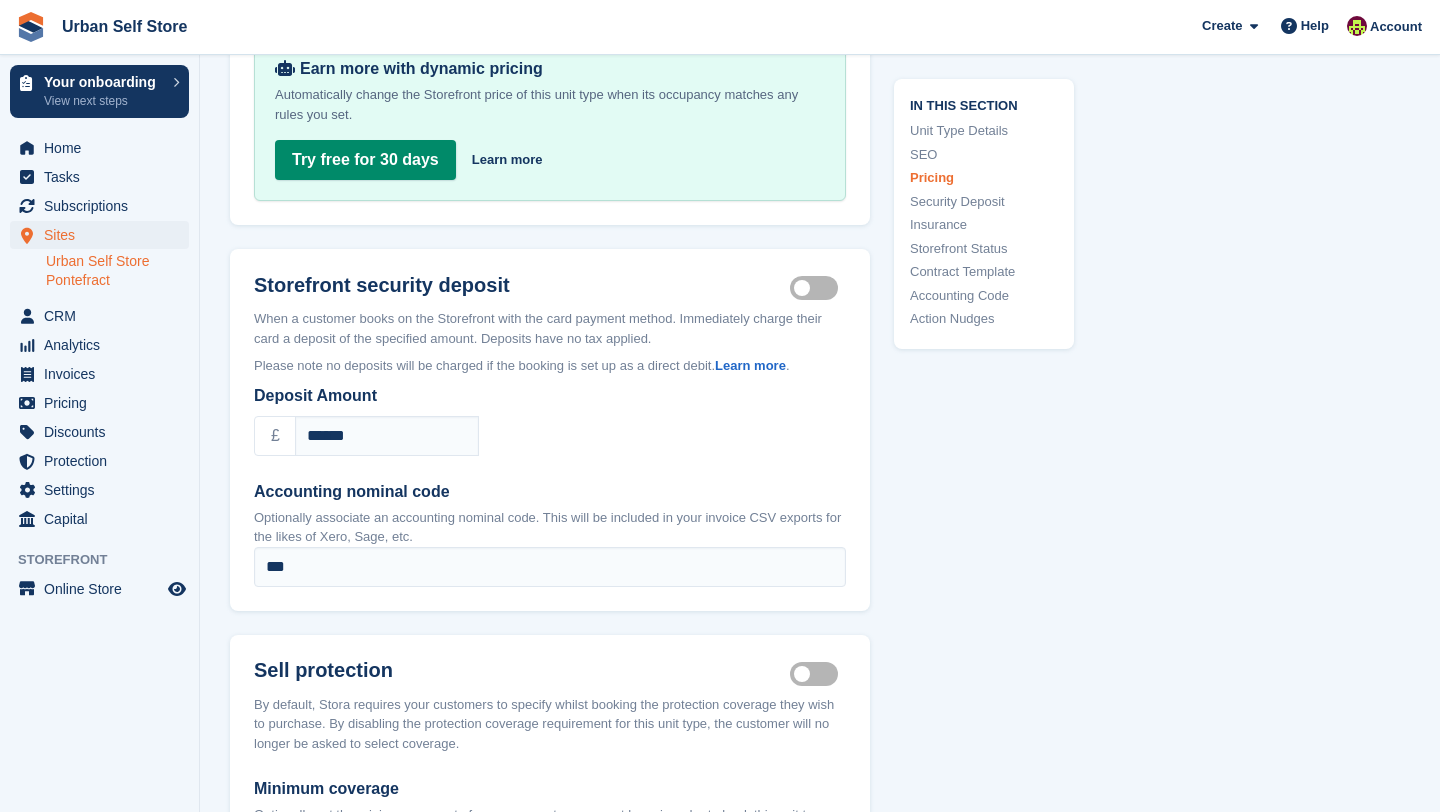 scroll, scrollTop: 2278, scrollLeft: 0, axis: vertical 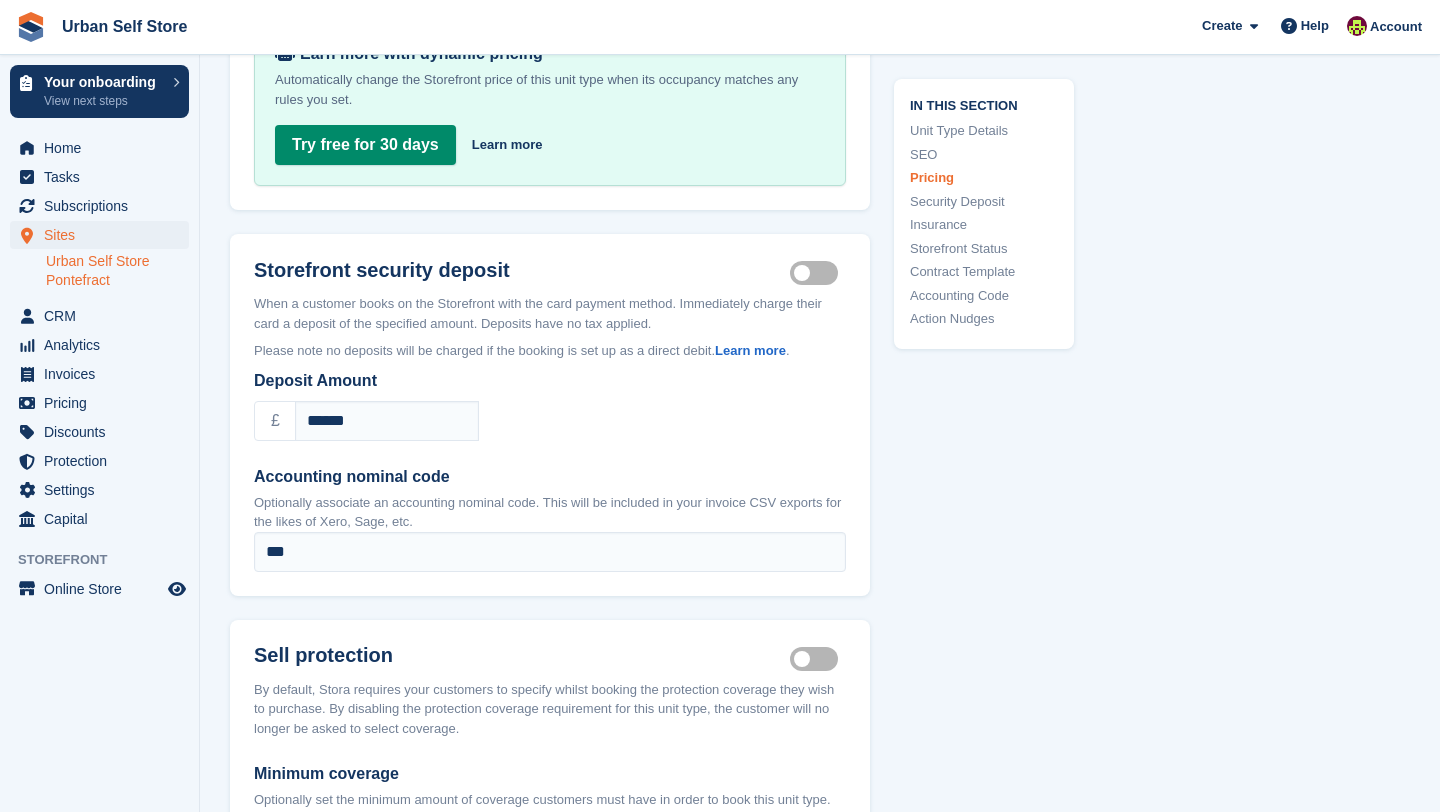 click on "Insurance coverage required" at bounding box center (818, 658) 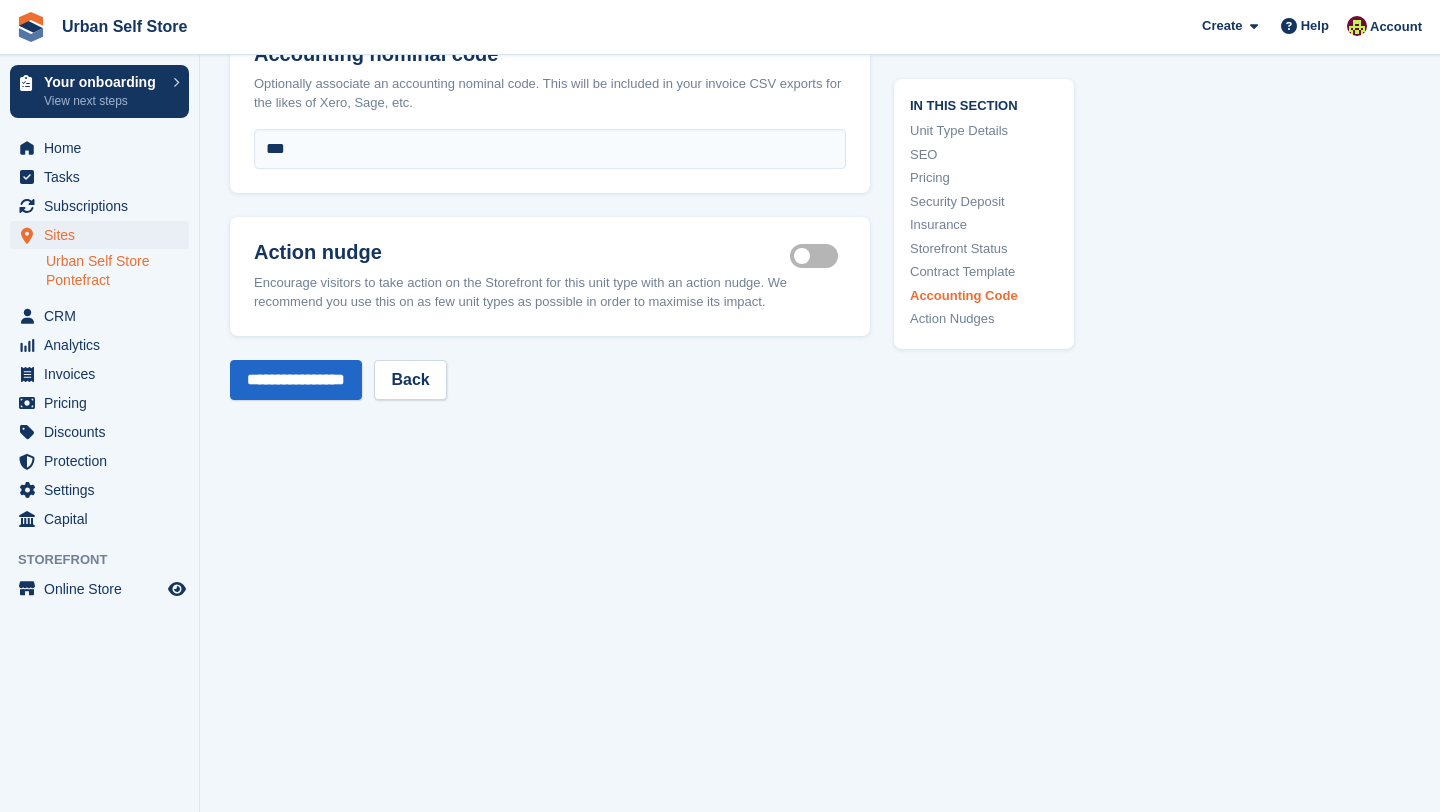 scroll, scrollTop: 3673, scrollLeft: 0, axis: vertical 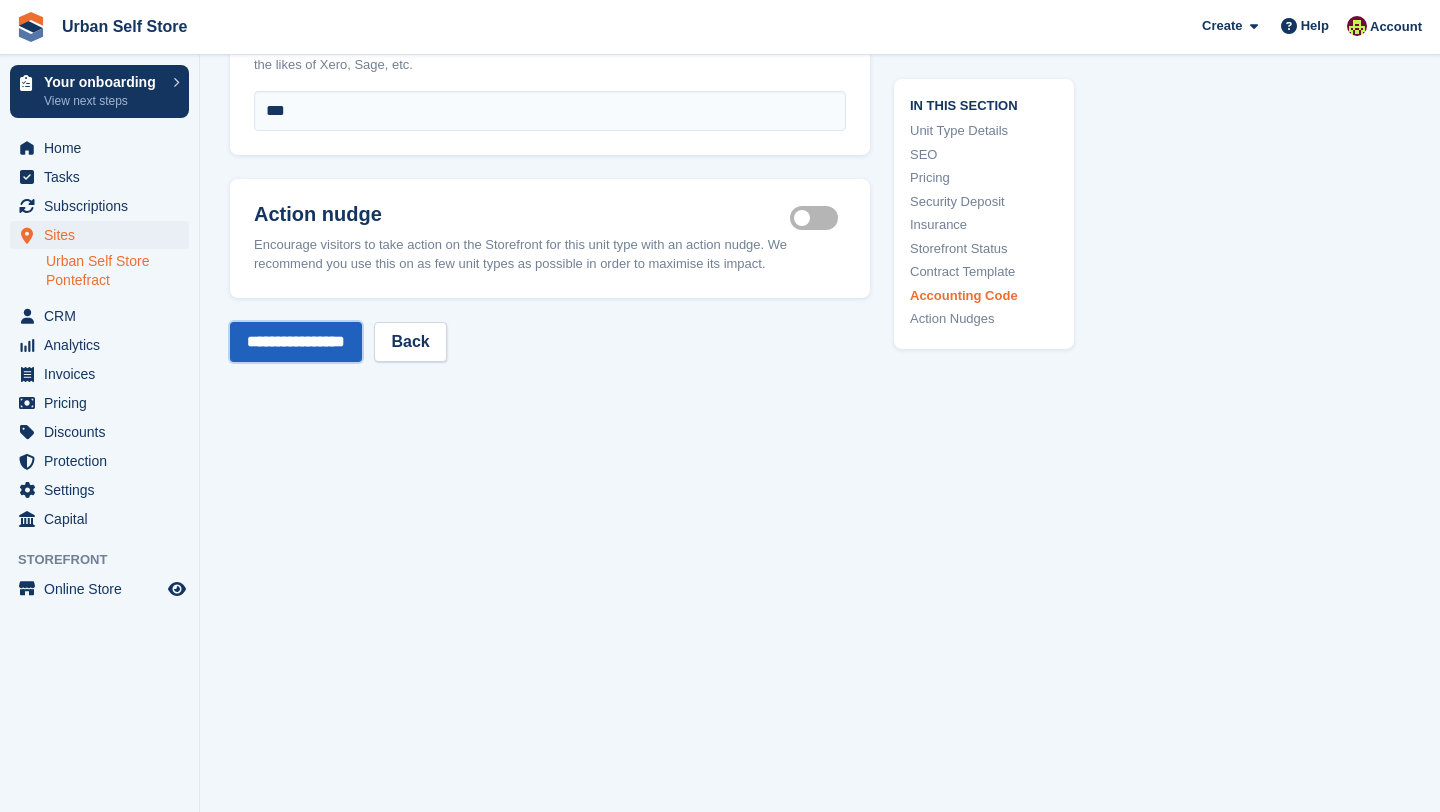 click on "**********" at bounding box center (296, 342) 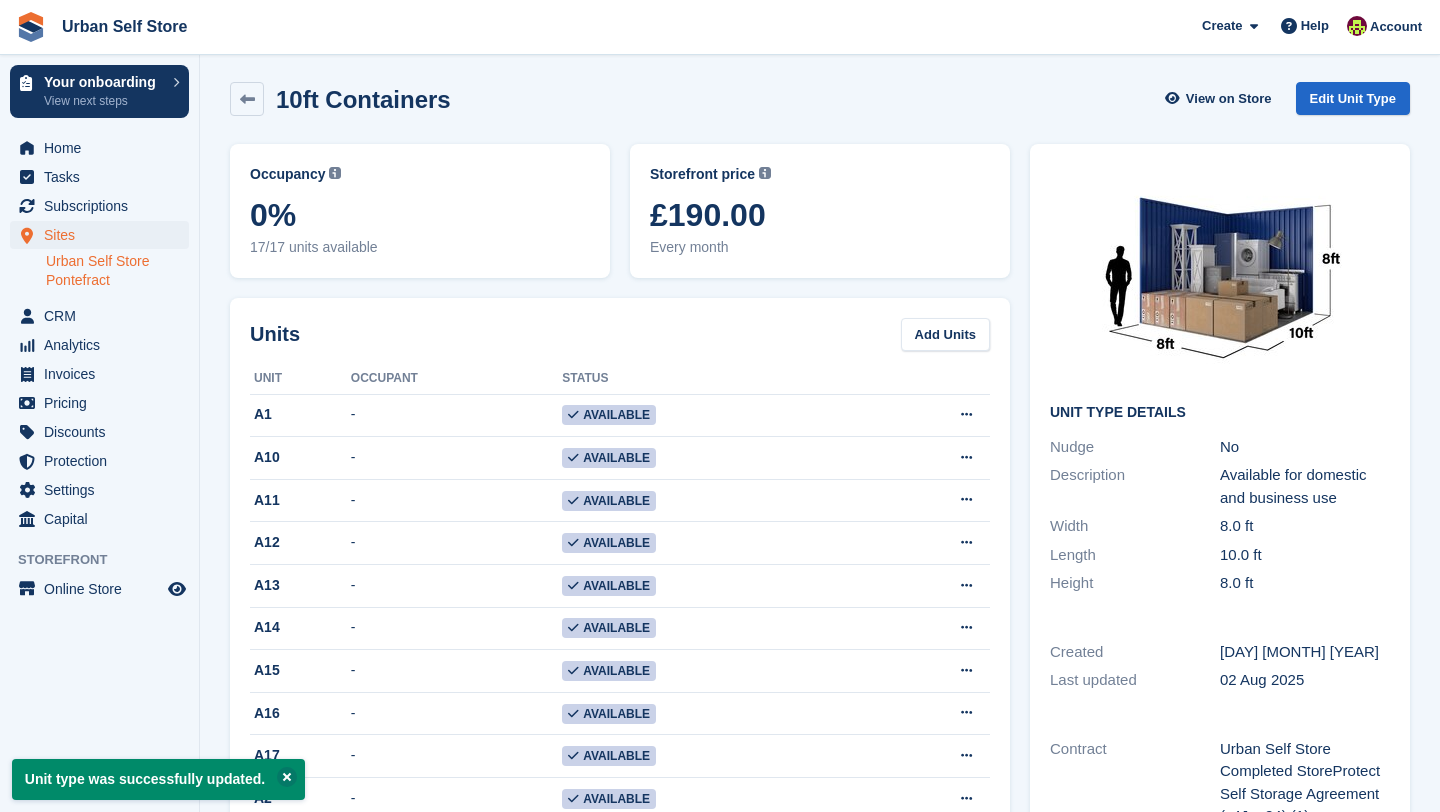 scroll, scrollTop: 0, scrollLeft: 0, axis: both 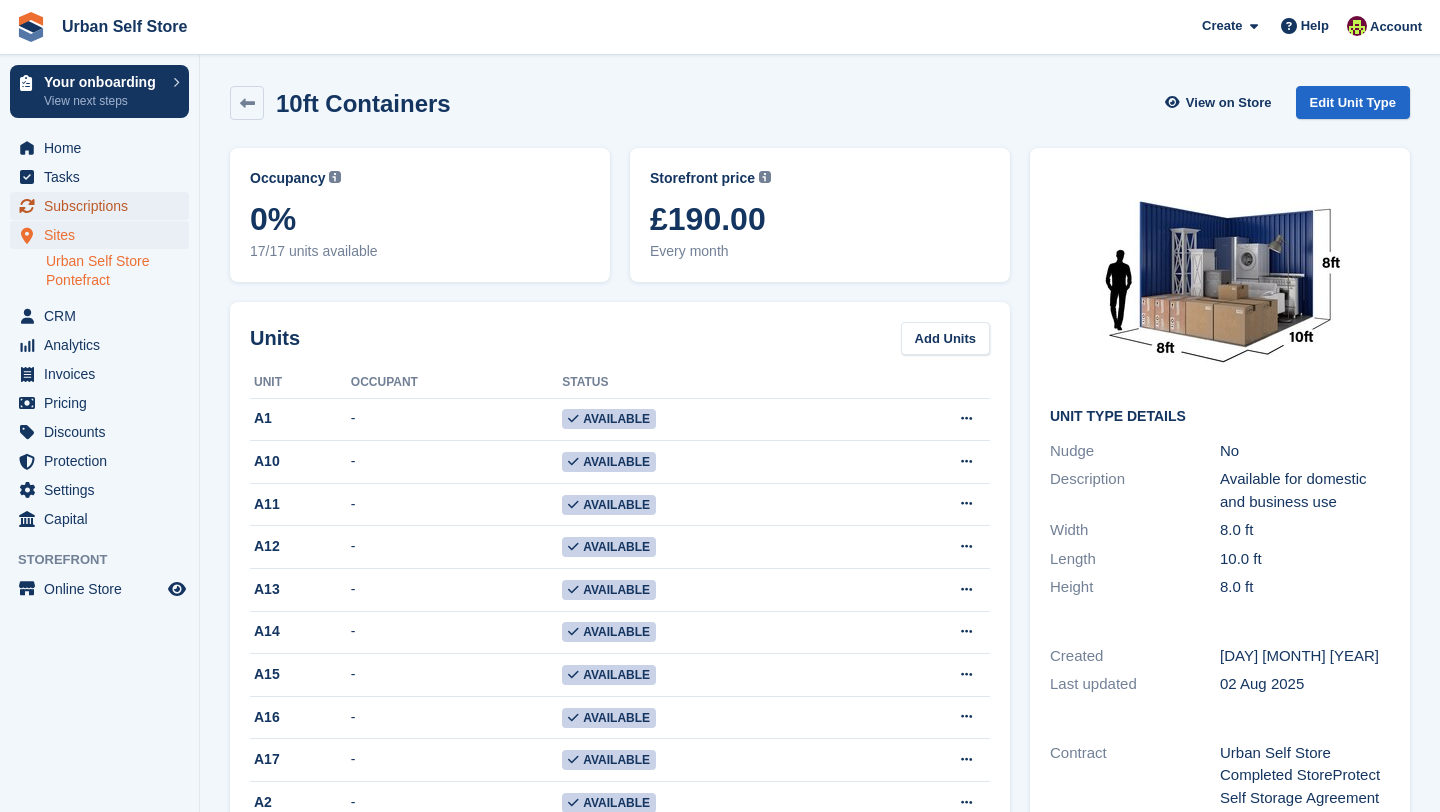 click on "Subscriptions" at bounding box center (104, 206) 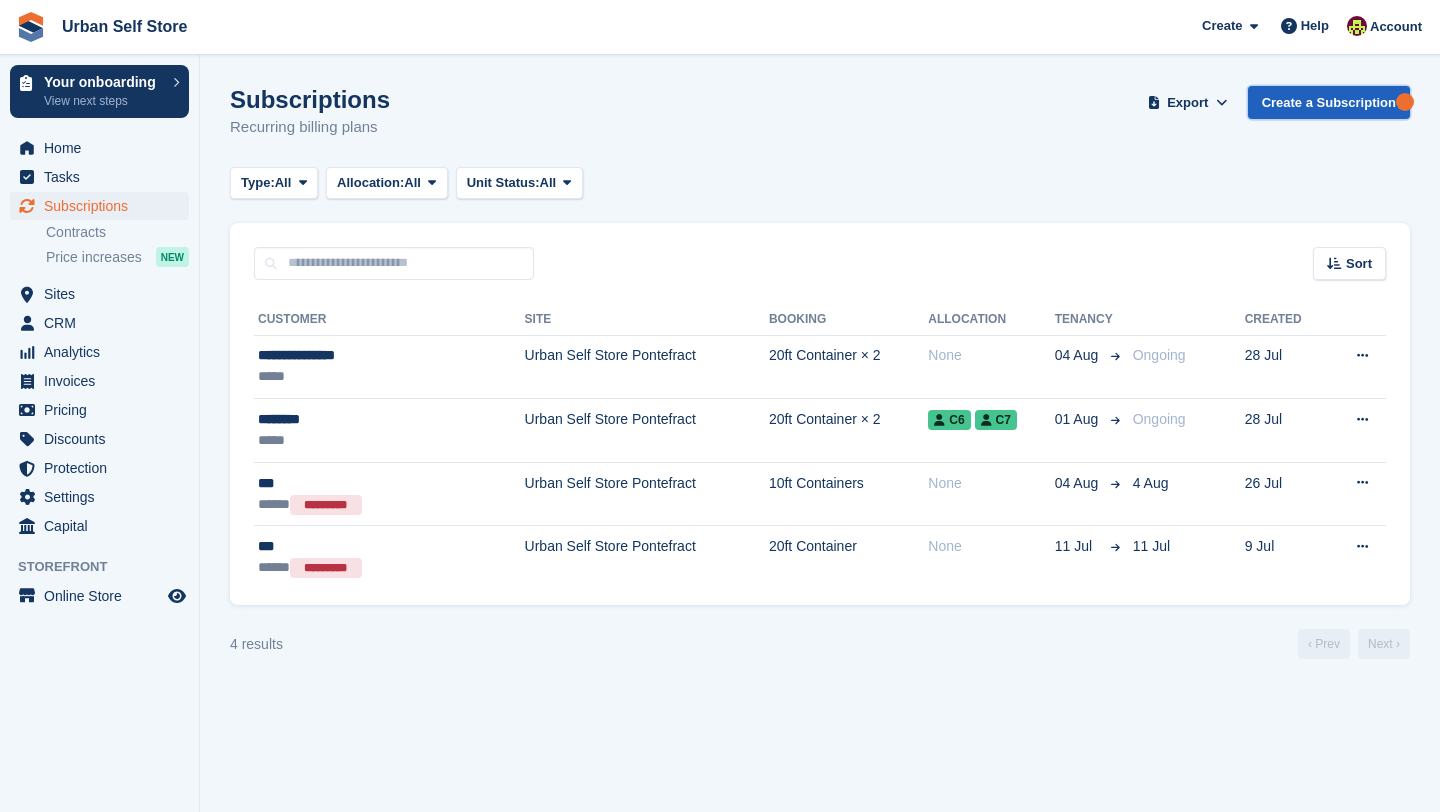 click on "Create a Subscription" at bounding box center [1329, 102] 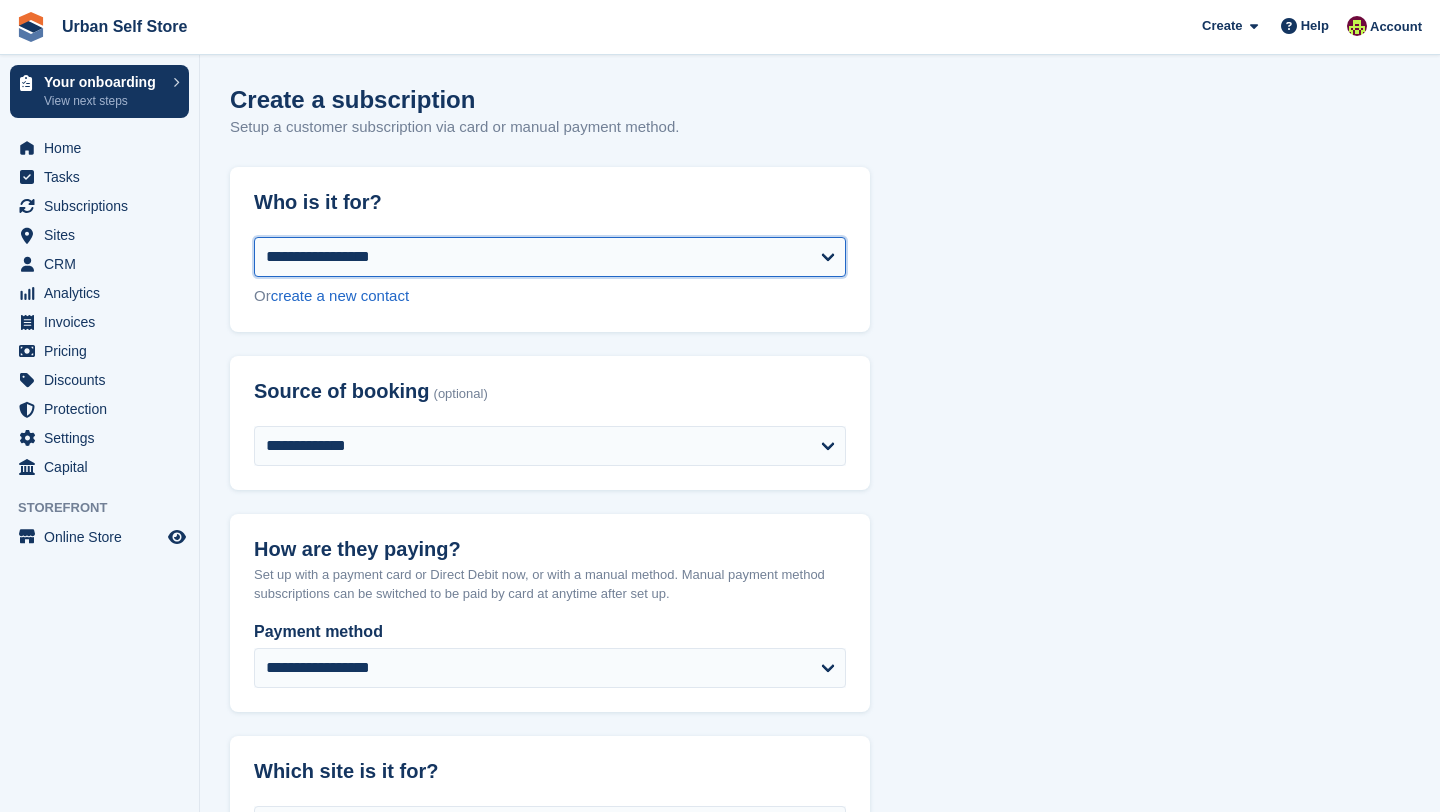 click on "**********" at bounding box center [550, 257] 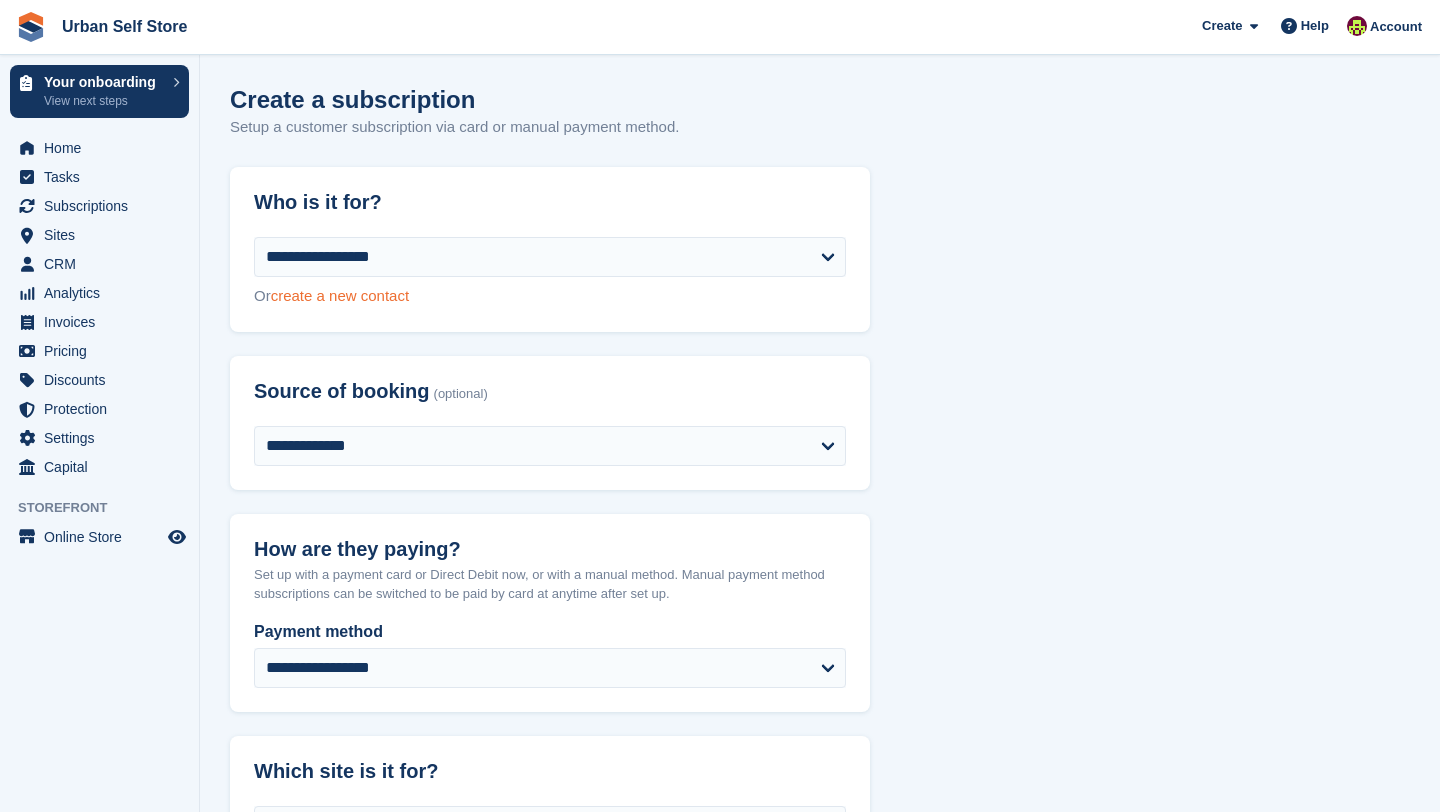 click on "create a new contact" at bounding box center (340, 295) 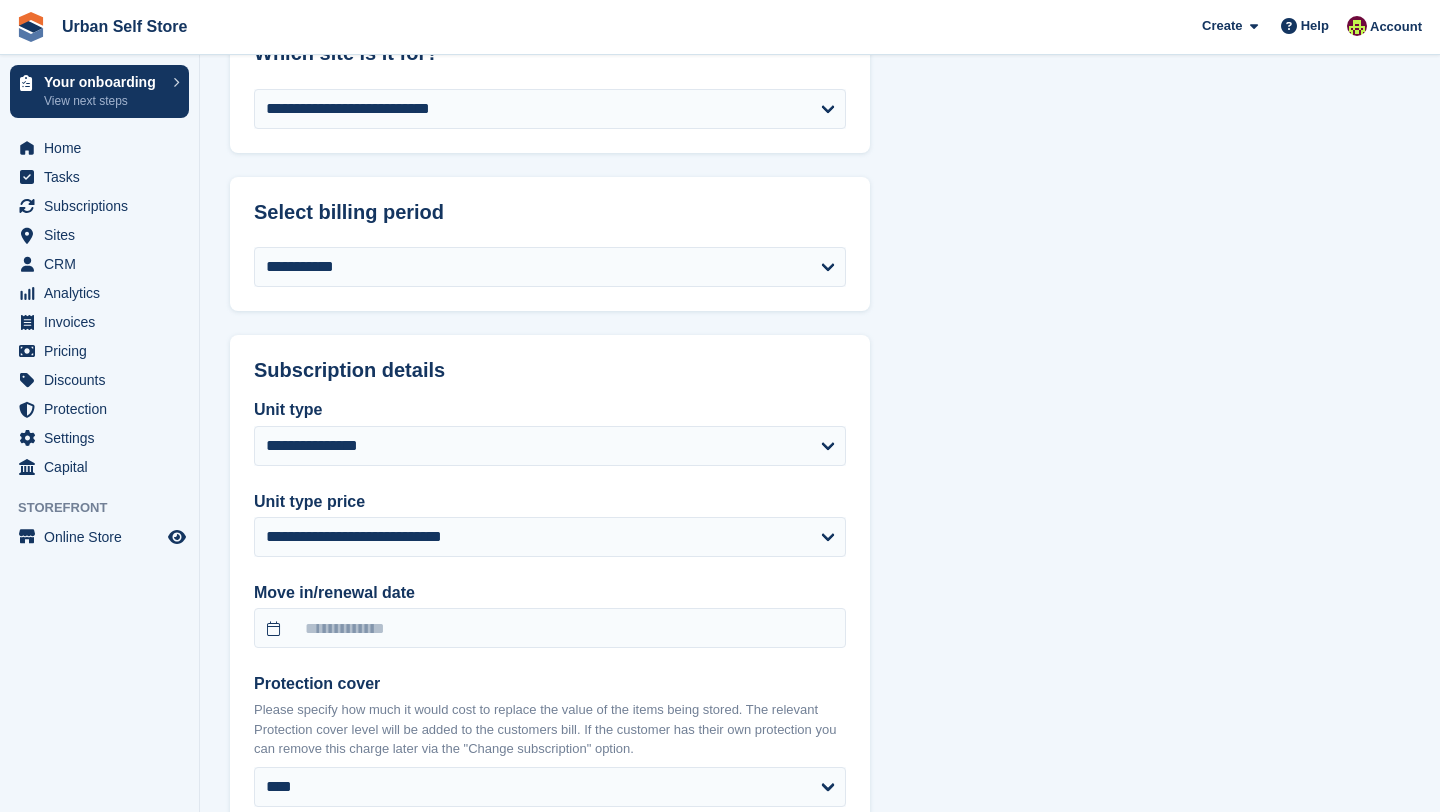 scroll, scrollTop: 1342, scrollLeft: 0, axis: vertical 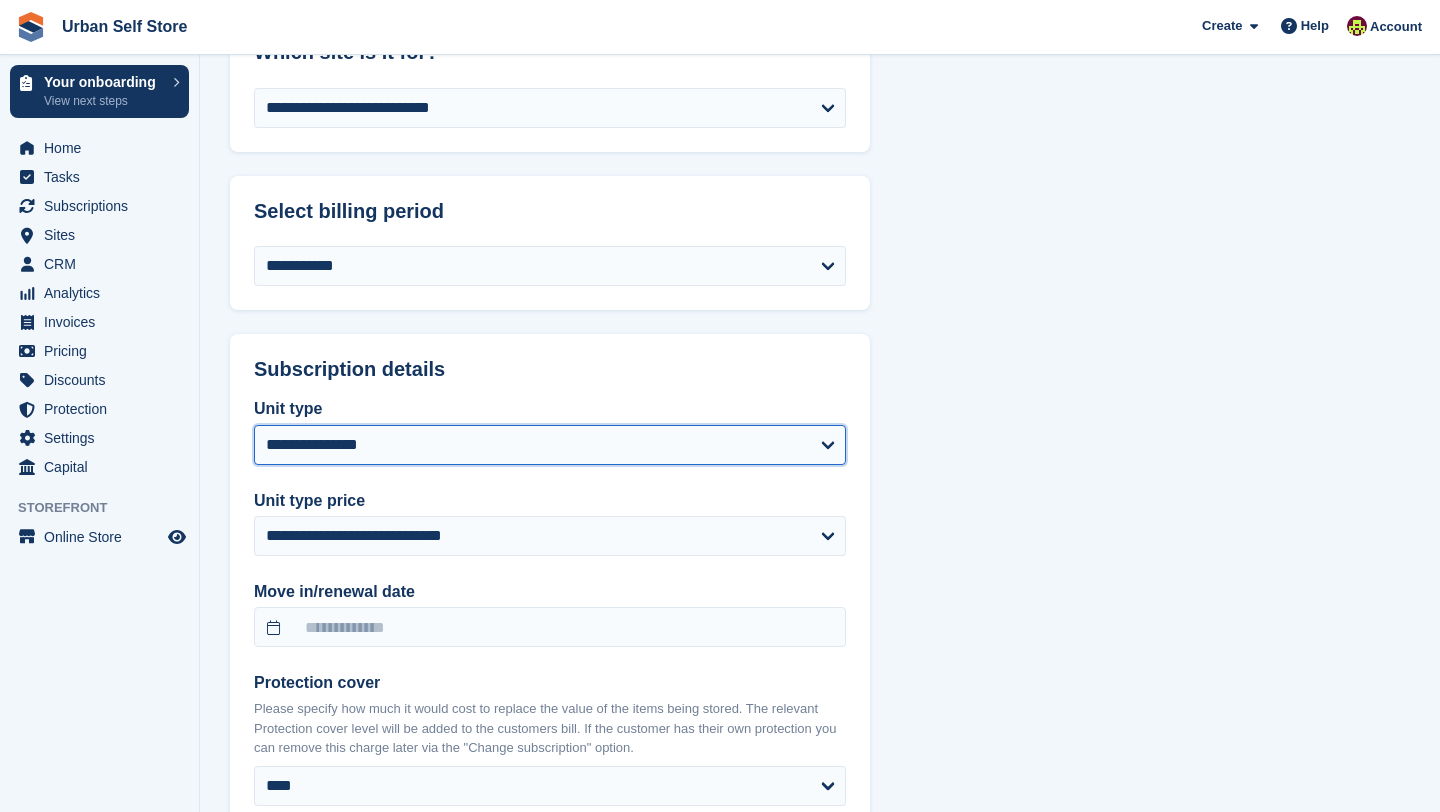click on "**********" at bounding box center [550, 445] 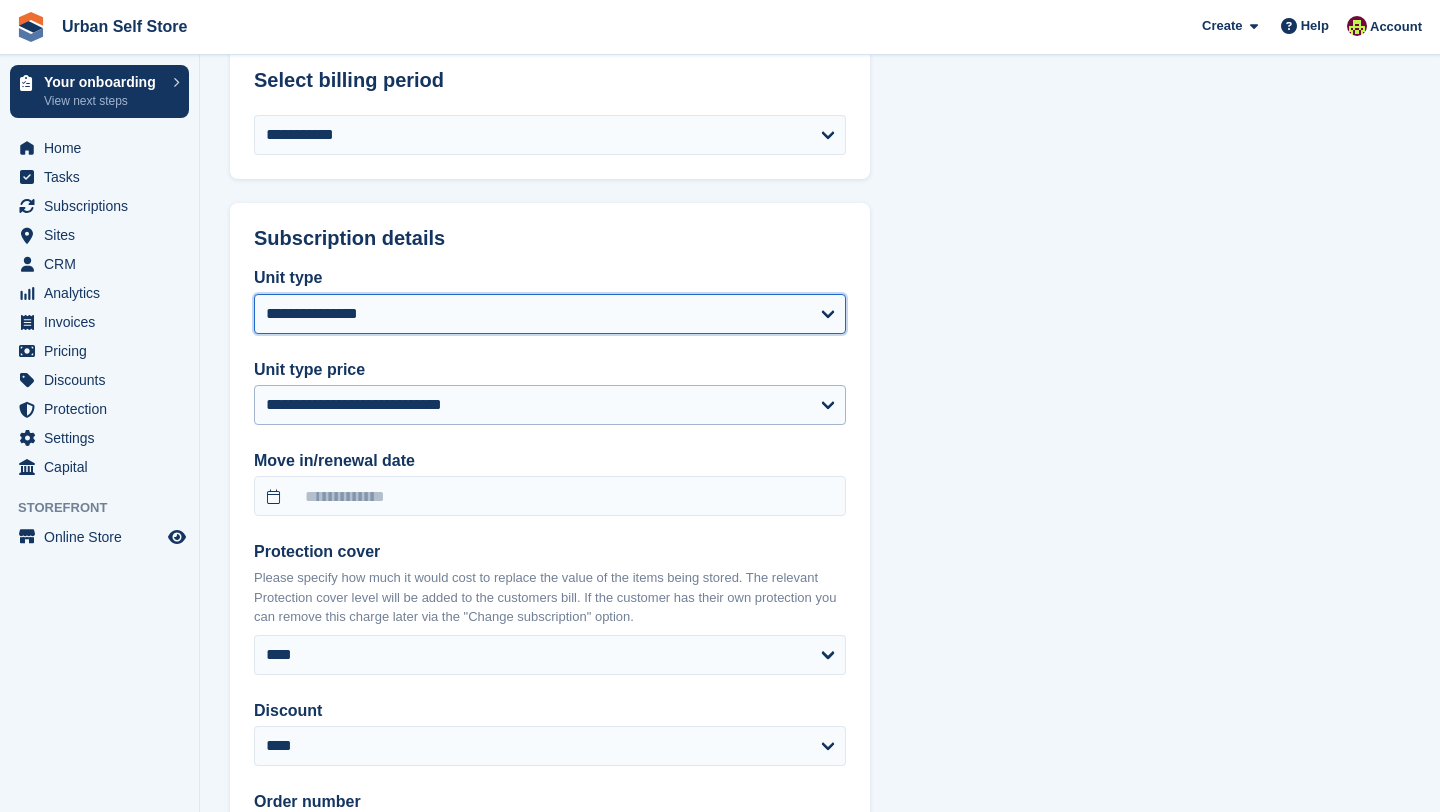 scroll, scrollTop: 1328, scrollLeft: 0, axis: vertical 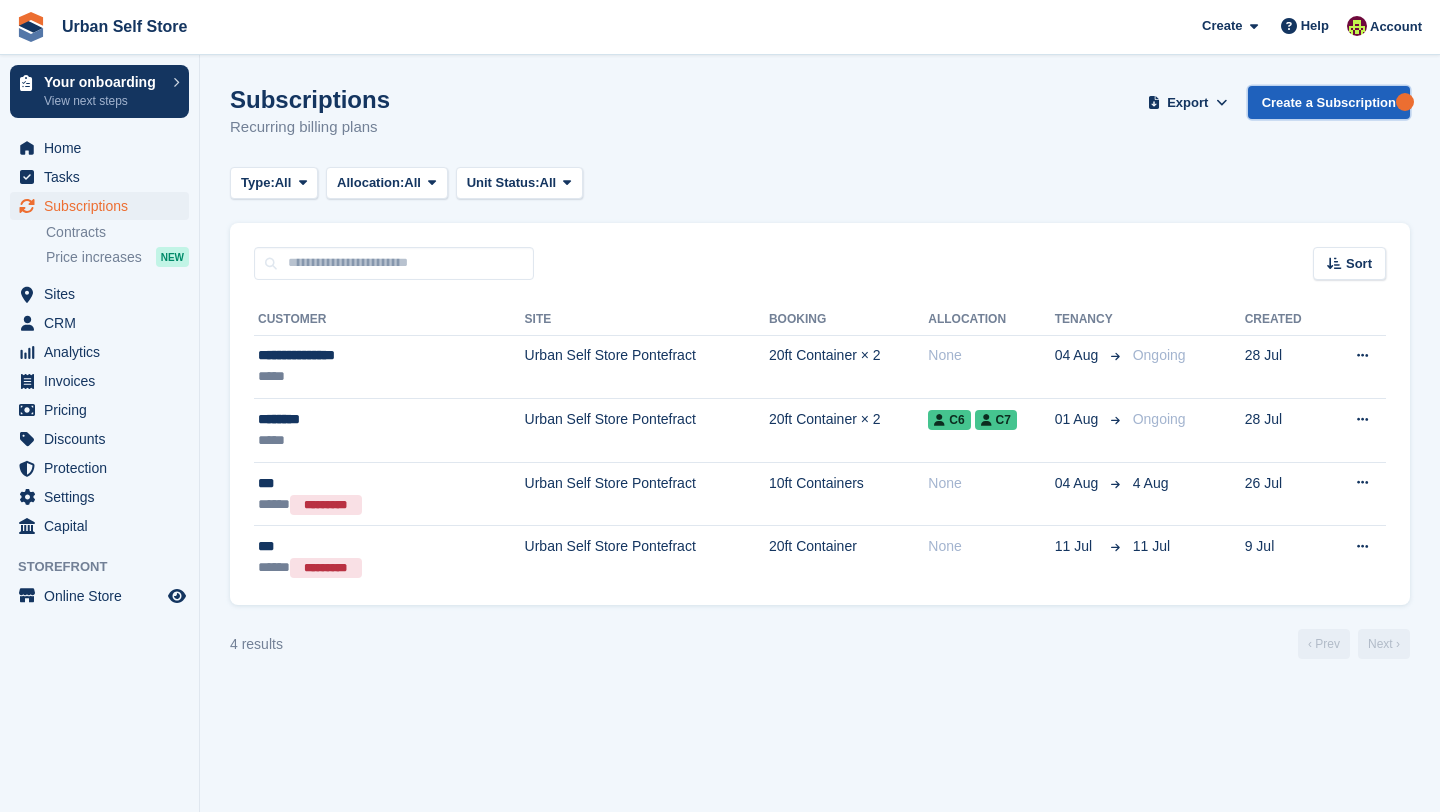 click on "Create a Subscription" at bounding box center [1329, 102] 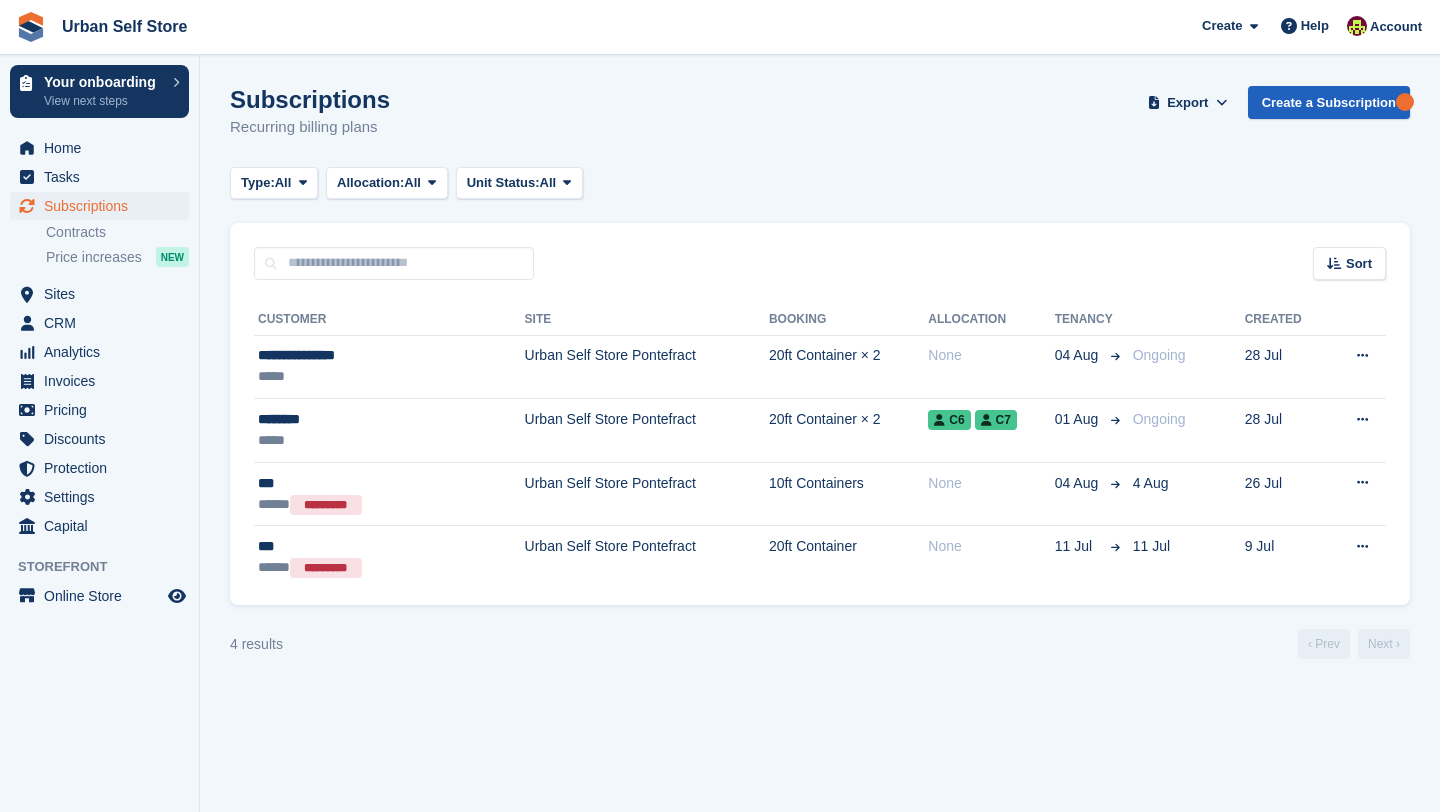 select on "*****" 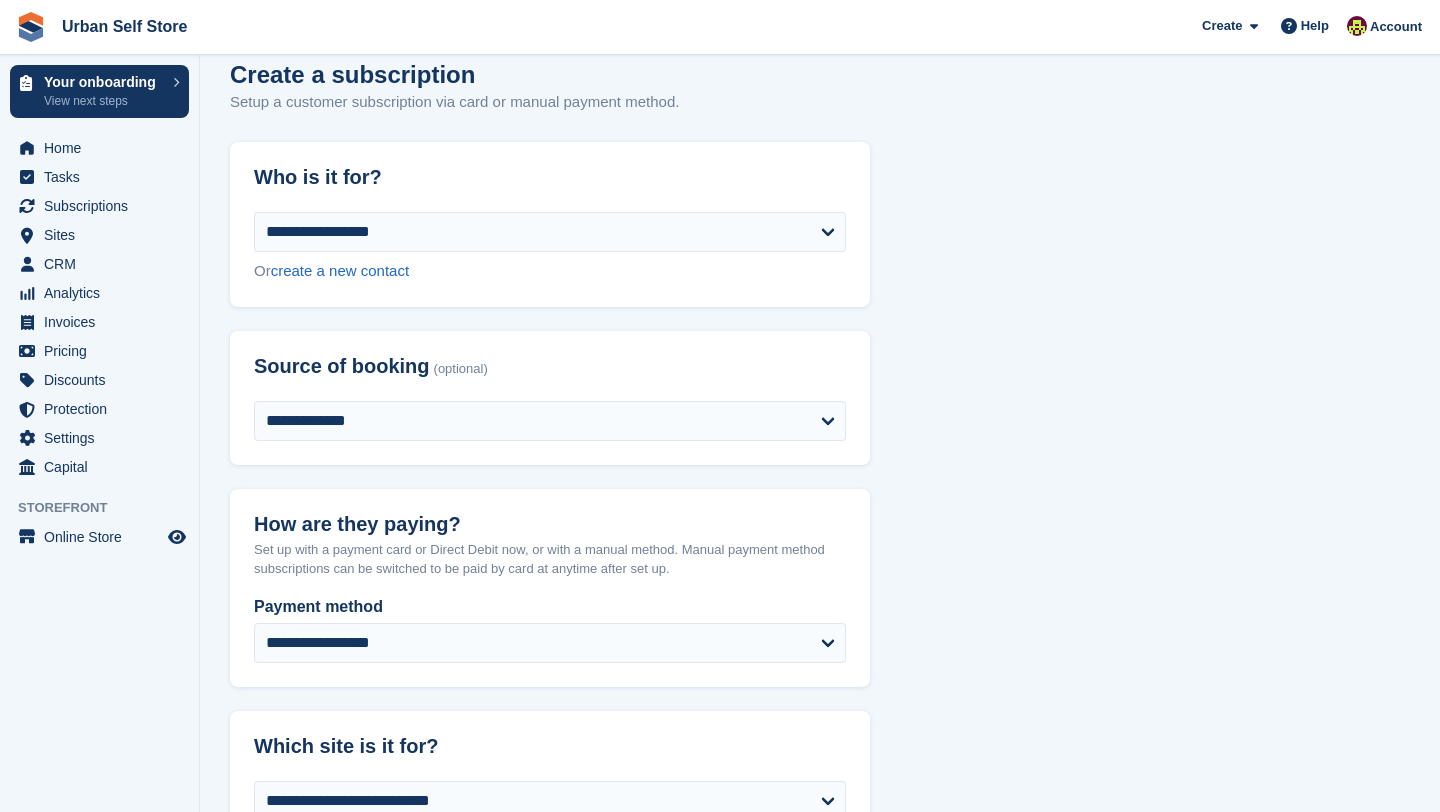 scroll, scrollTop: 0, scrollLeft: 0, axis: both 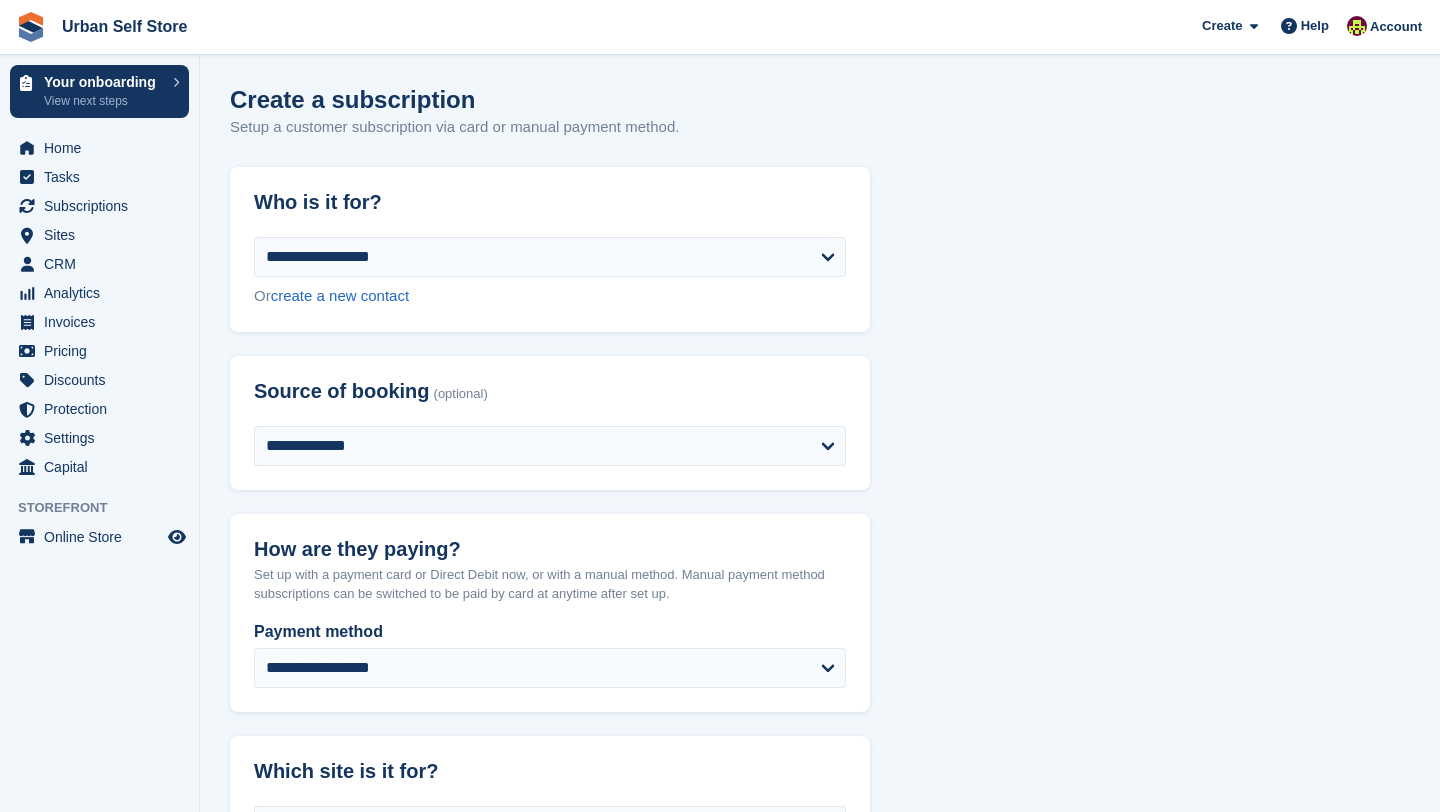 click on "**********" at bounding box center (550, 284) 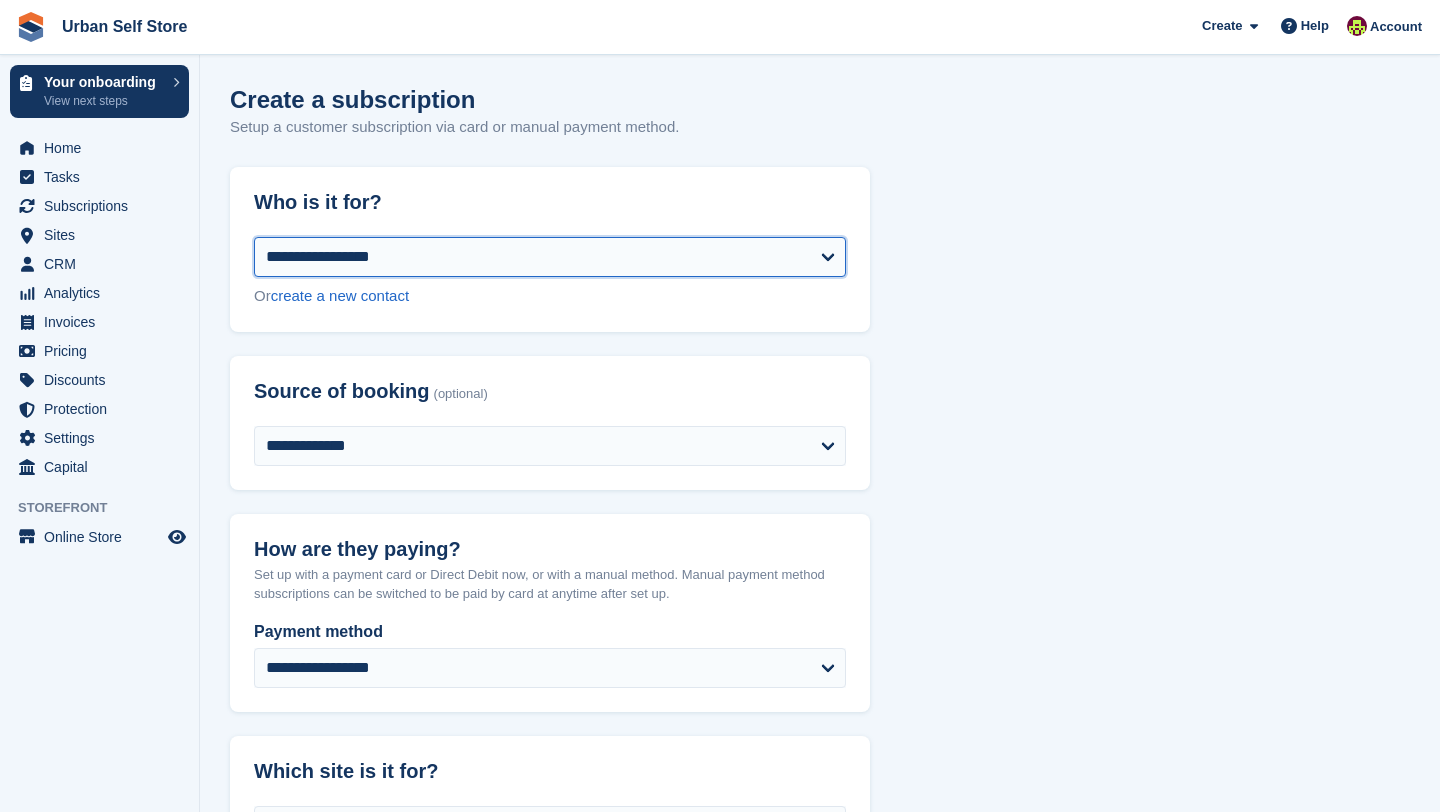 click on "**********" at bounding box center (550, 257) 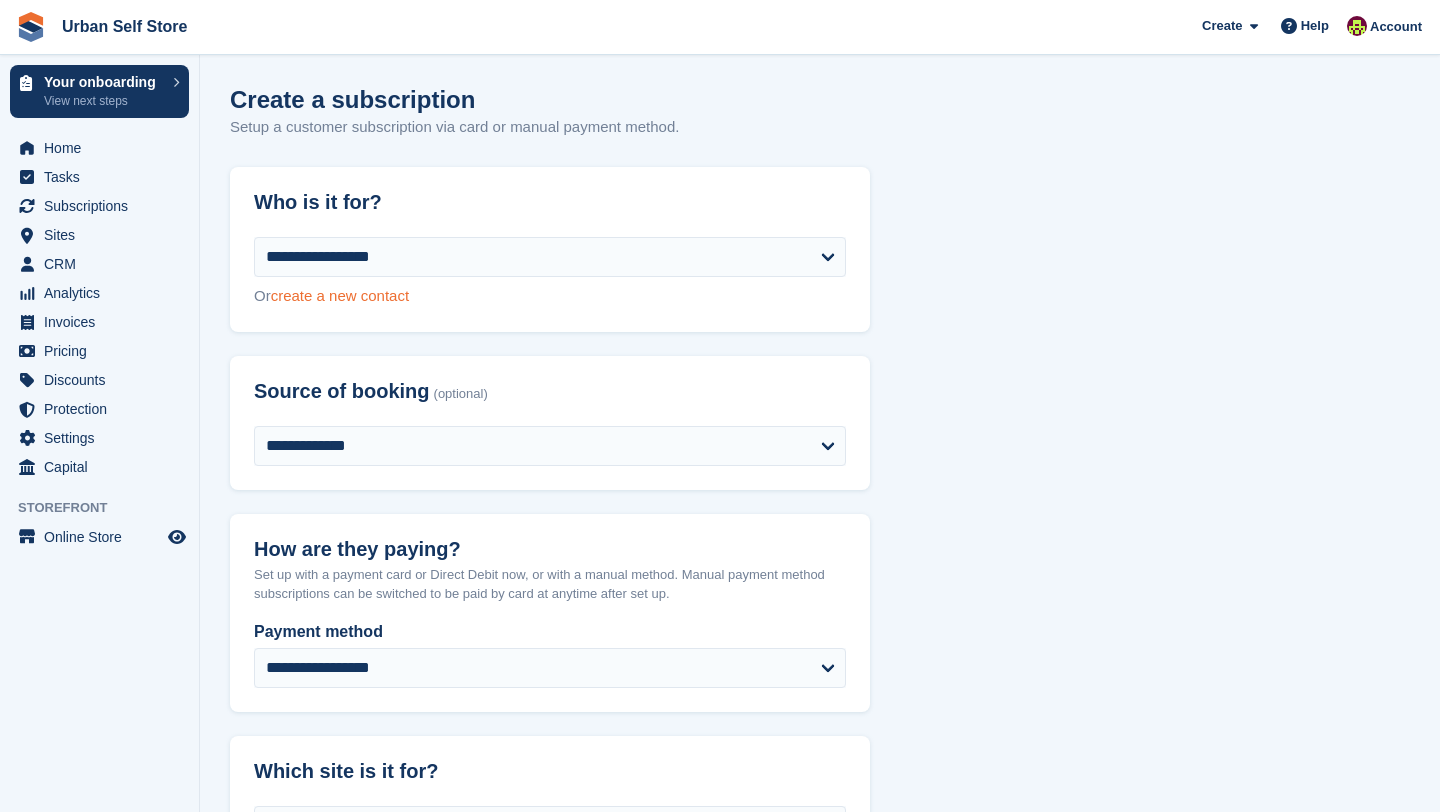 click on "create a new contact" at bounding box center (340, 295) 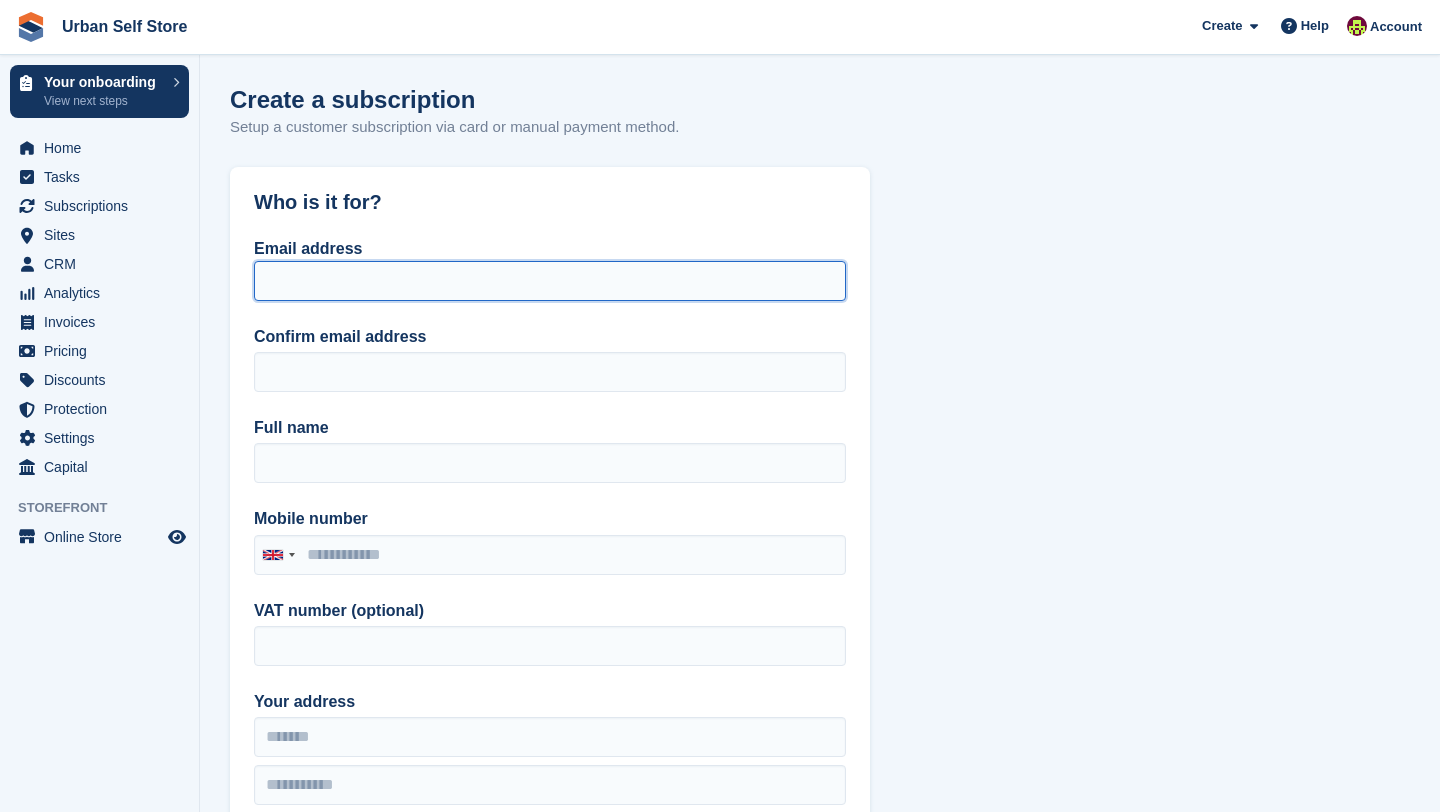 click on "Email address" at bounding box center (550, 281) 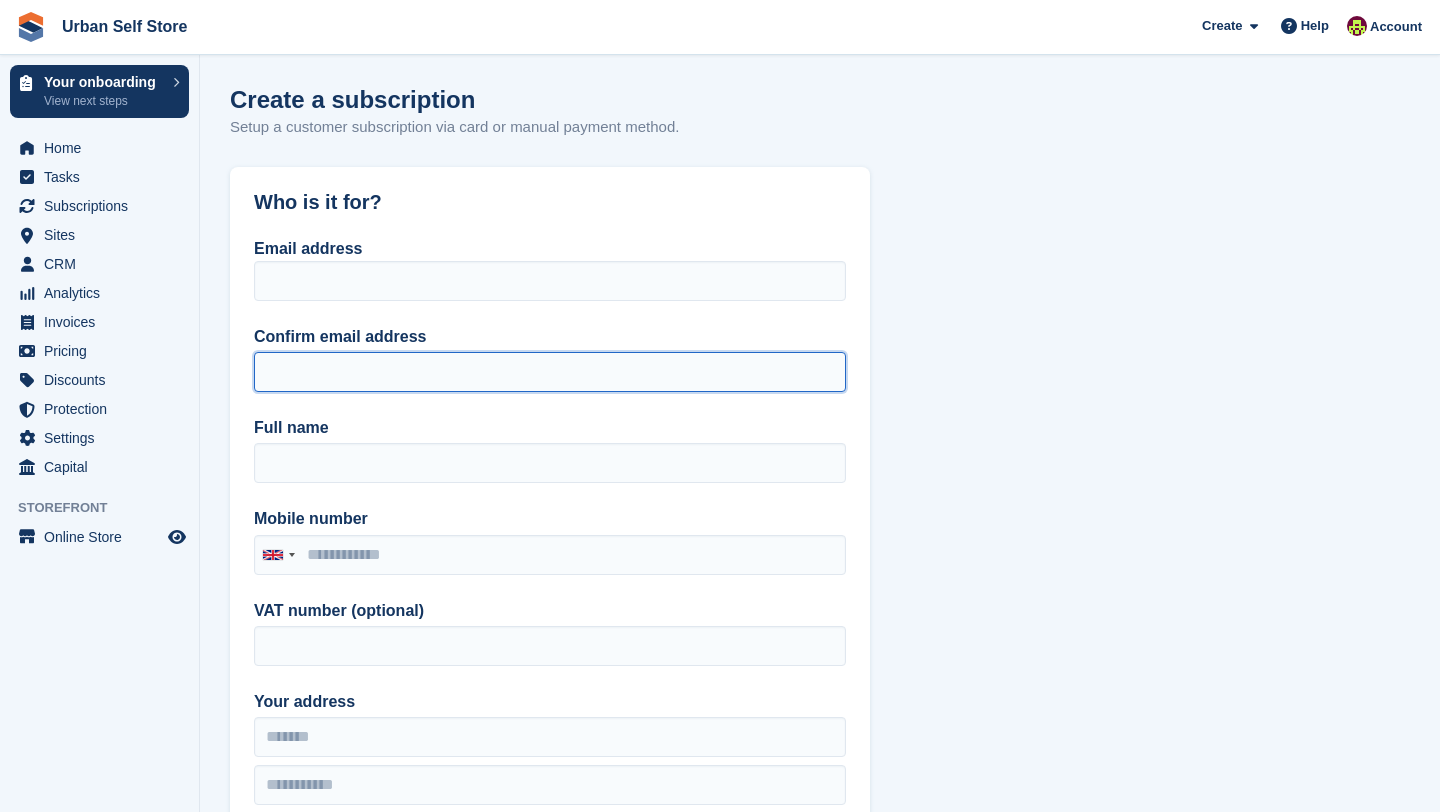 click on "Confirm email address" at bounding box center [550, 372] 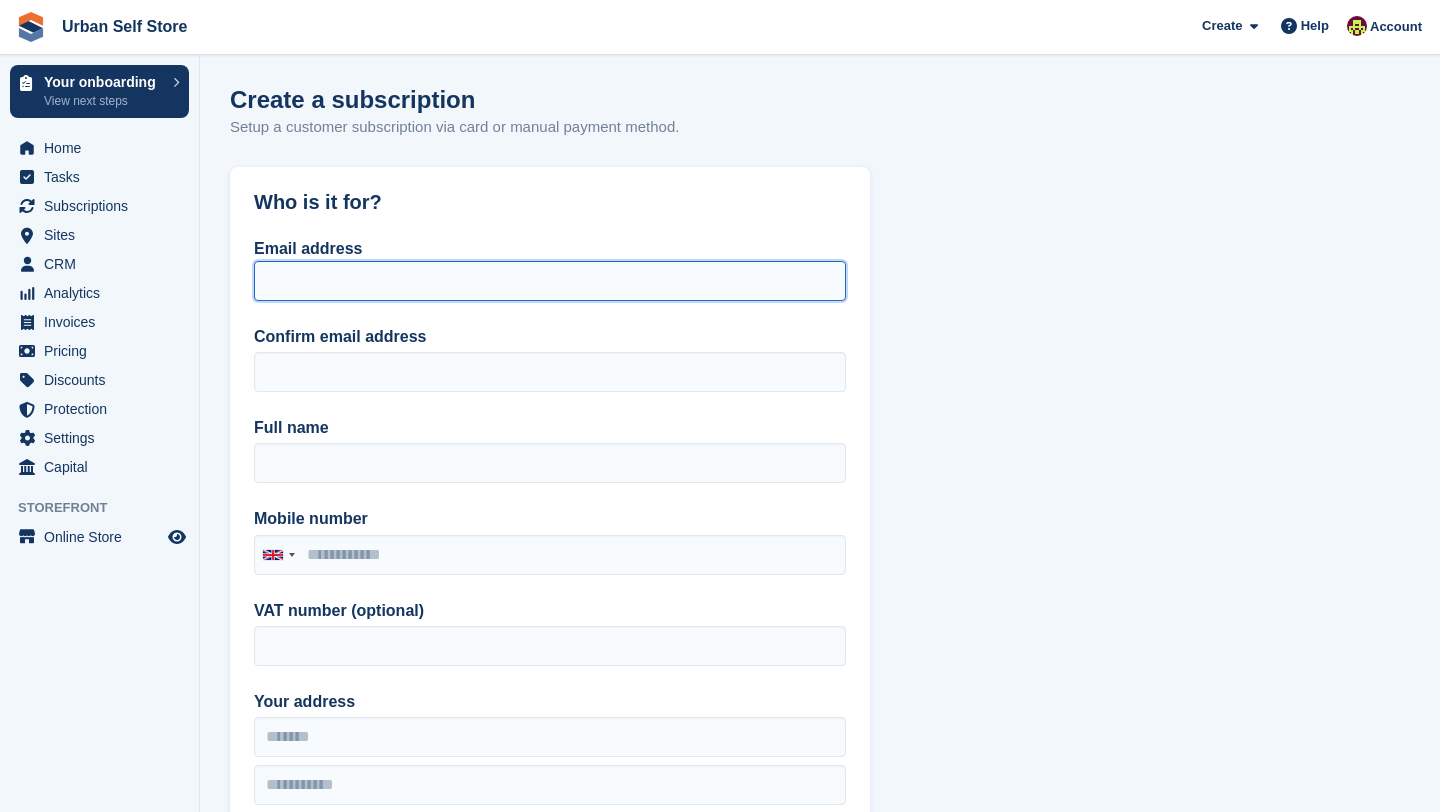 click on "Email address" at bounding box center [550, 281] 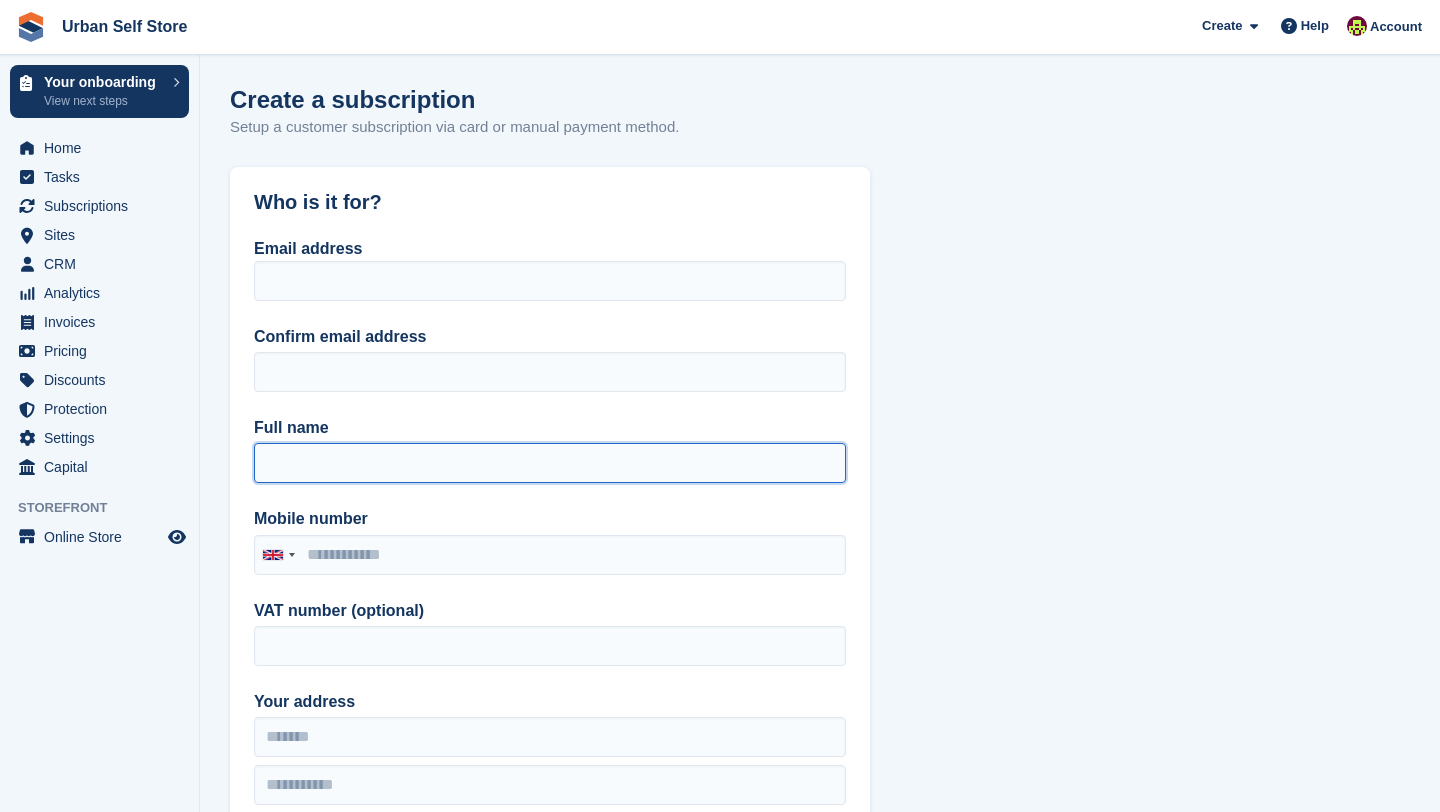 click on "Full name" at bounding box center (550, 463) 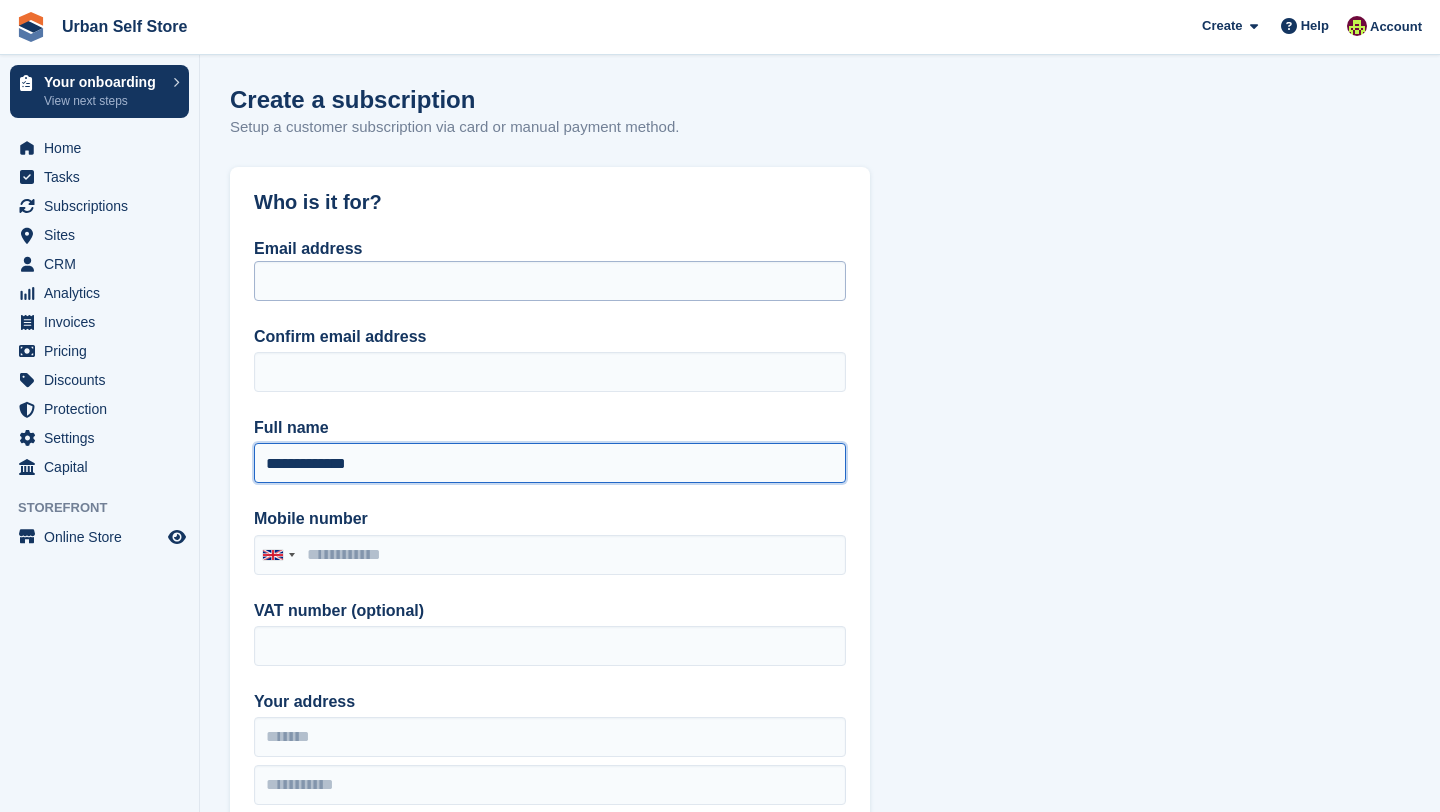 type on "**********" 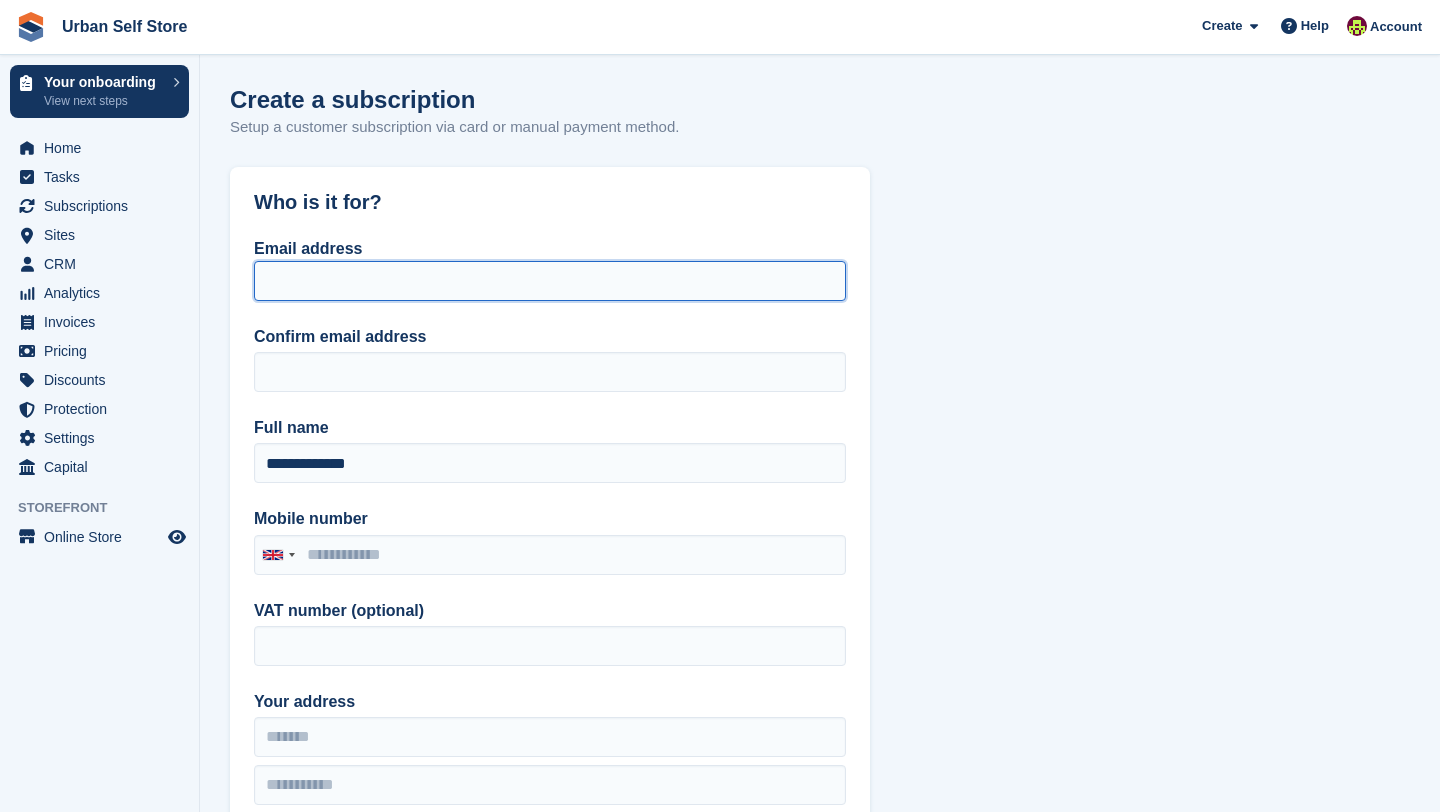 click on "Email address" at bounding box center [550, 281] 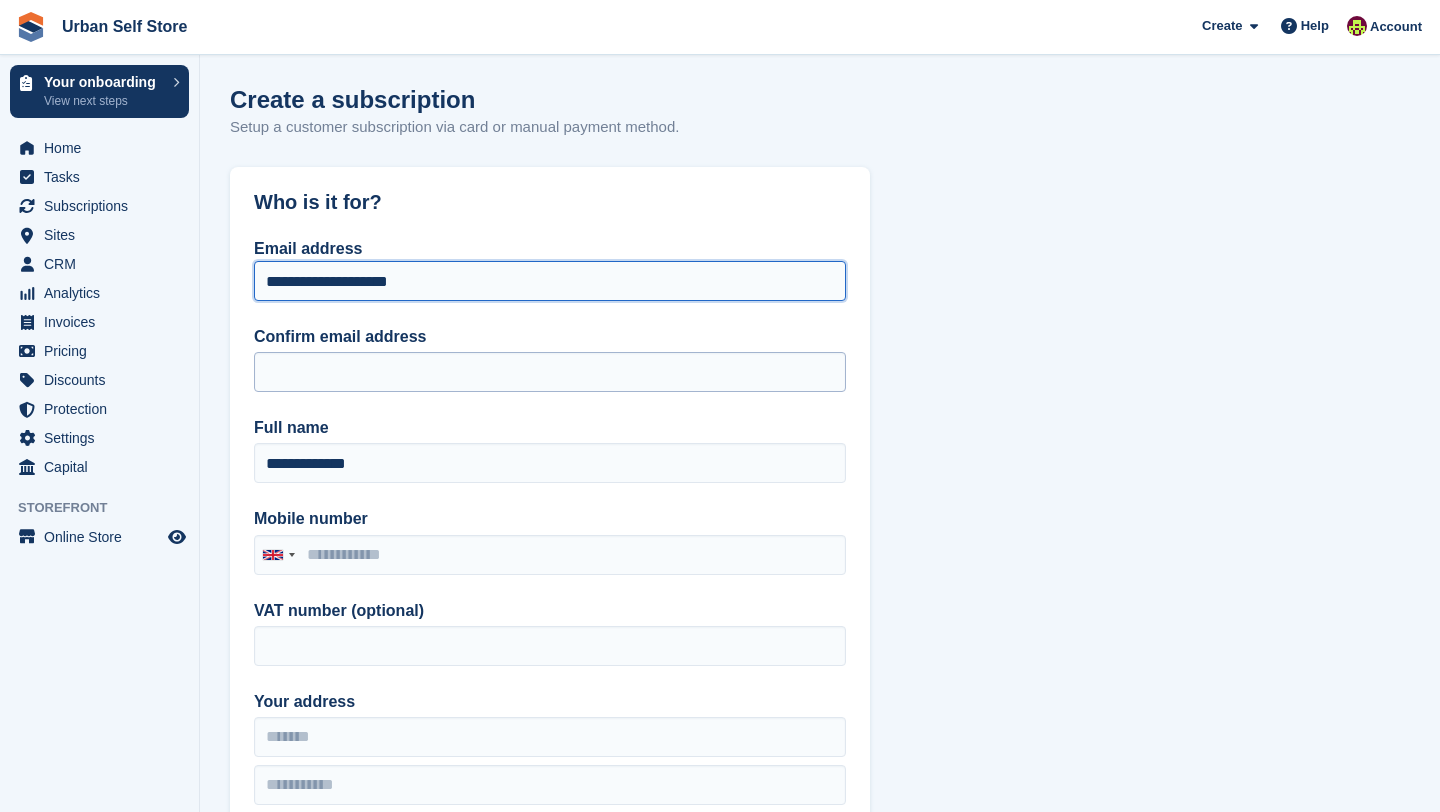 type on "**********" 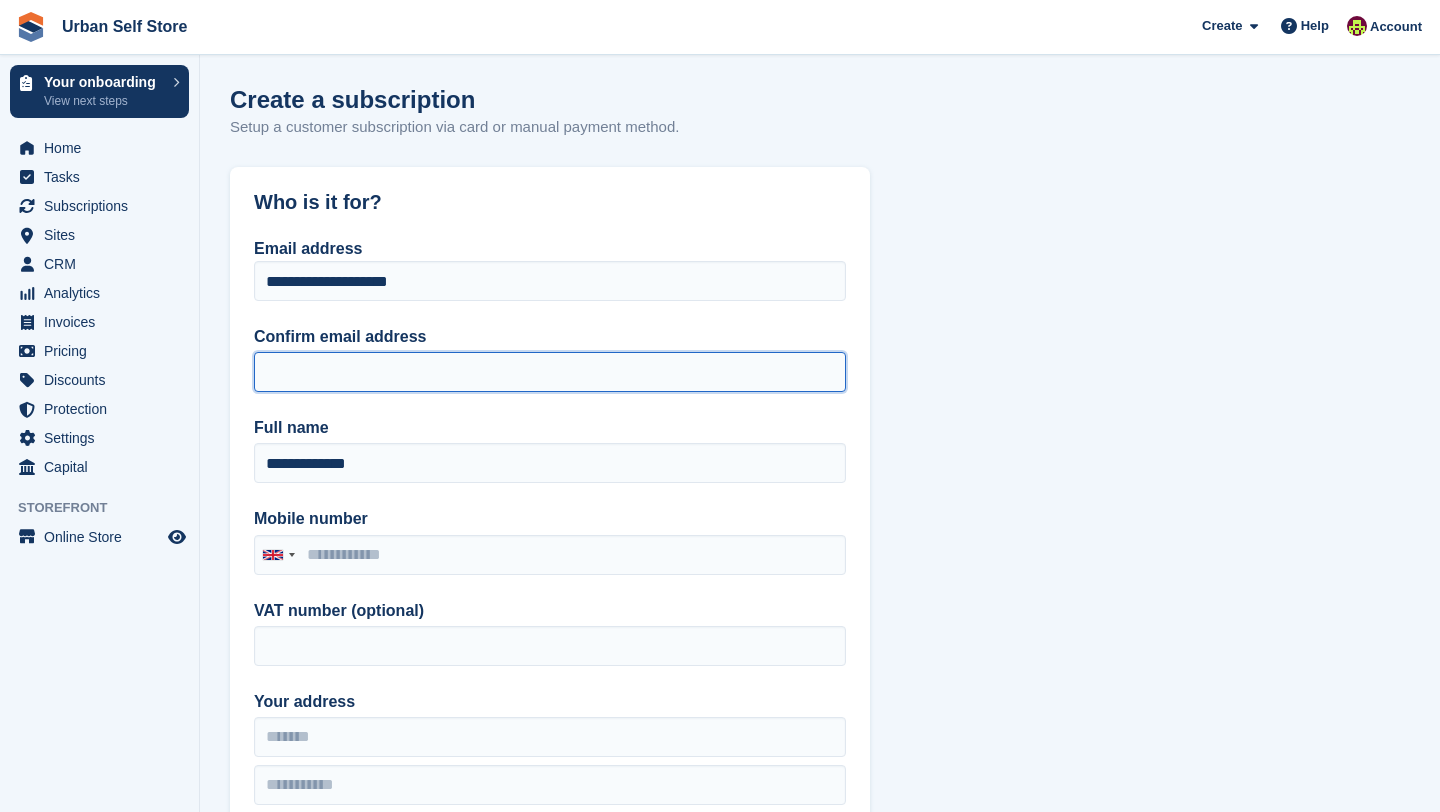click on "Confirm email address" at bounding box center (550, 372) 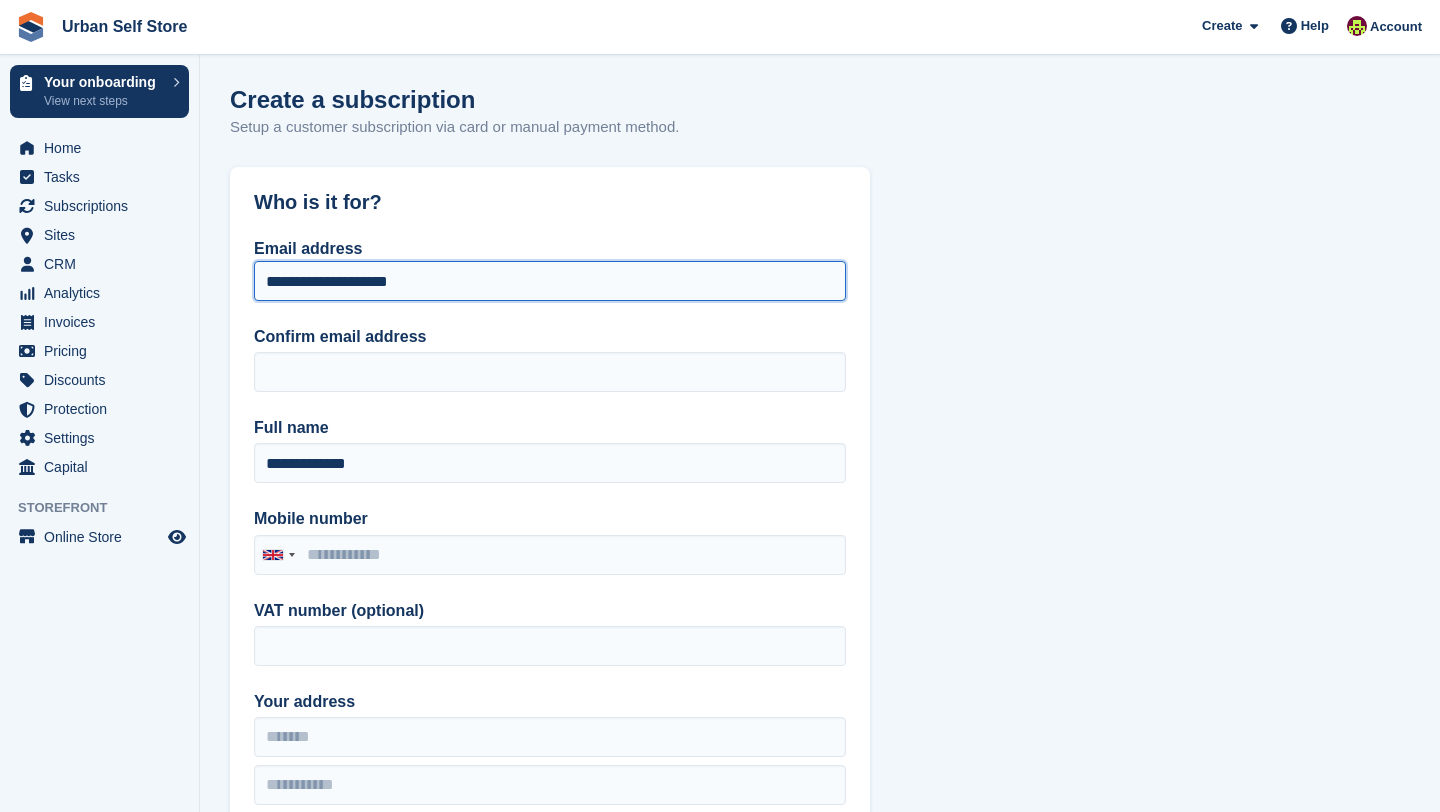 click on "**********" at bounding box center (550, 281) 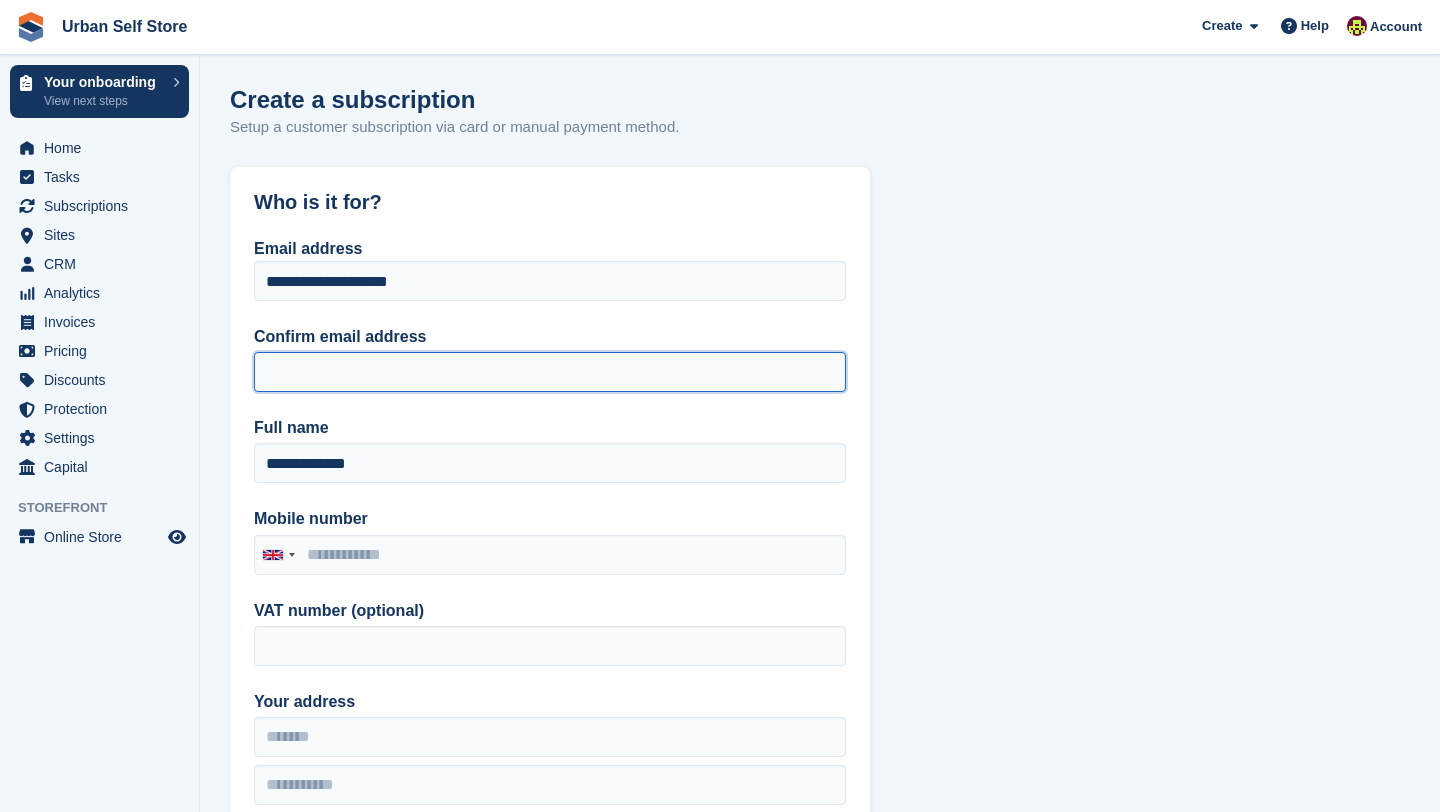 click on "Confirm email address" at bounding box center (550, 372) 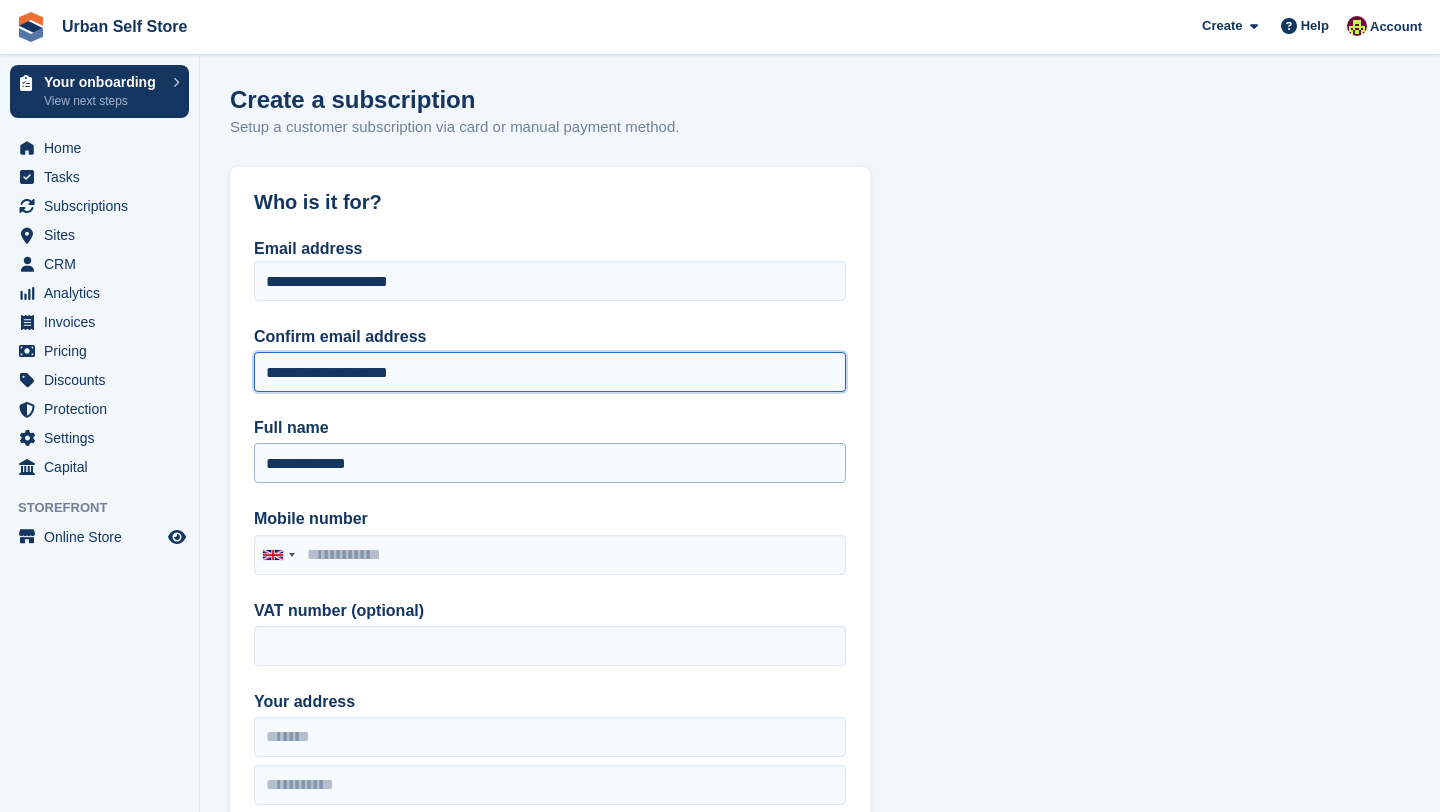 type on "**********" 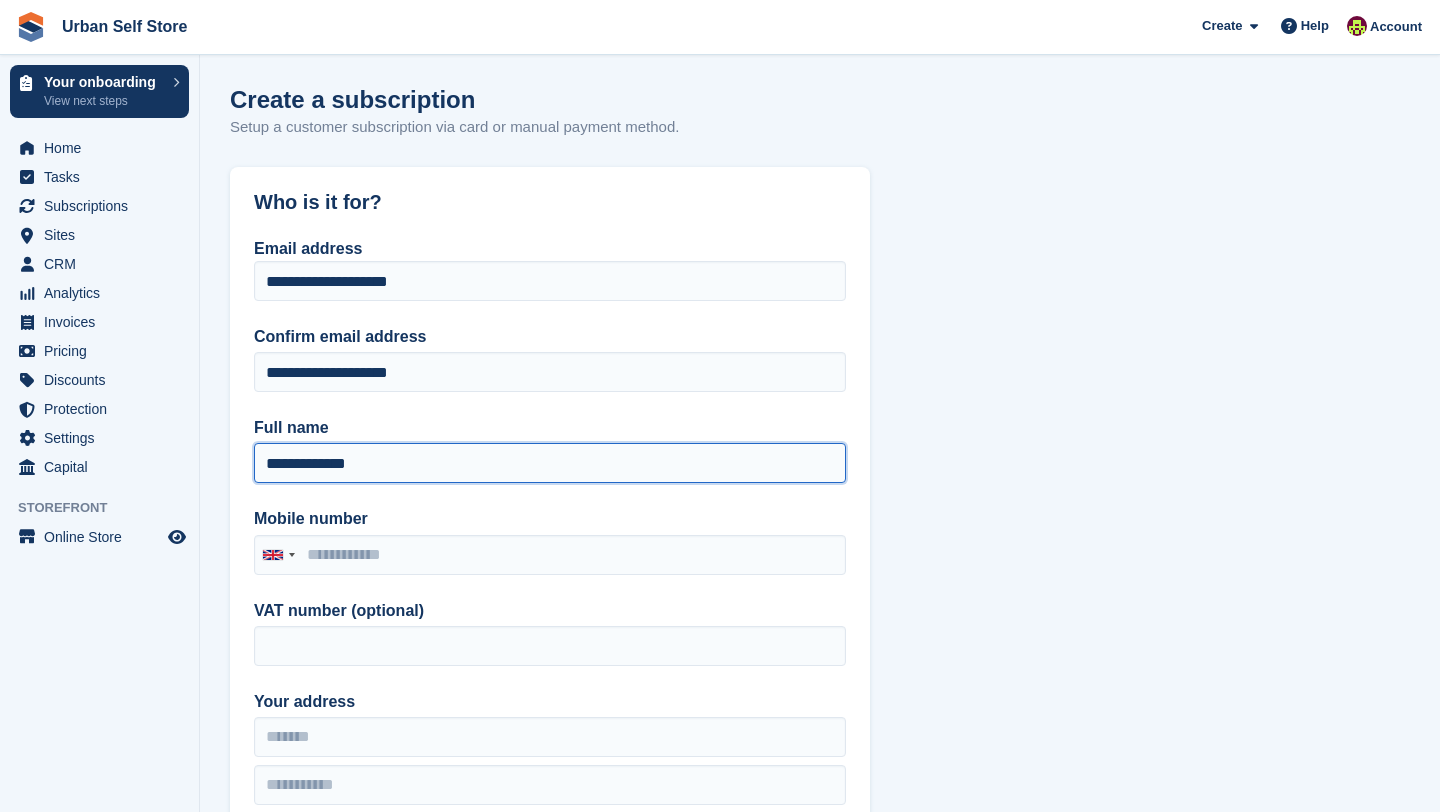 click on "**********" at bounding box center [550, 463] 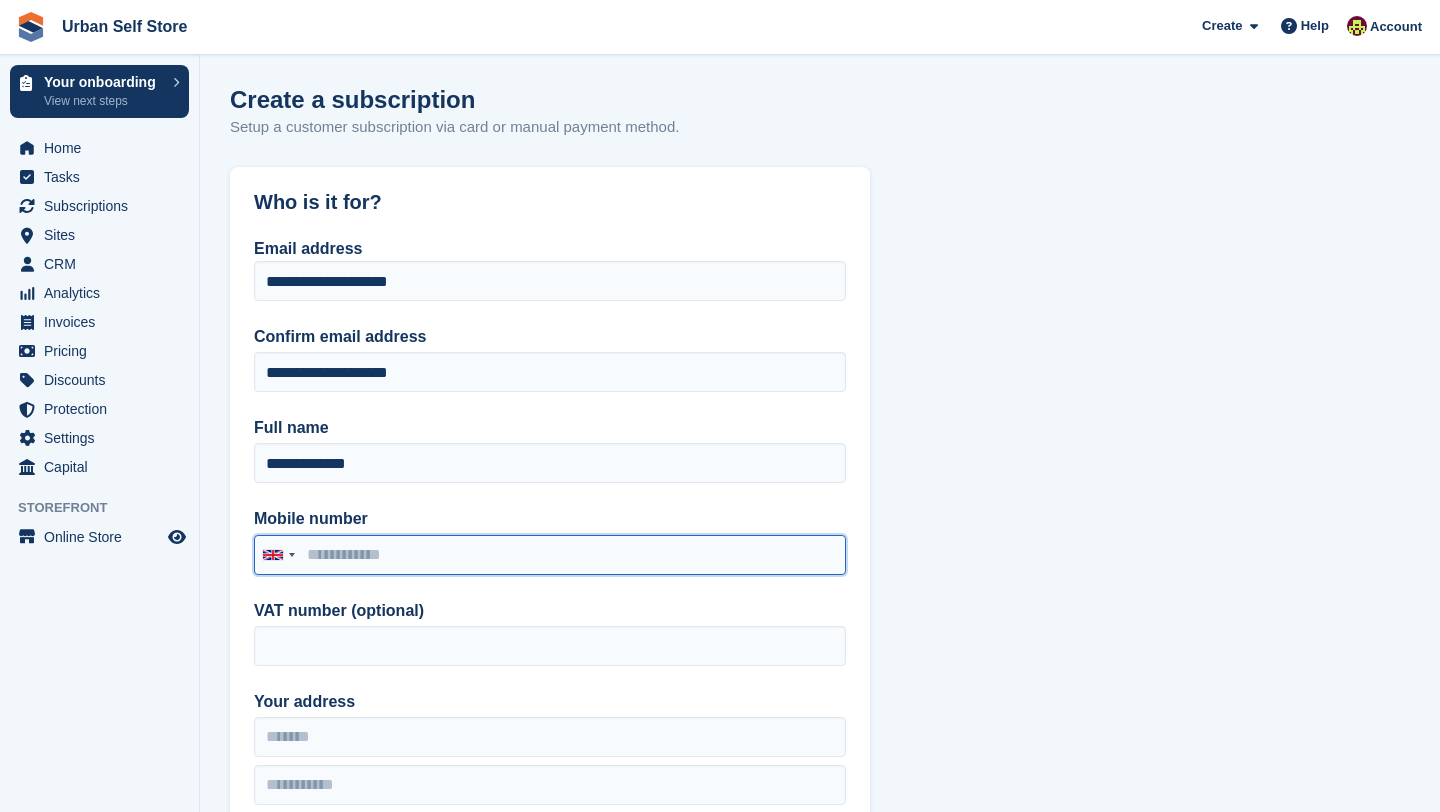 click on "Mobile number" at bounding box center (550, 555) 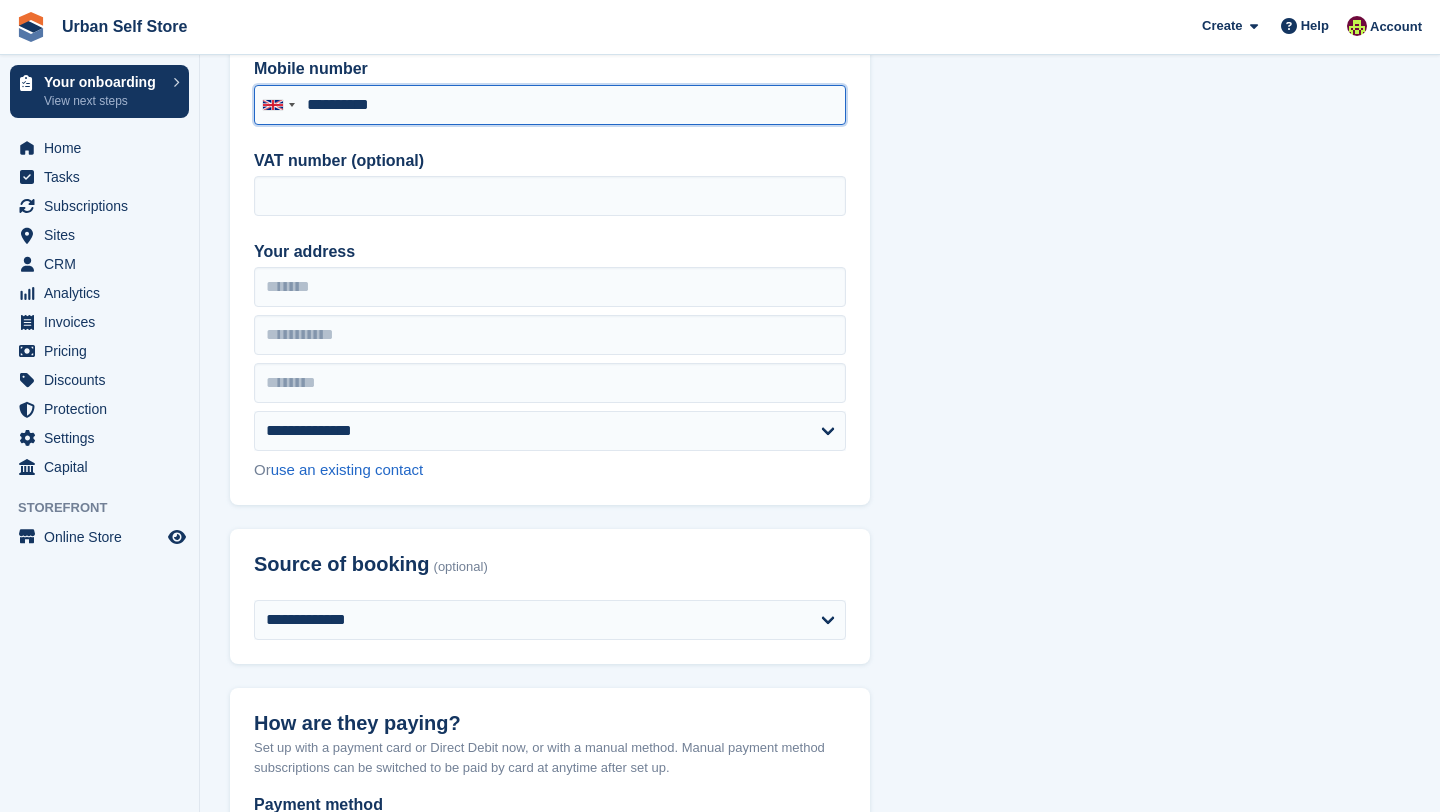 scroll, scrollTop: 452, scrollLeft: 0, axis: vertical 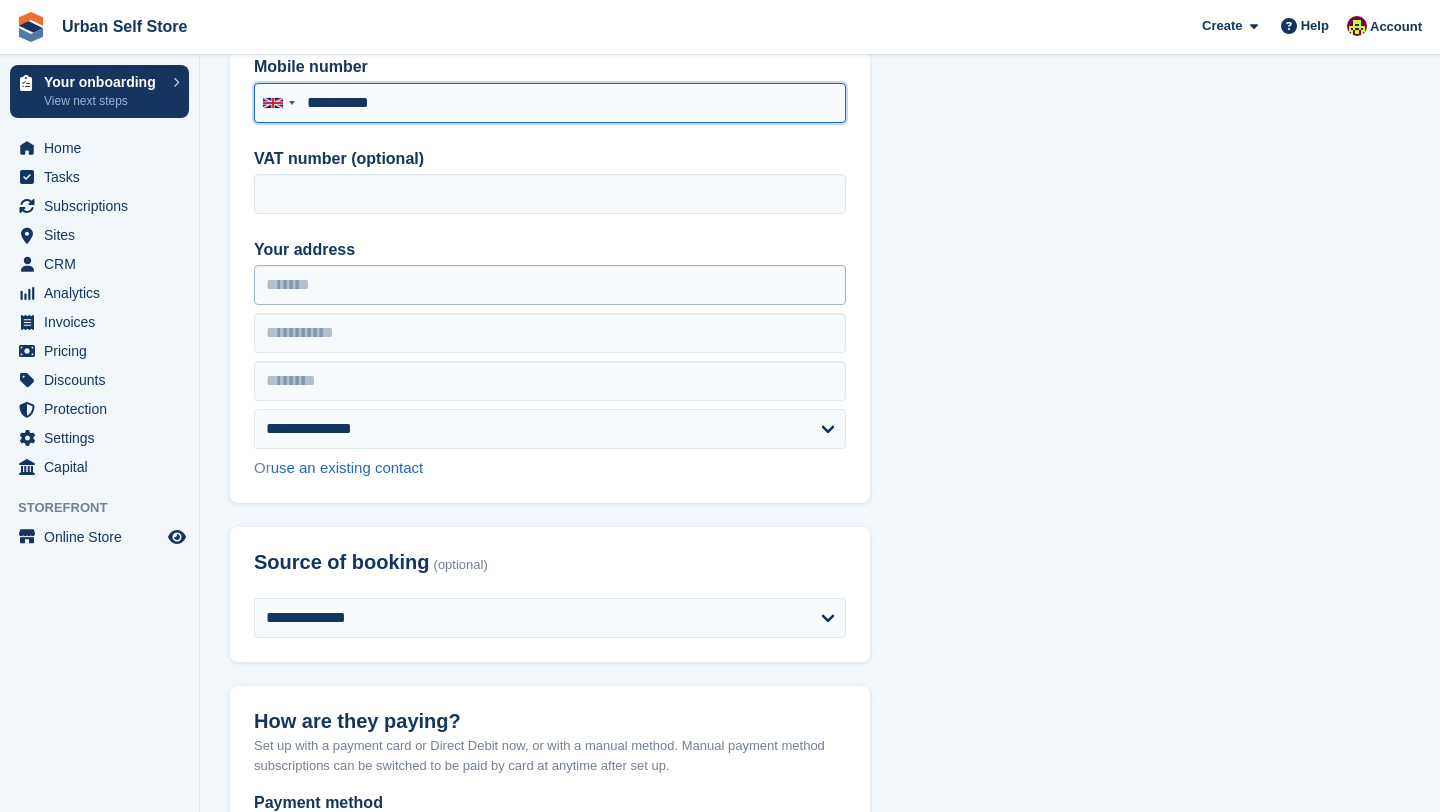 type on "**********" 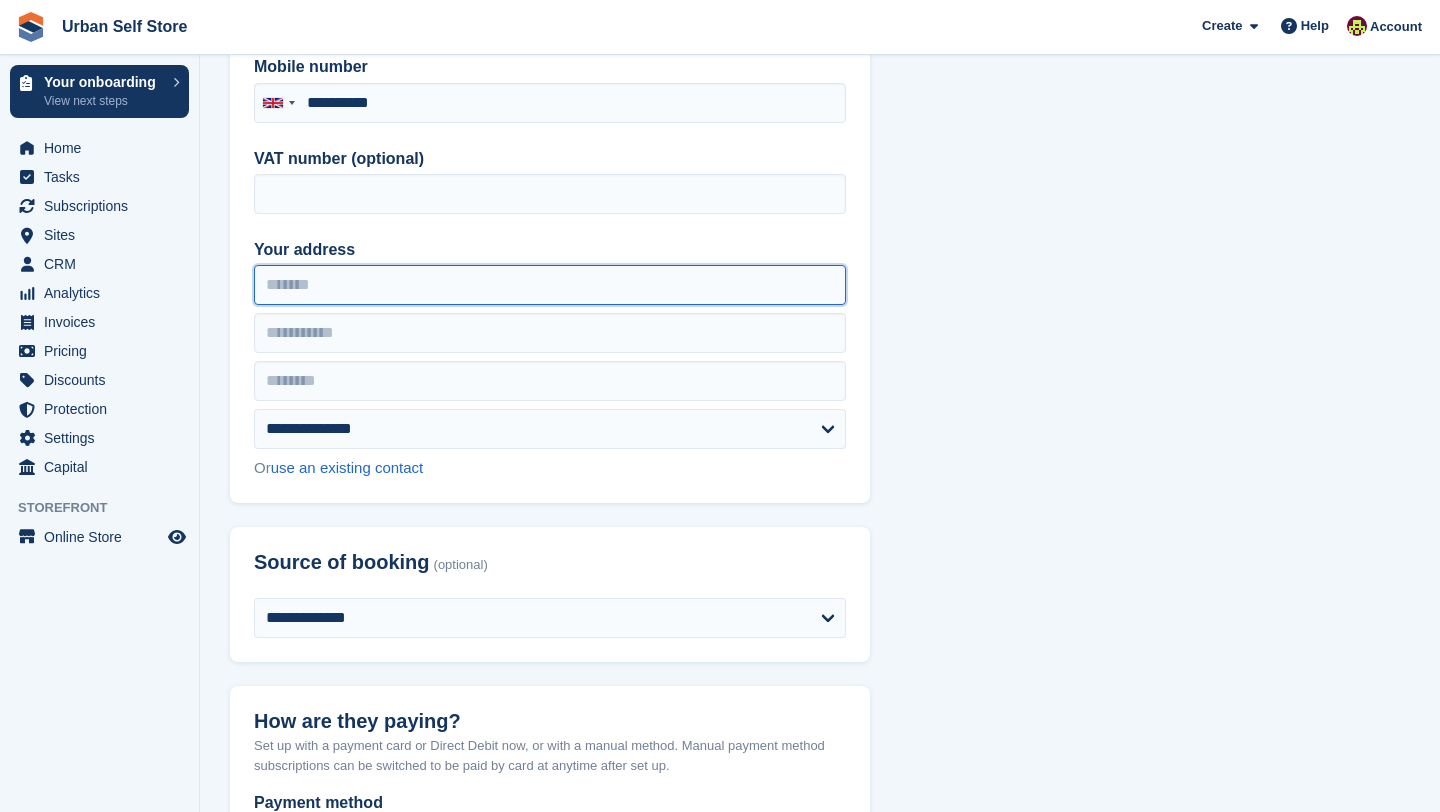 click on "Your address" at bounding box center [550, 285] 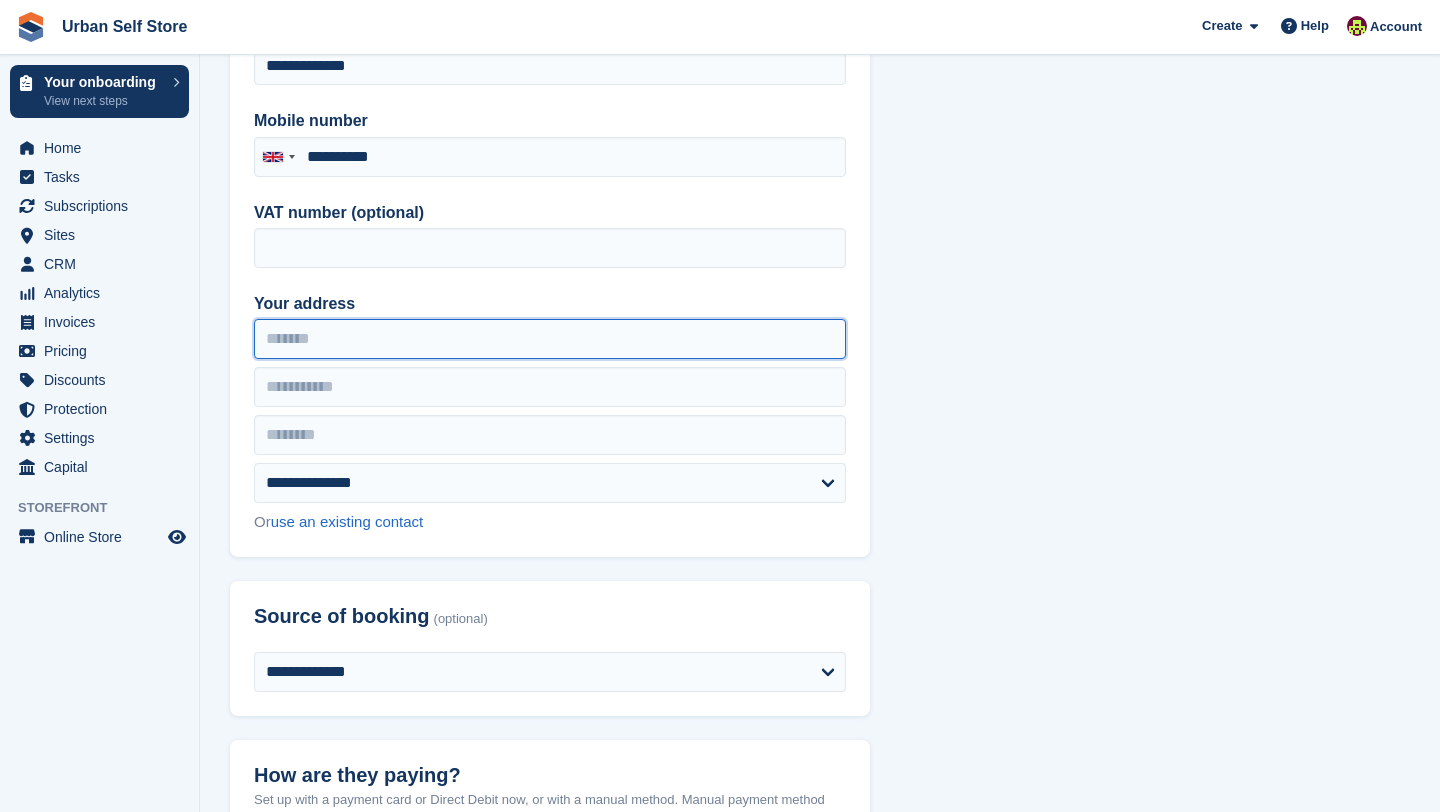 scroll, scrollTop: 406, scrollLeft: 0, axis: vertical 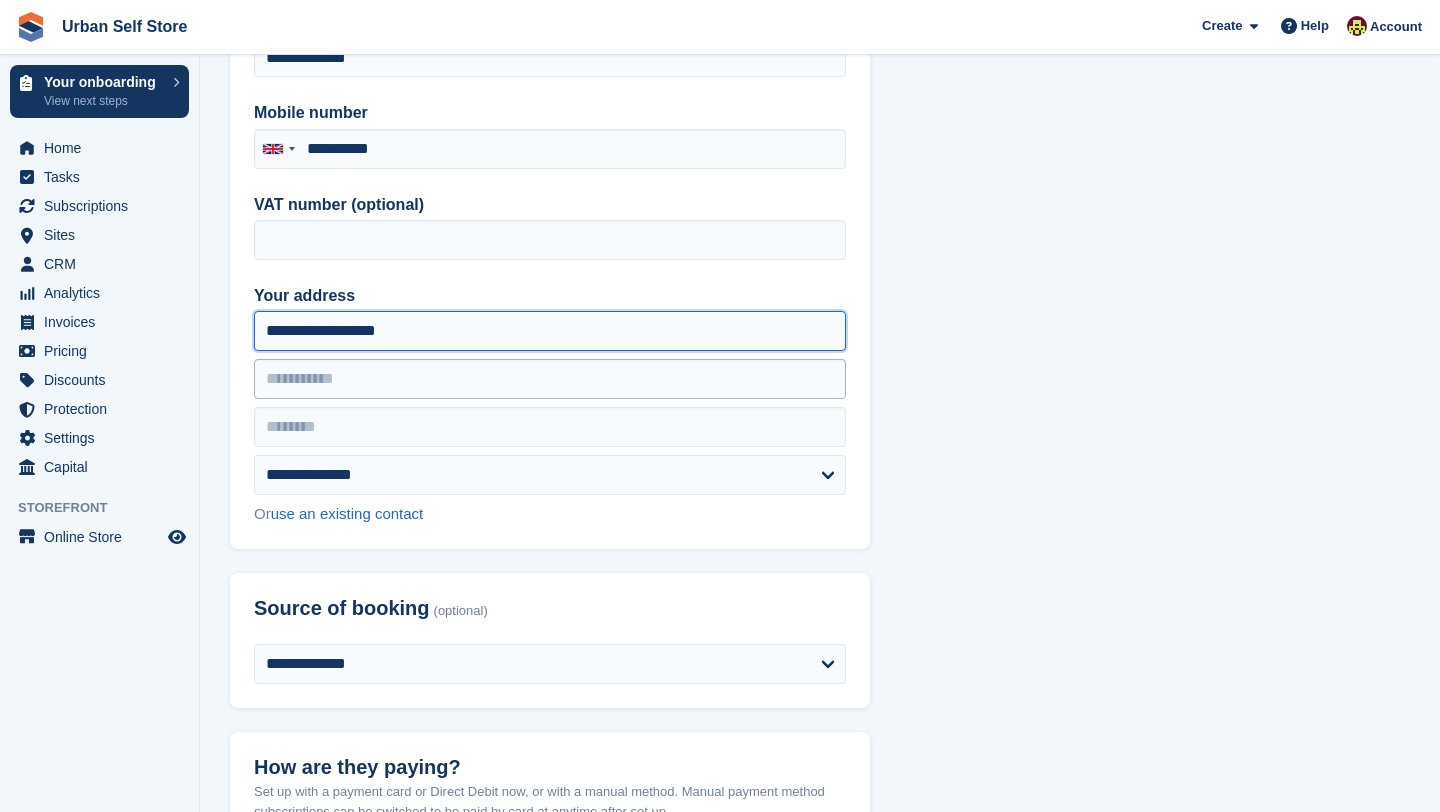 type on "**********" 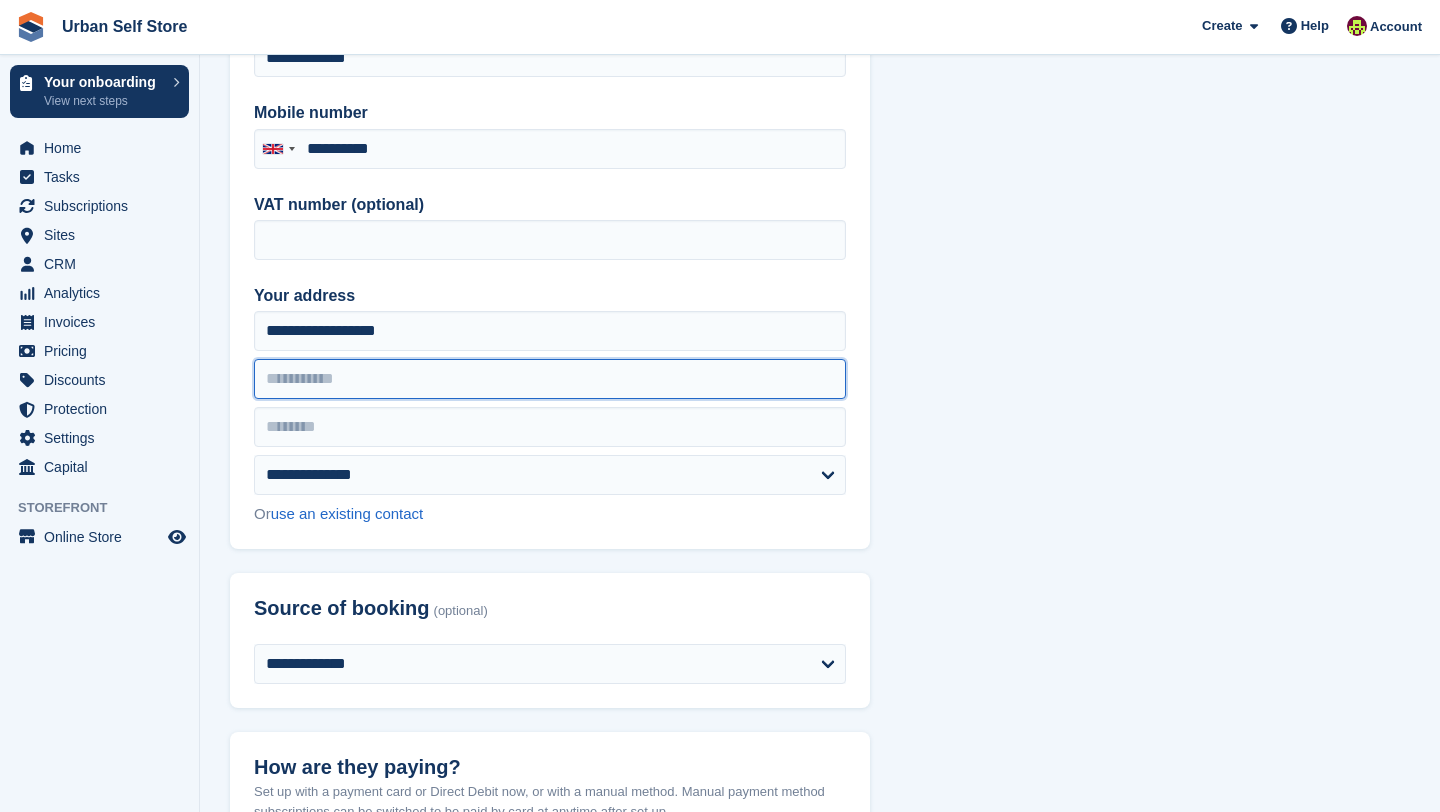 click at bounding box center [550, 379] 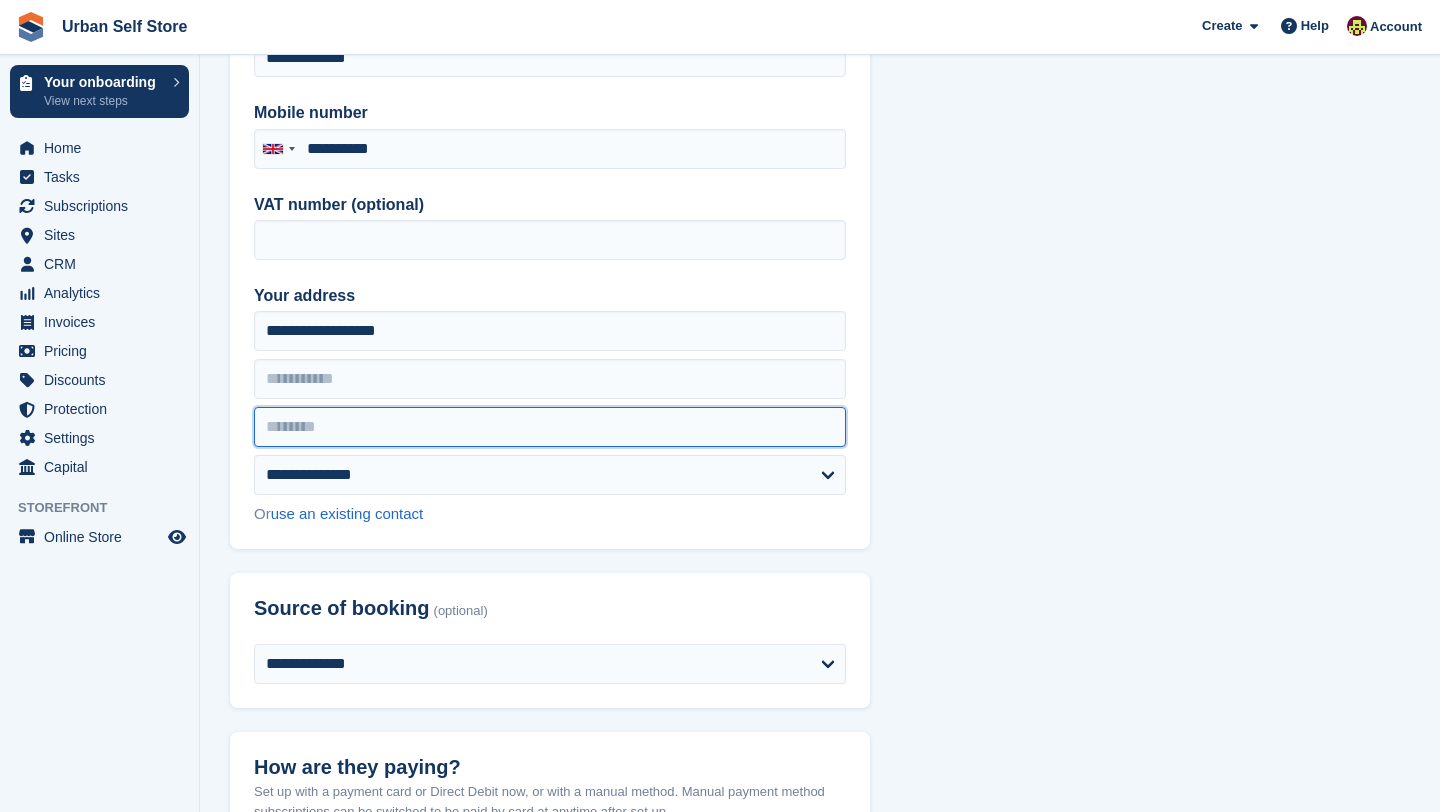 click at bounding box center (550, 427) 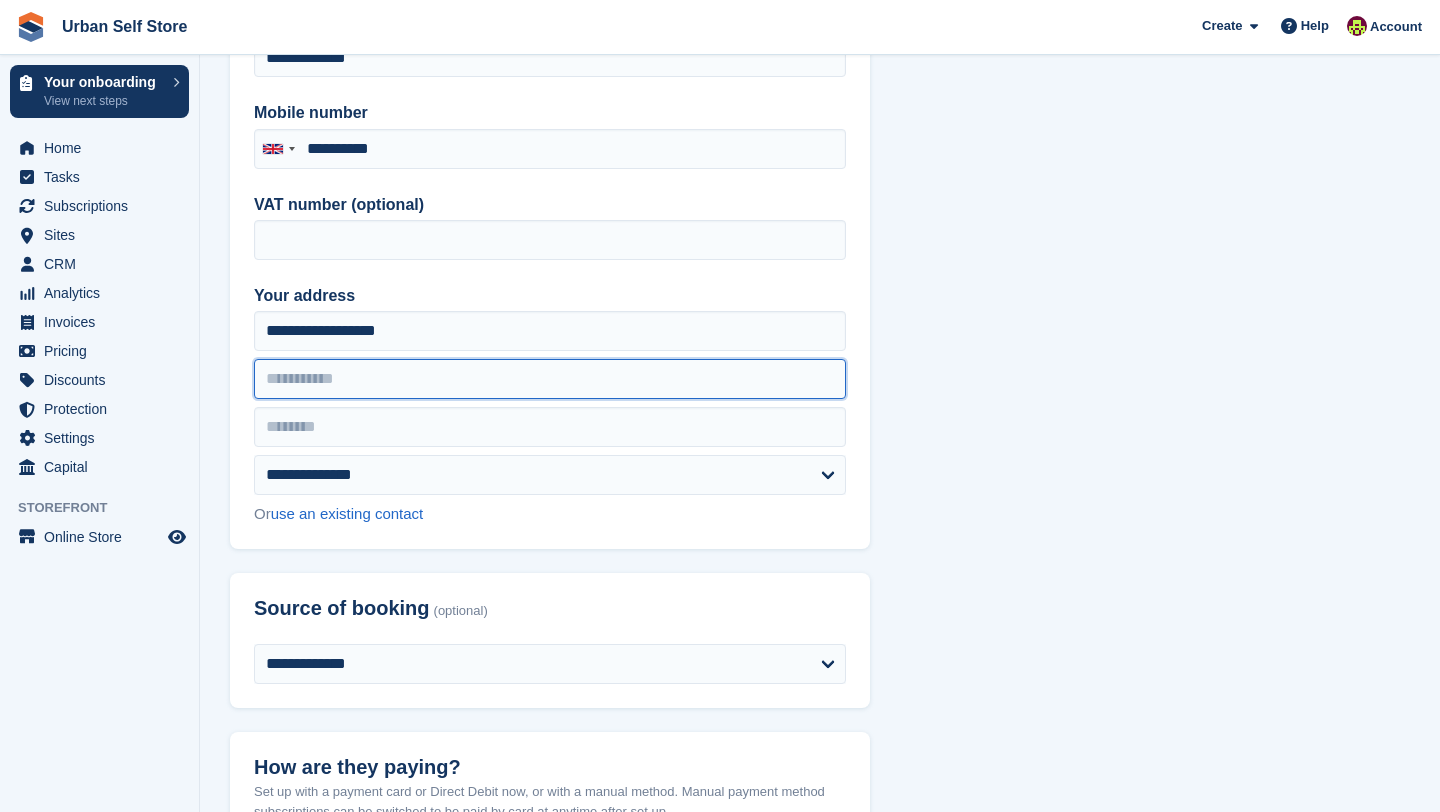 click at bounding box center (550, 379) 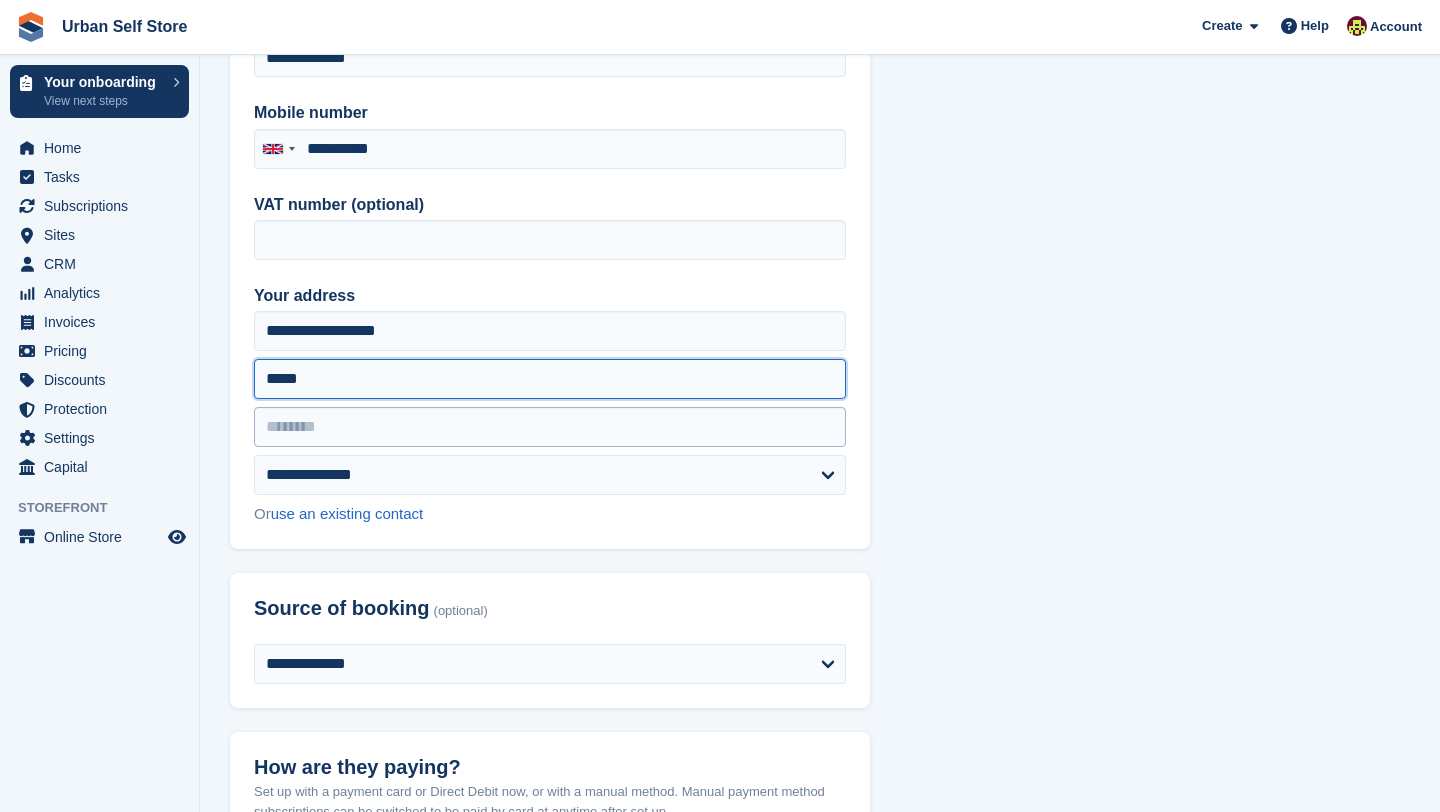 type on "*****" 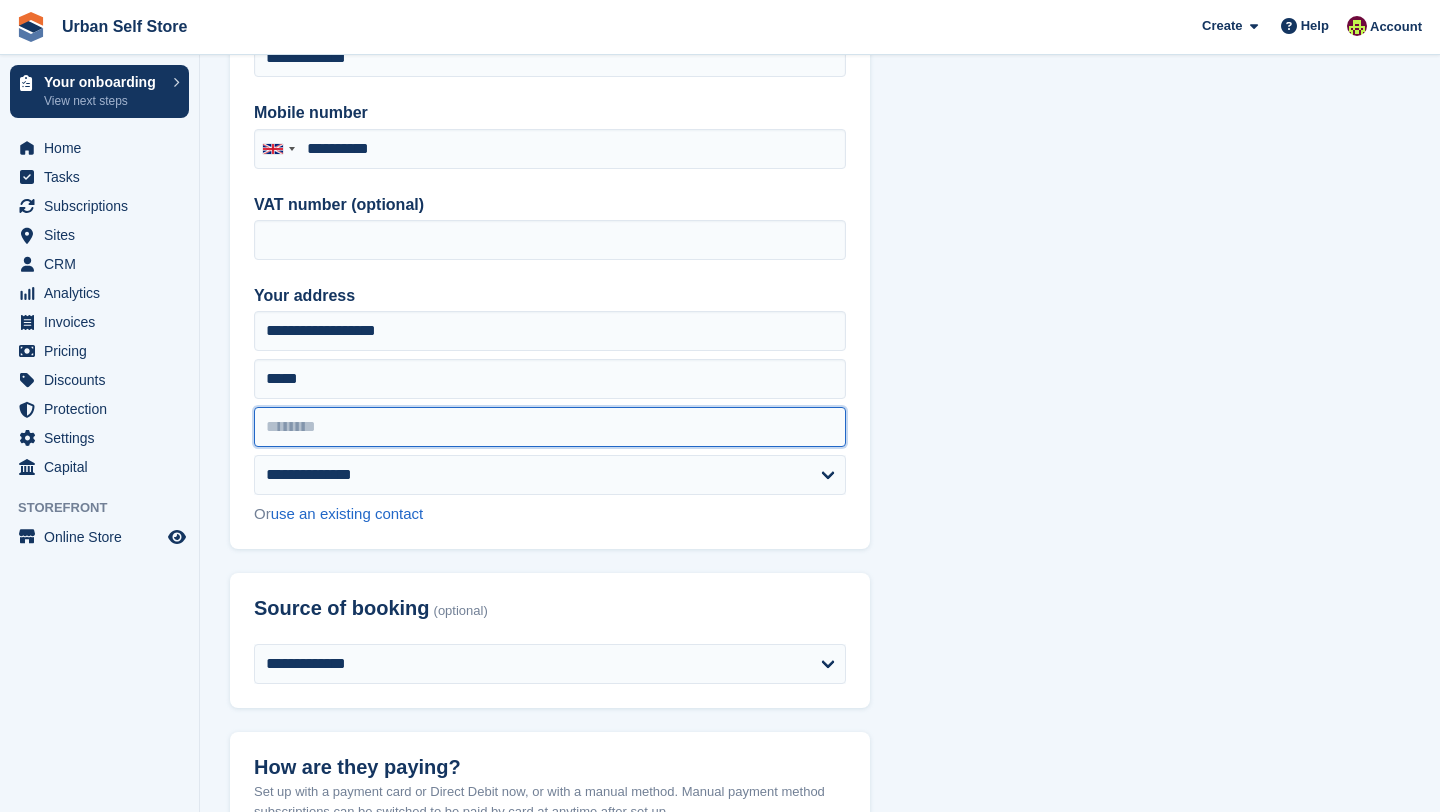 click at bounding box center (550, 427) 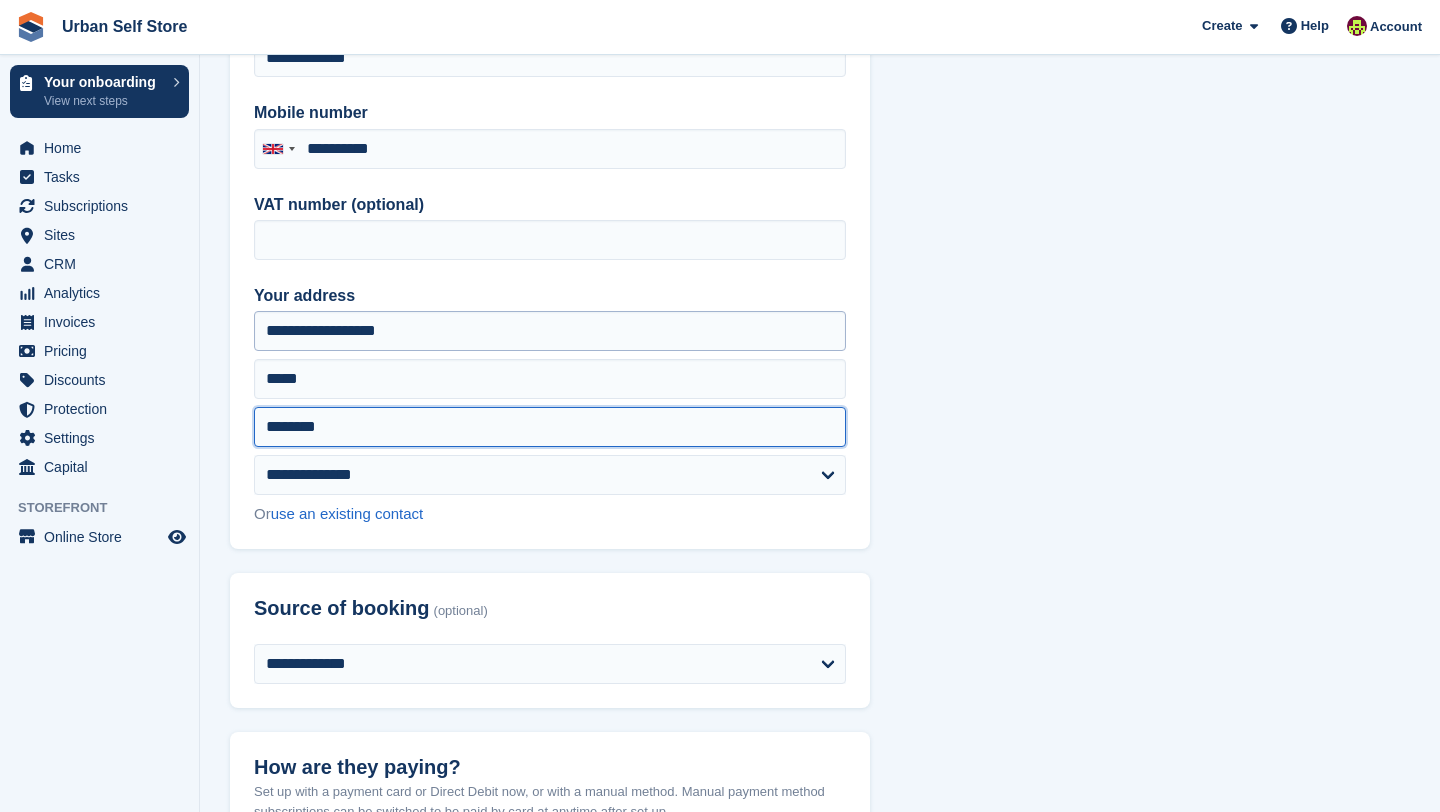 type on "********" 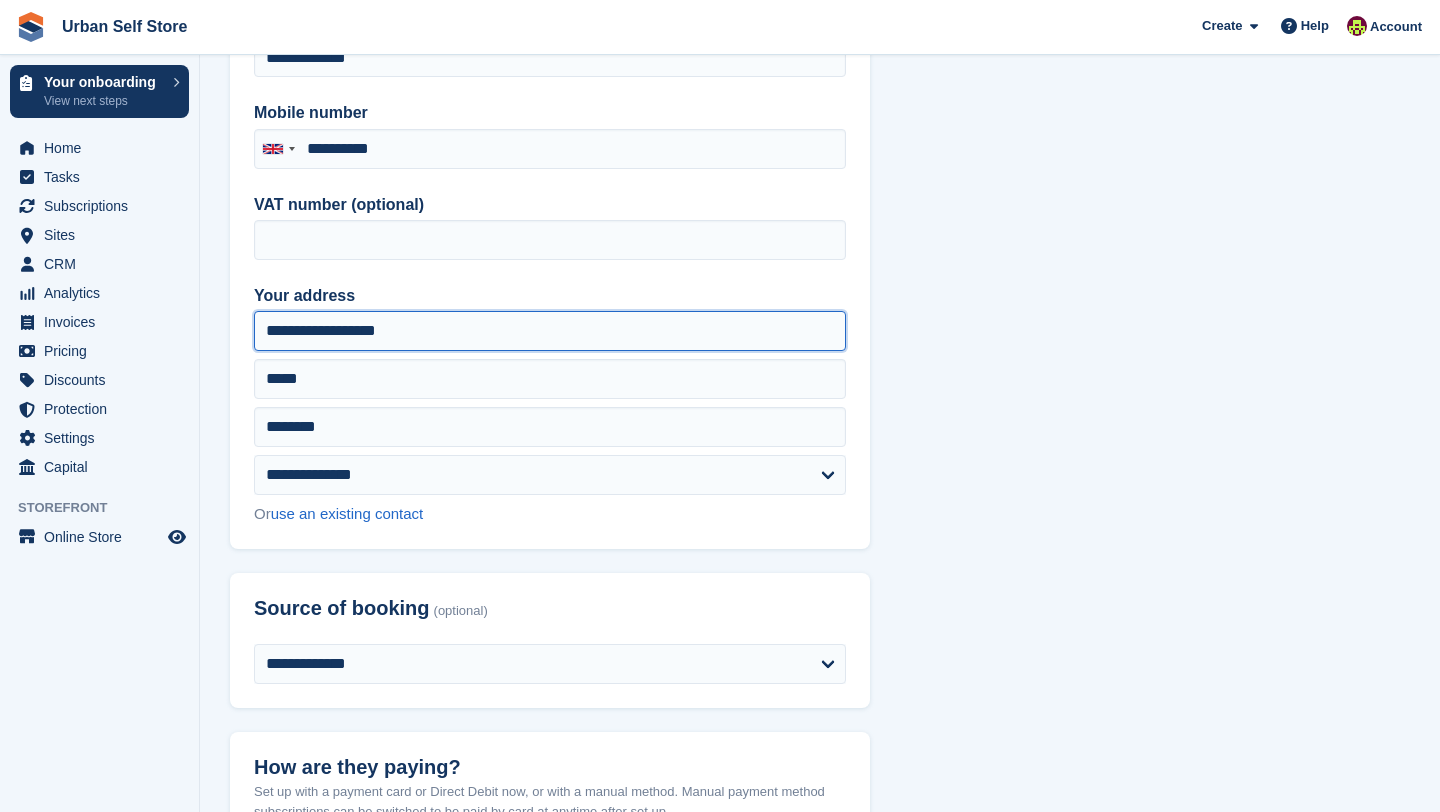 click on "**********" at bounding box center [550, 331] 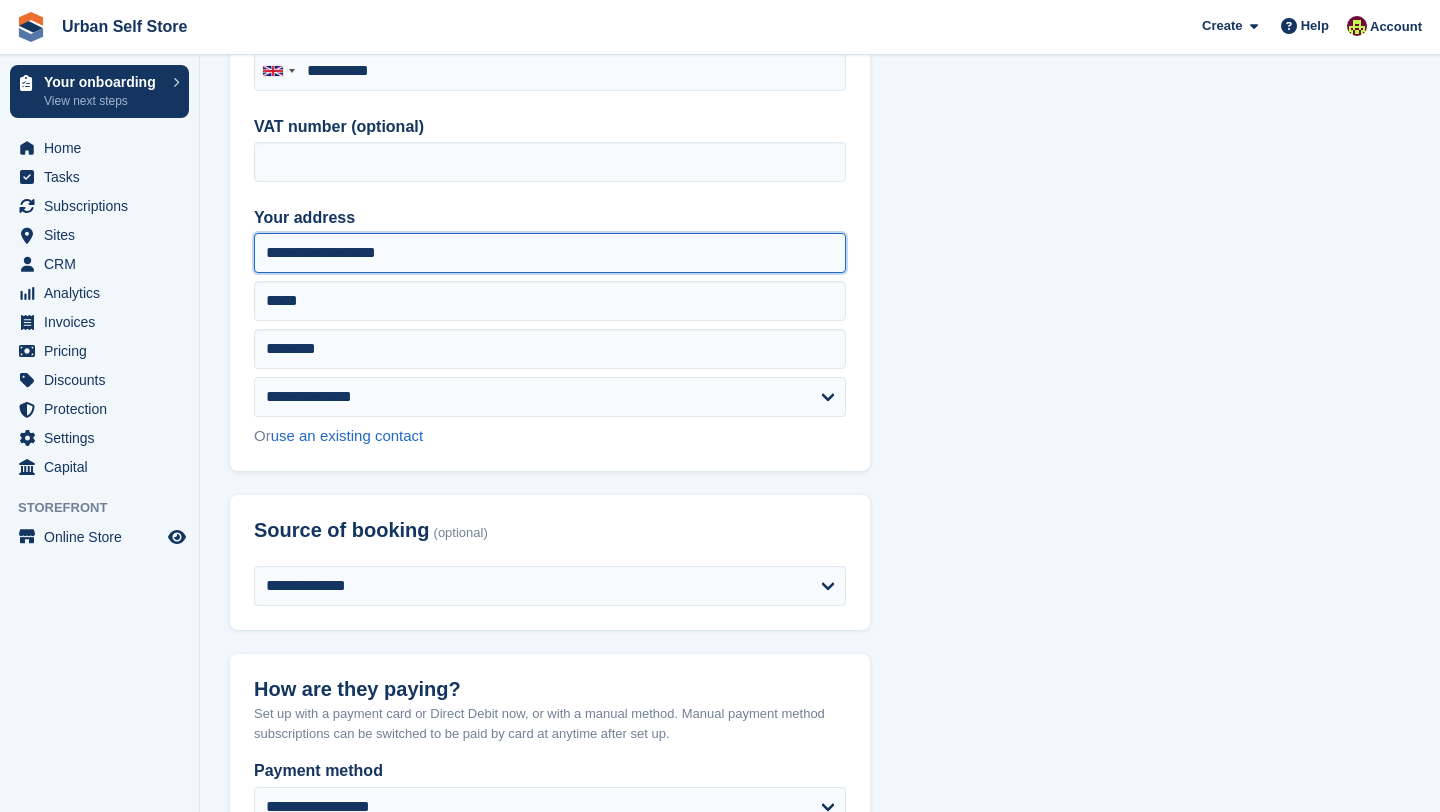 scroll, scrollTop: 490, scrollLeft: 0, axis: vertical 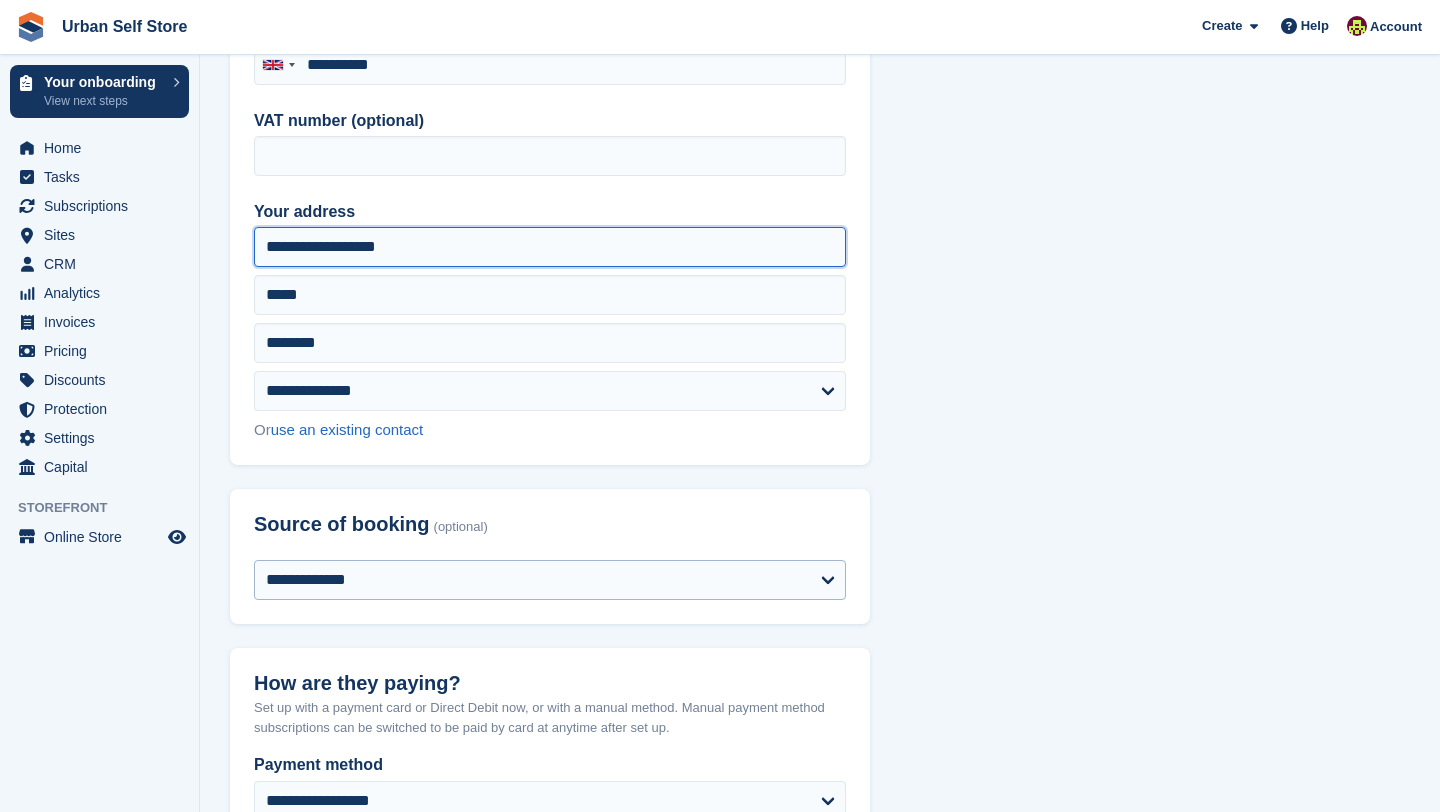 type on "**********" 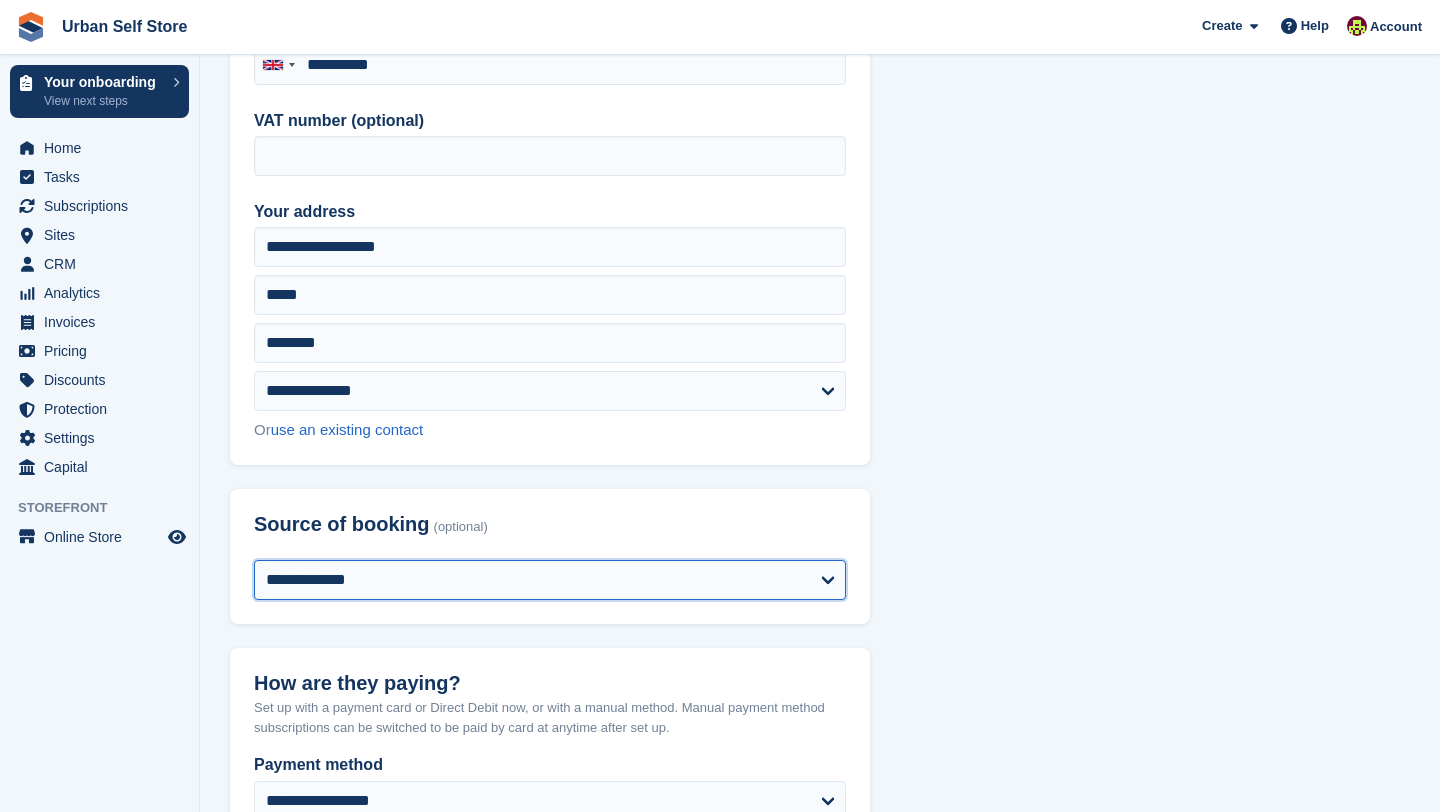 click on "**********" at bounding box center (550, 580) 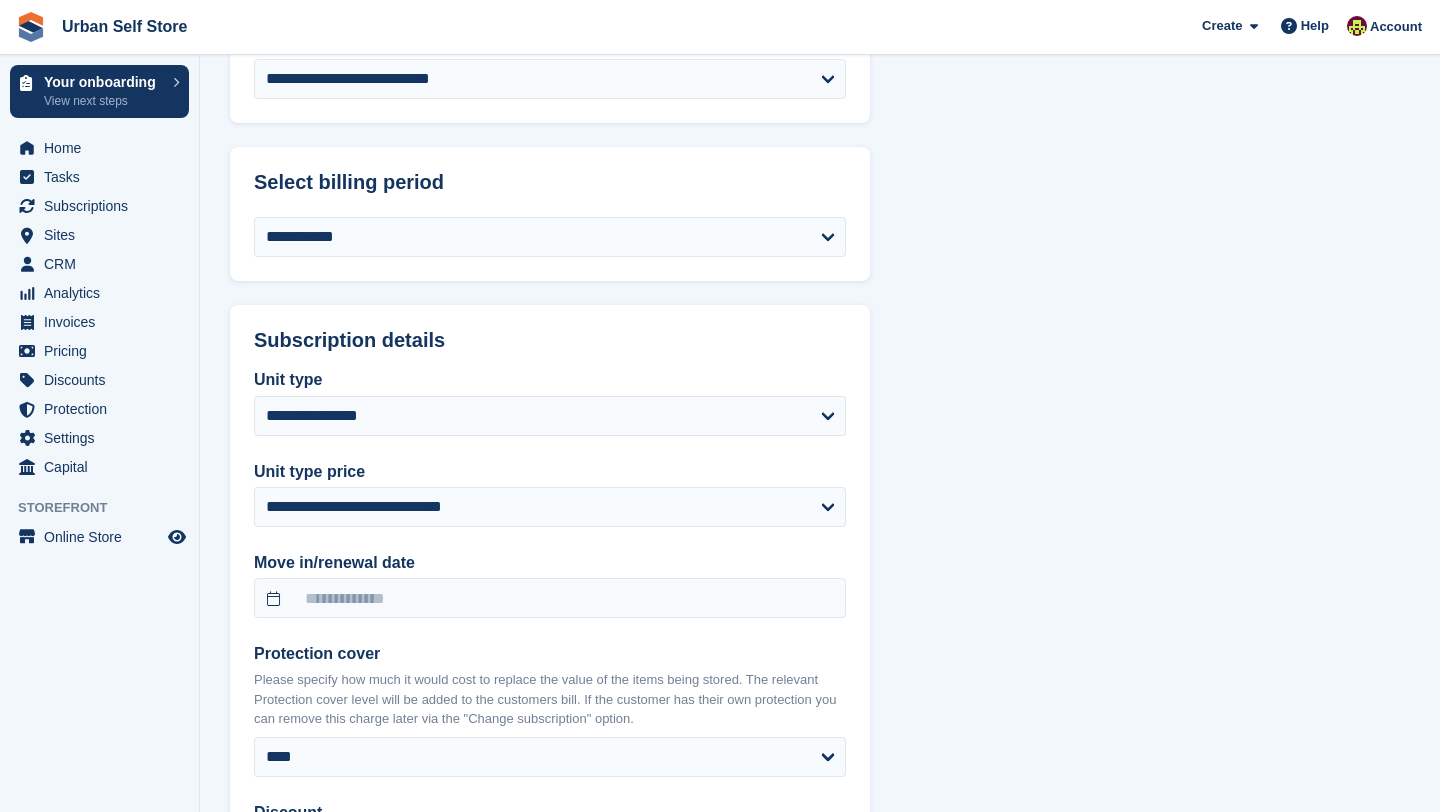 scroll, scrollTop: 1390, scrollLeft: 0, axis: vertical 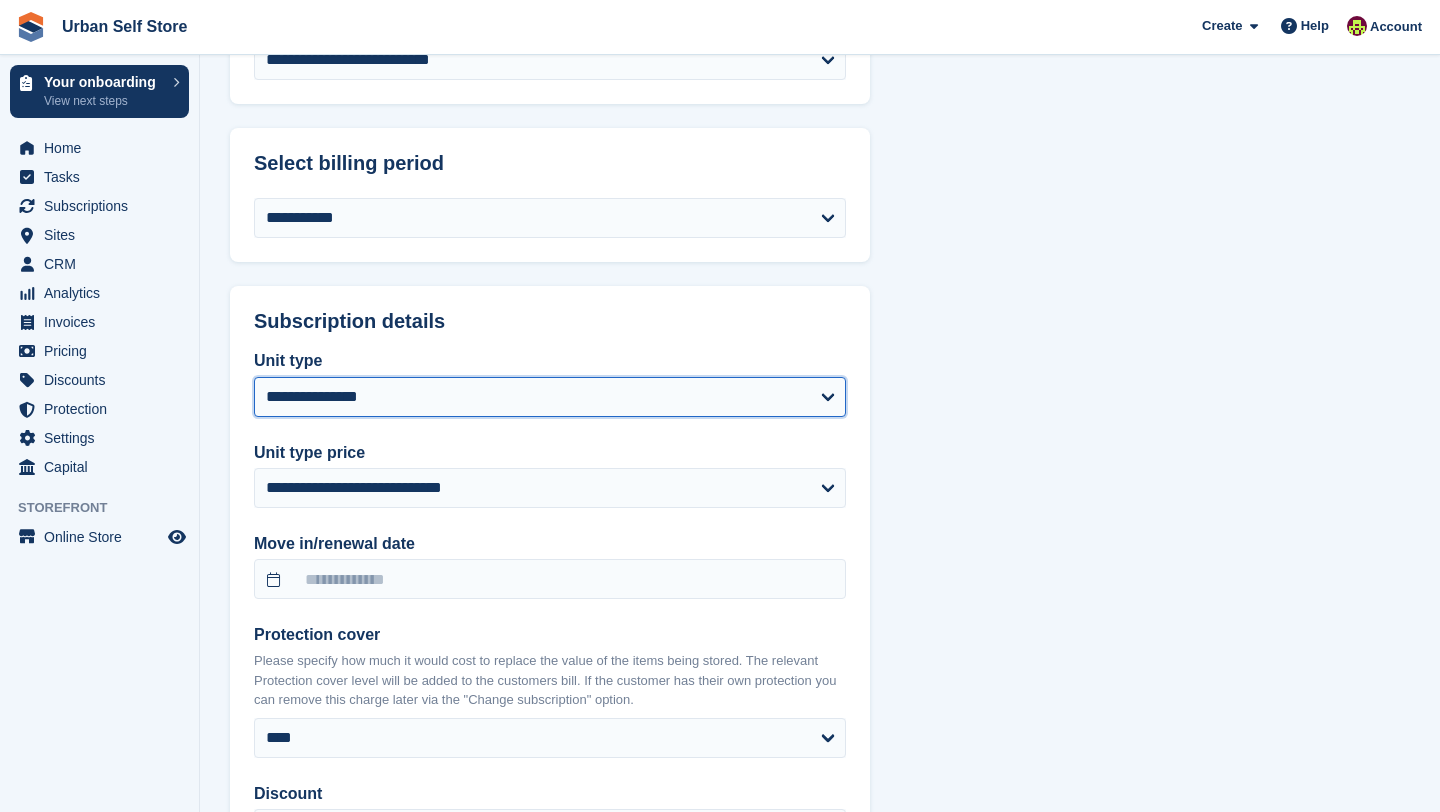click on "**********" at bounding box center [550, 397] 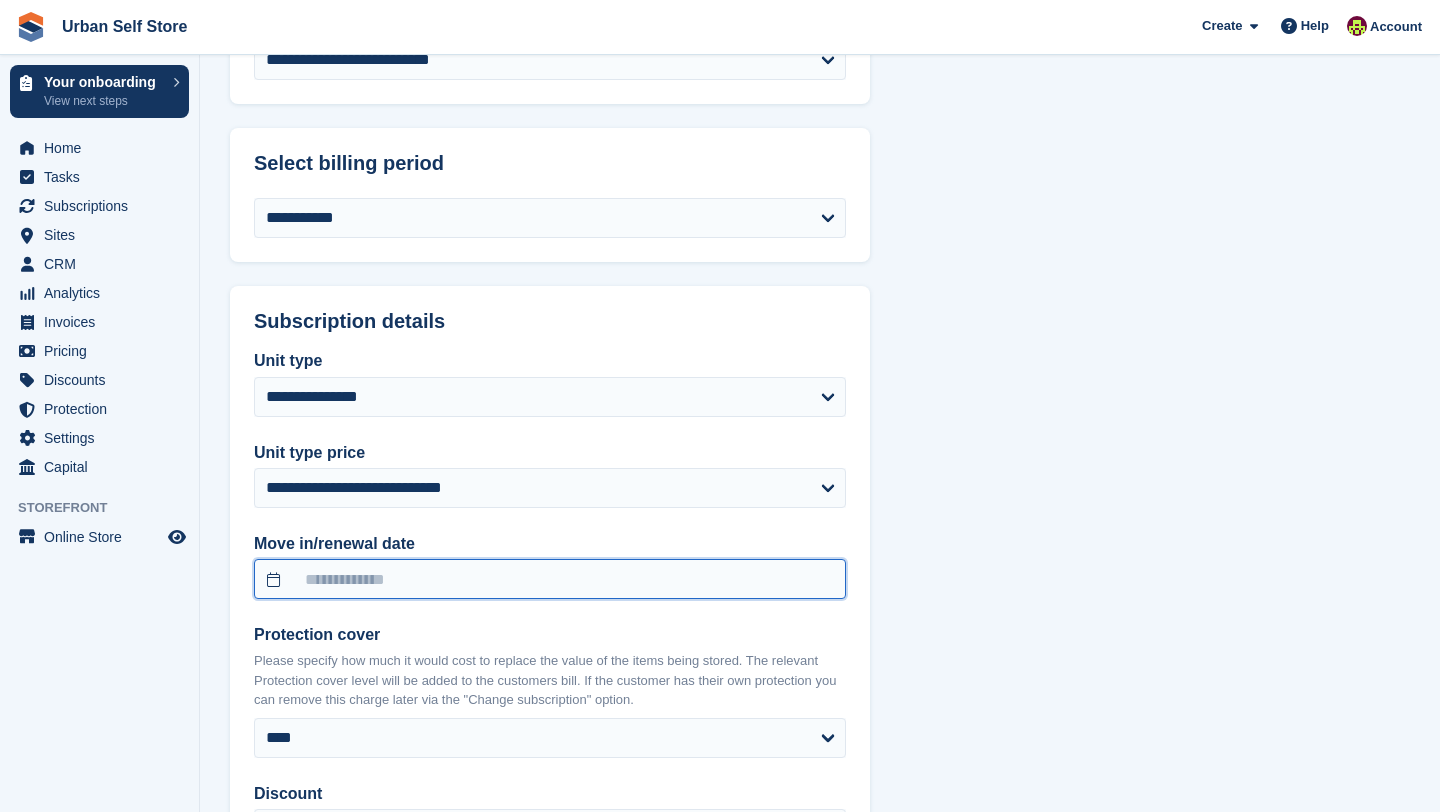 click at bounding box center (550, 579) 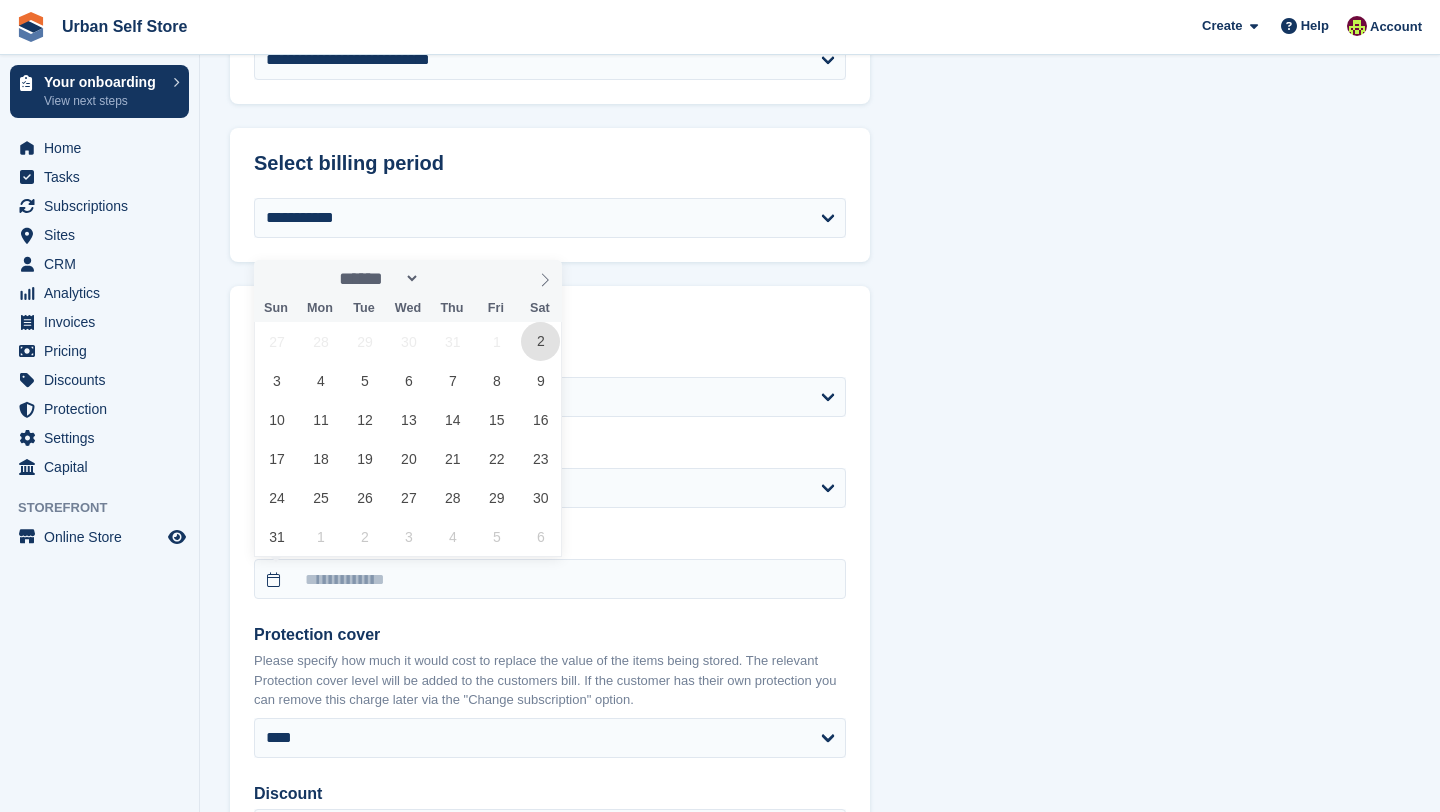 click on "2" at bounding box center [540, 341] 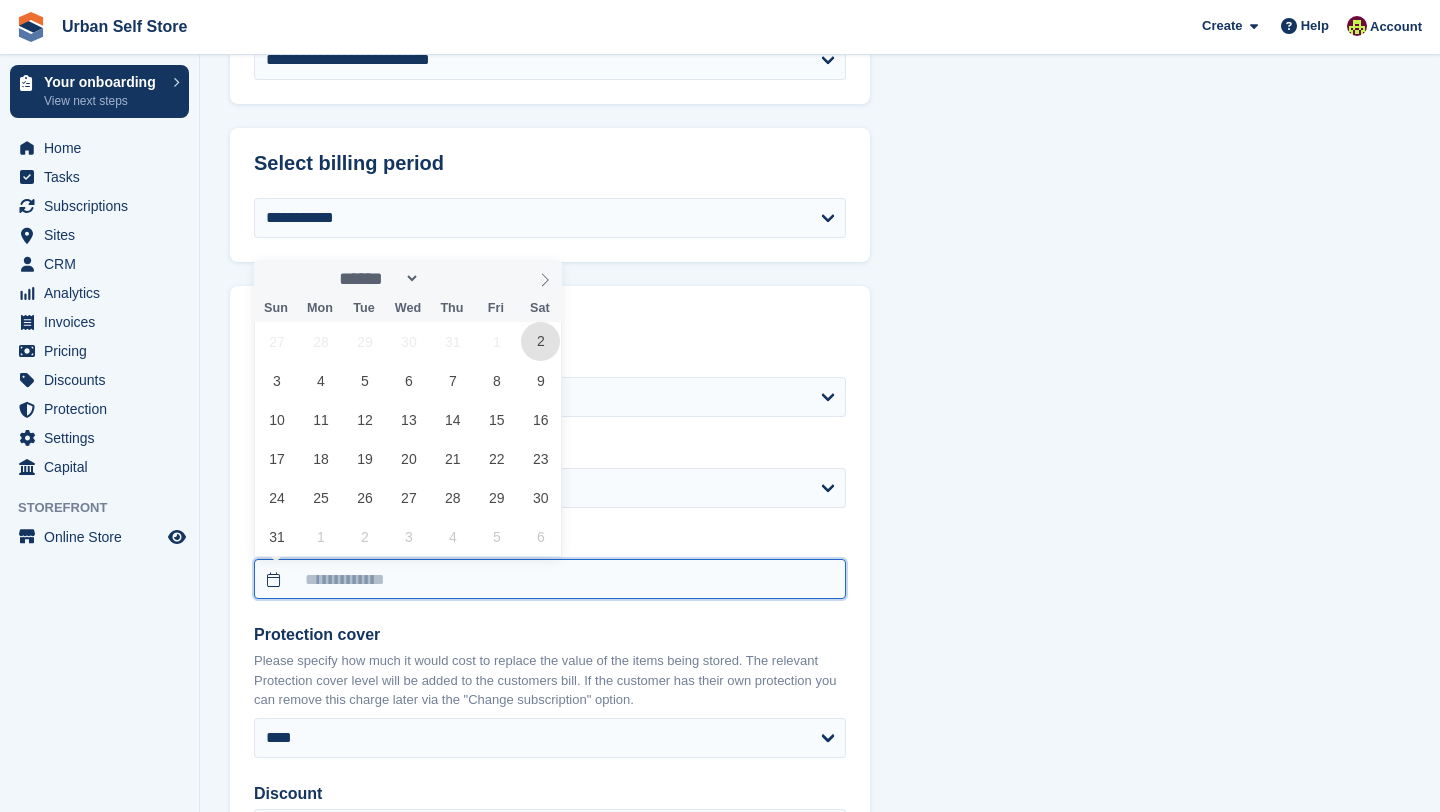 type on "**********" 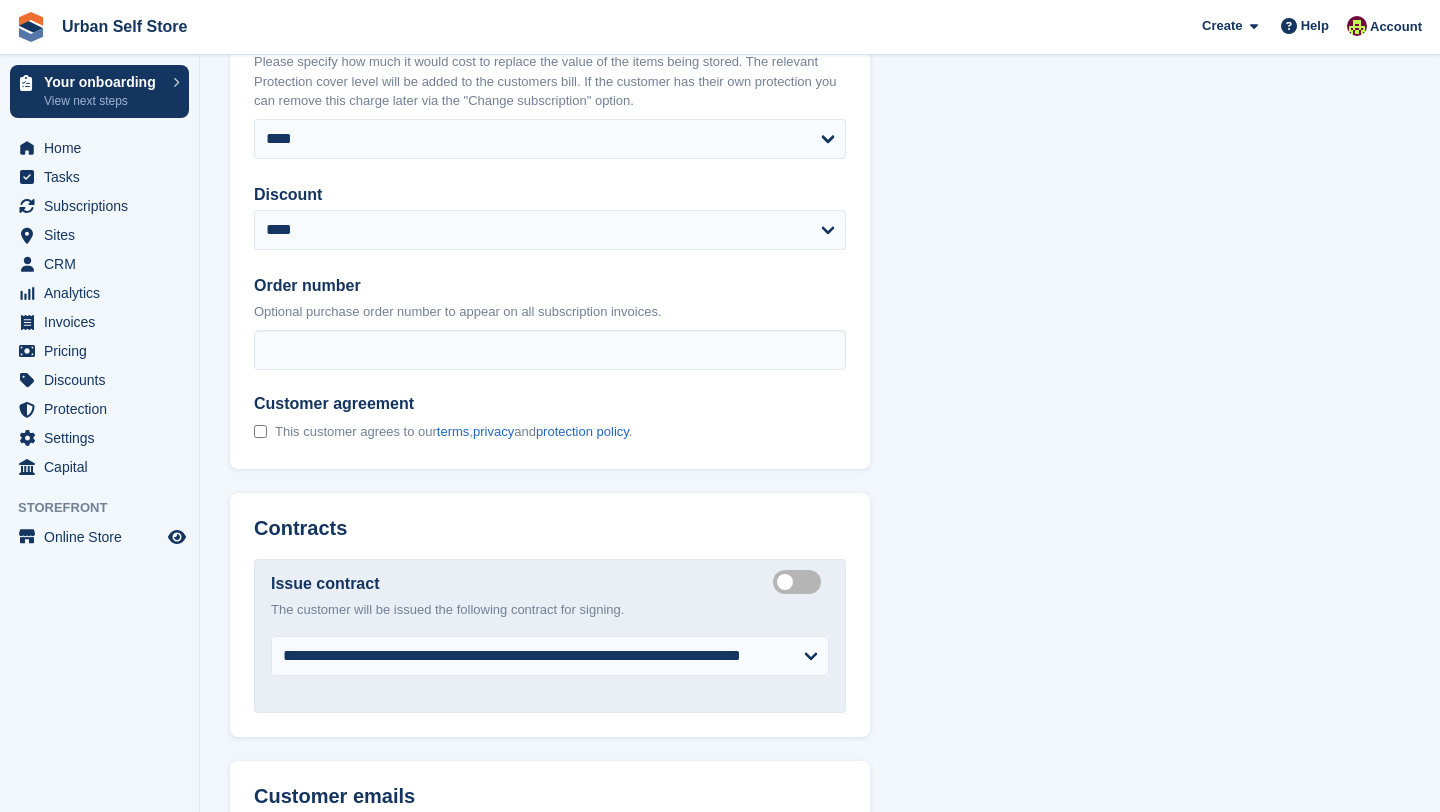scroll, scrollTop: 2000, scrollLeft: 0, axis: vertical 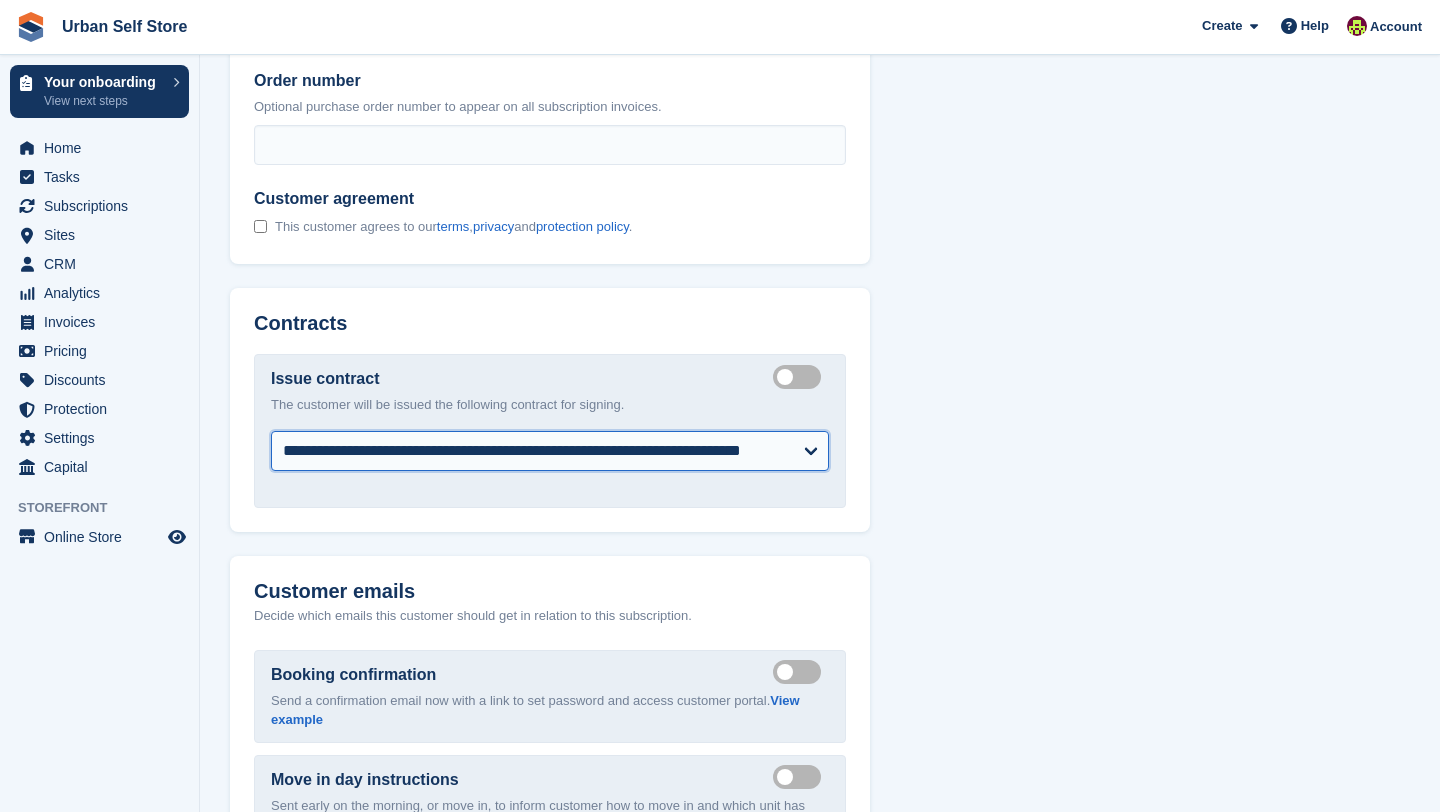 click on "**********" at bounding box center (550, 451) 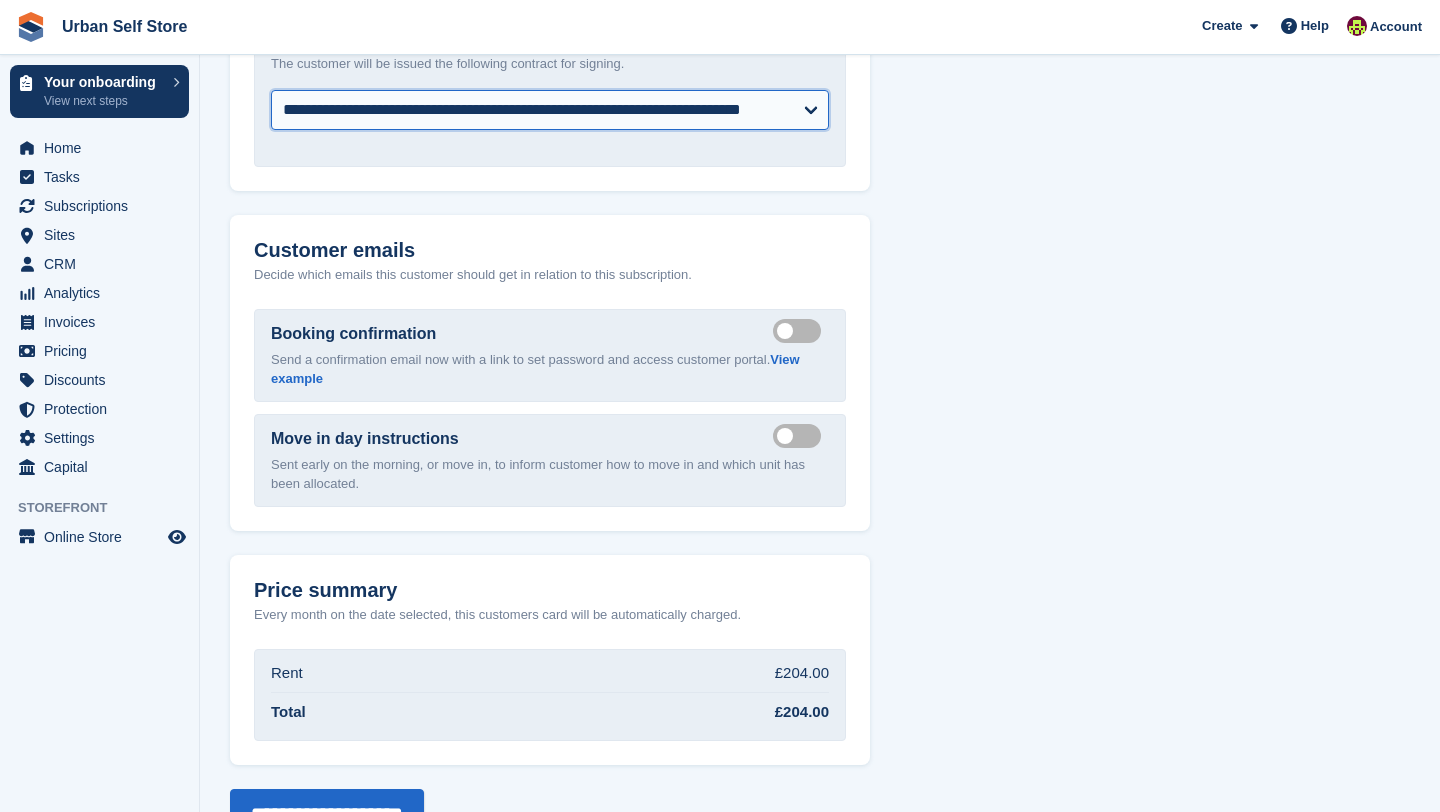 scroll, scrollTop: 2591, scrollLeft: 0, axis: vertical 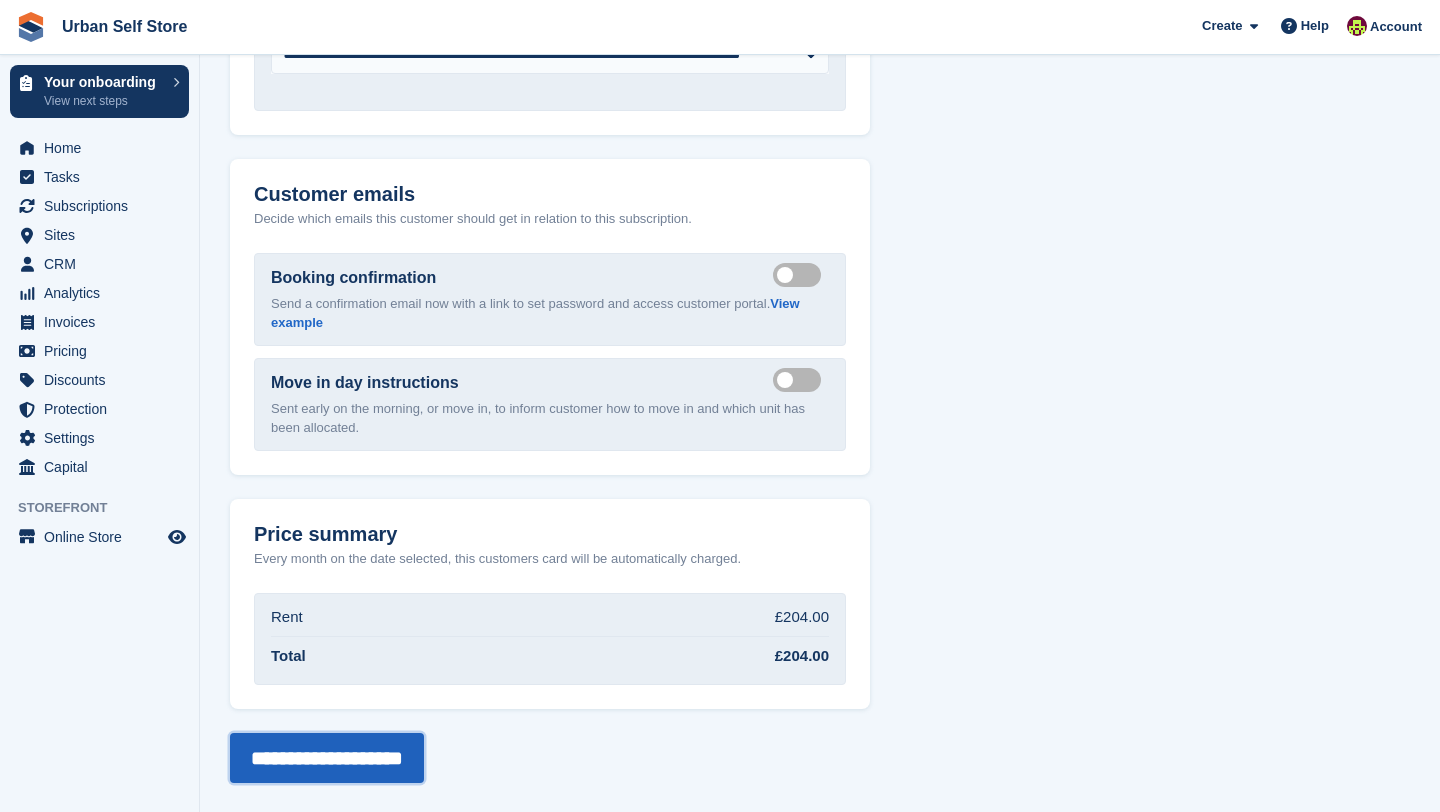 click on "**********" at bounding box center [327, 758] 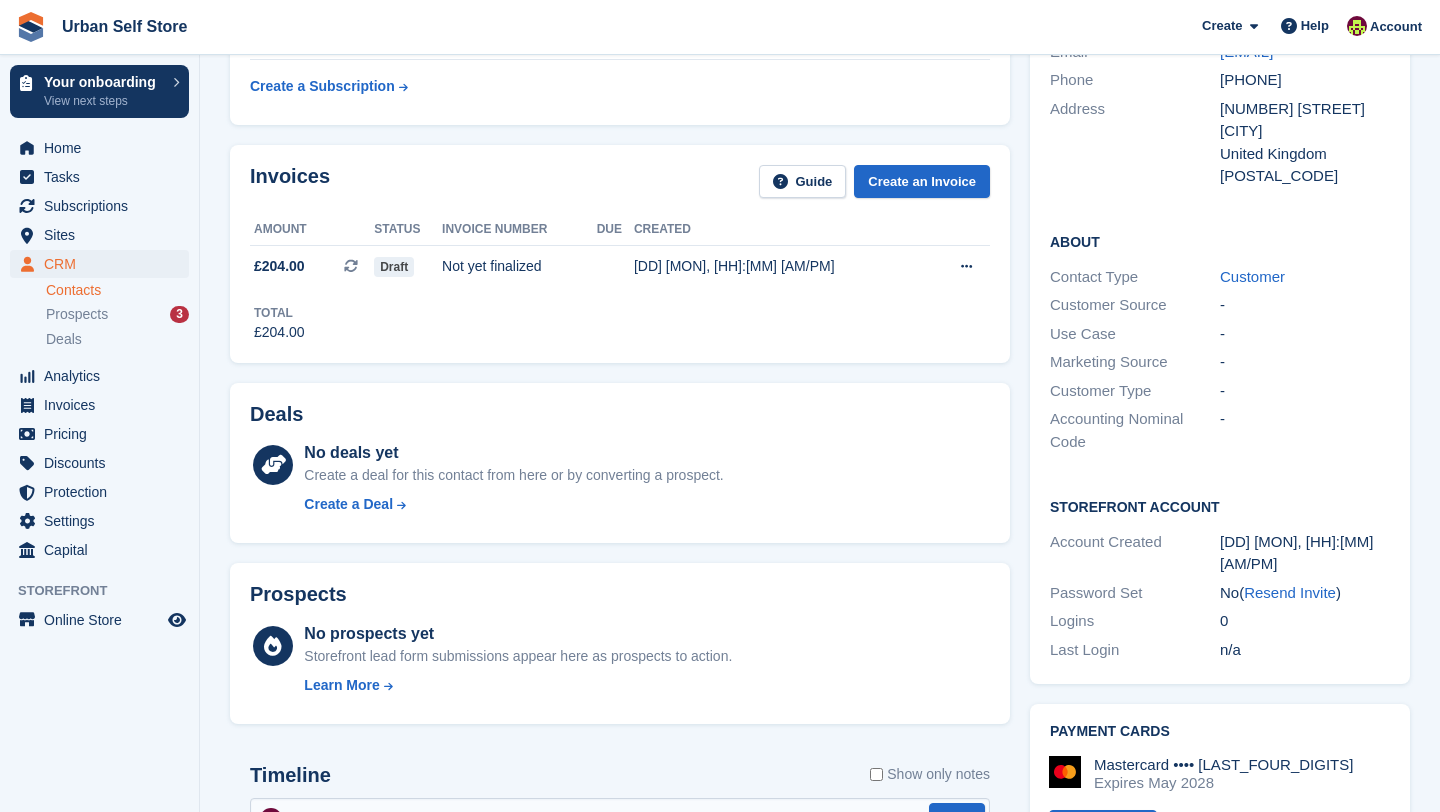 scroll, scrollTop: 0, scrollLeft: 0, axis: both 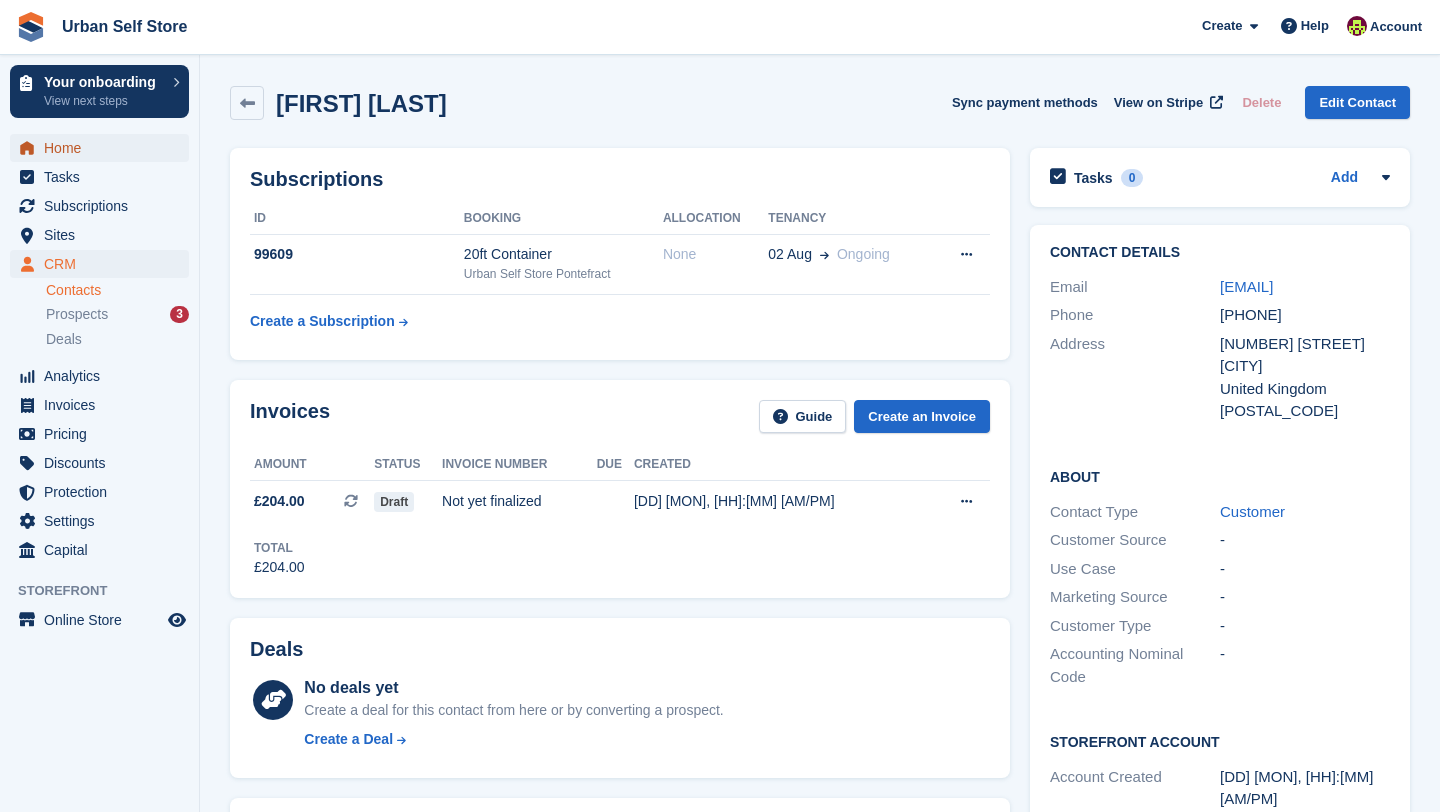 click on "Home" at bounding box center (104, 148) 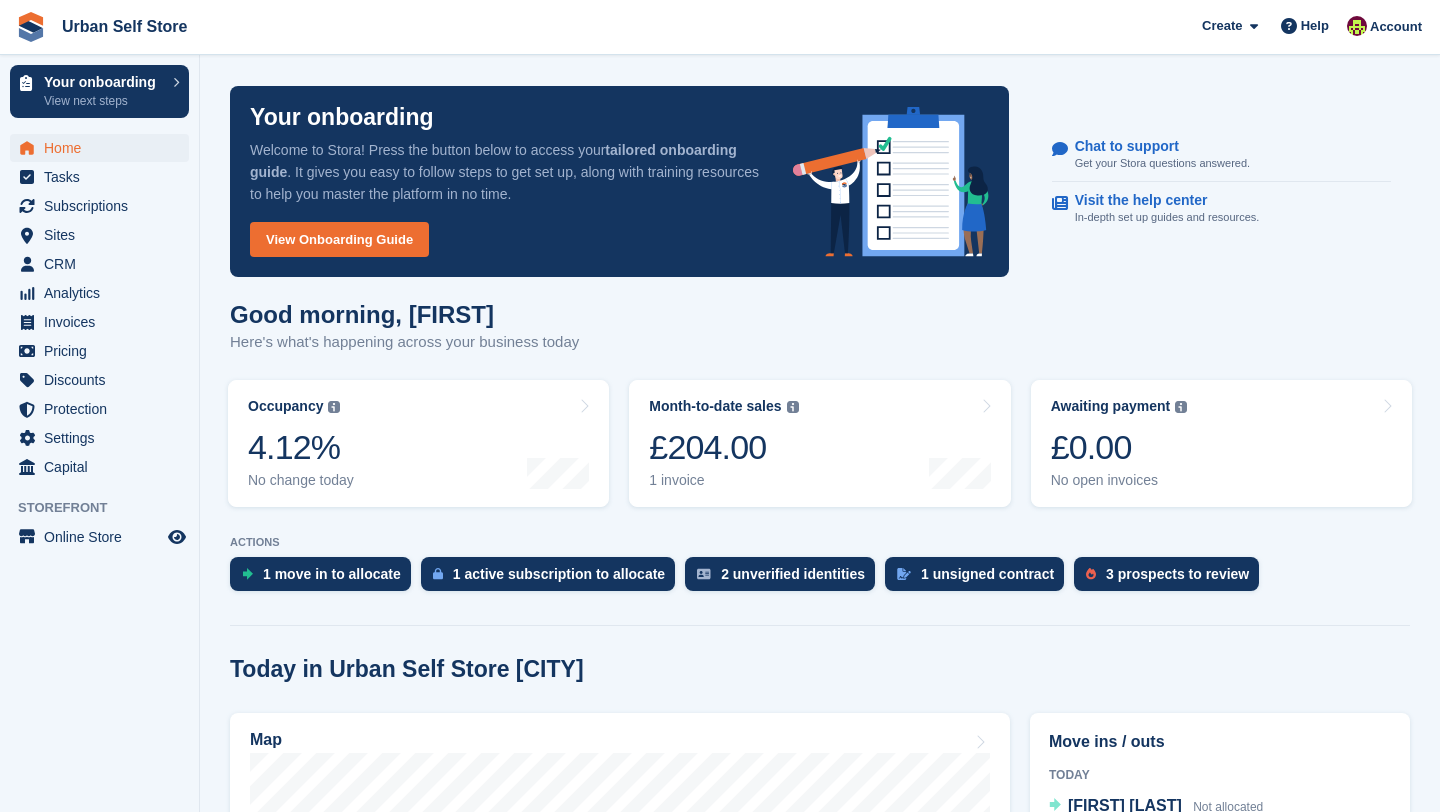 scroll, scrollTop: 0, scrollLeft: 0, axis: both 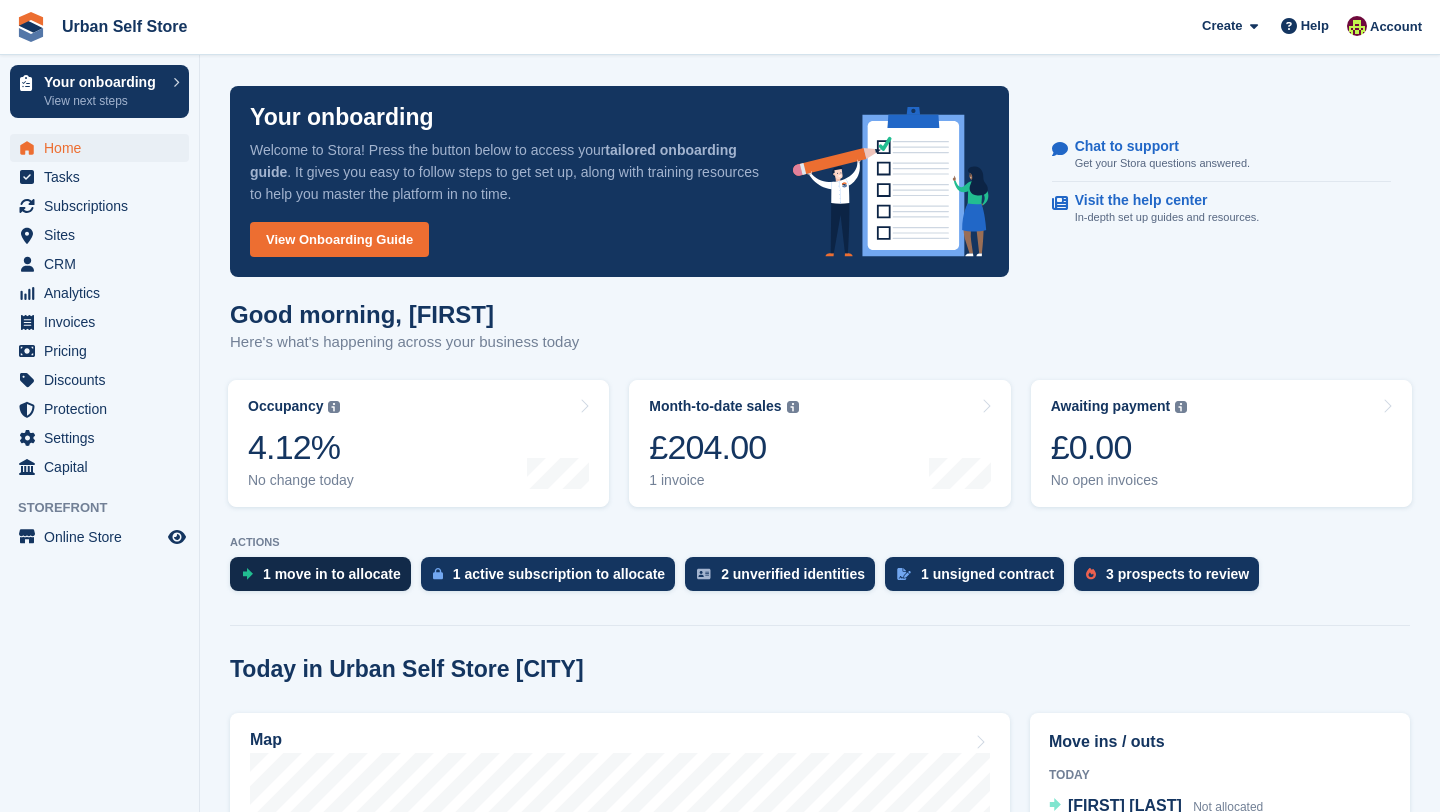 click on "1
move in to allocate" at bounding box center [332, 574] 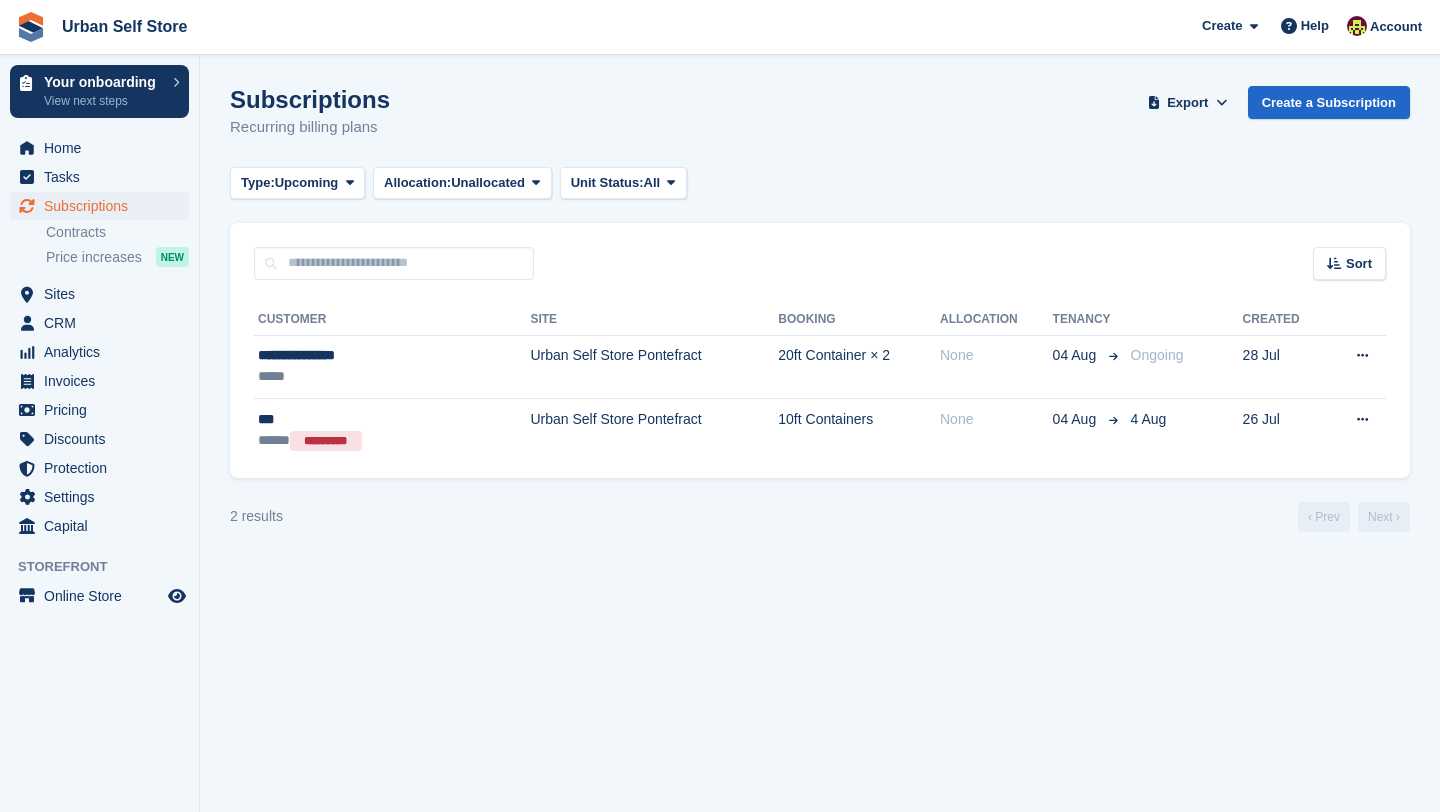 scroll, scrollTop: 0, scrollLeft: 0, axis: both 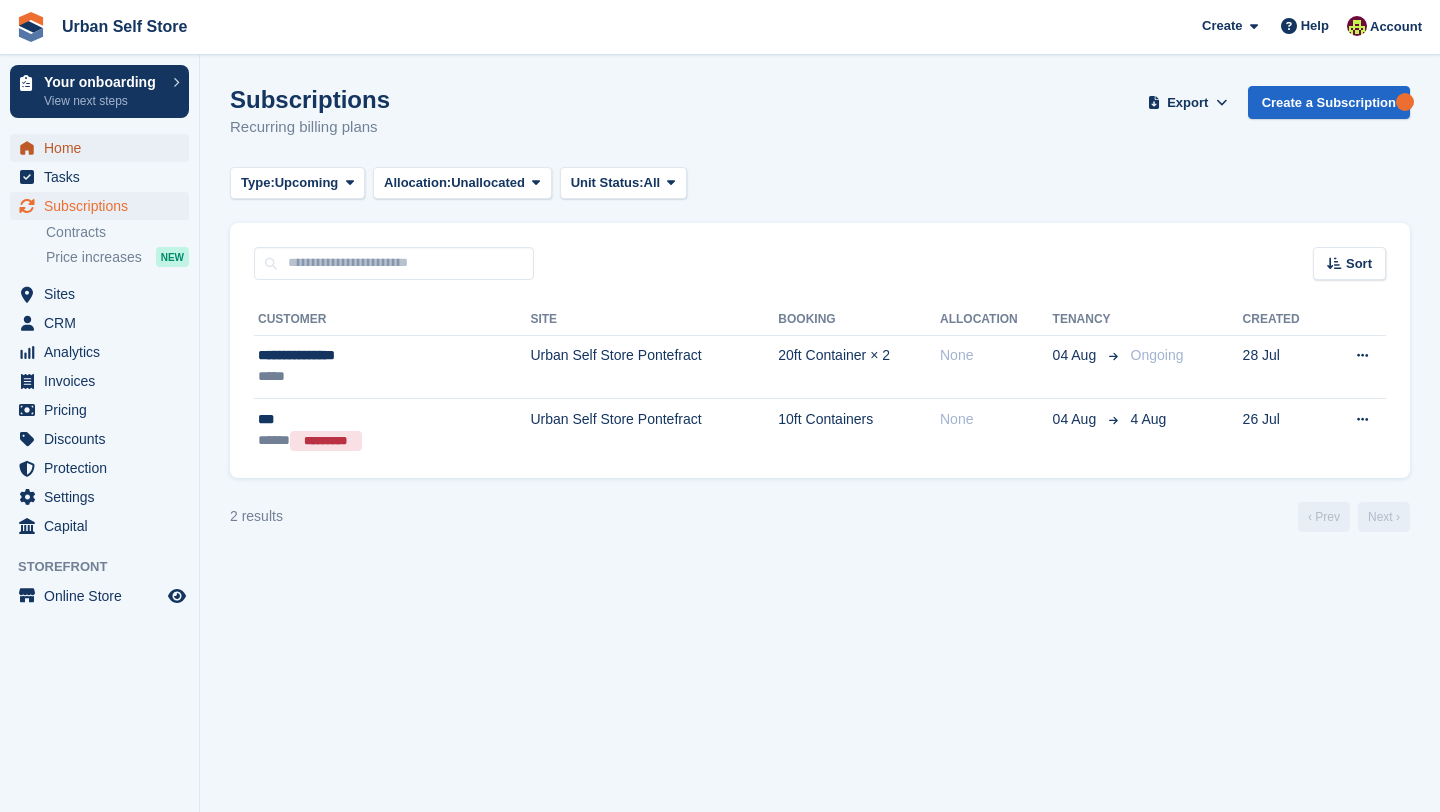 click on "Home" at bounding box center (104, 148) 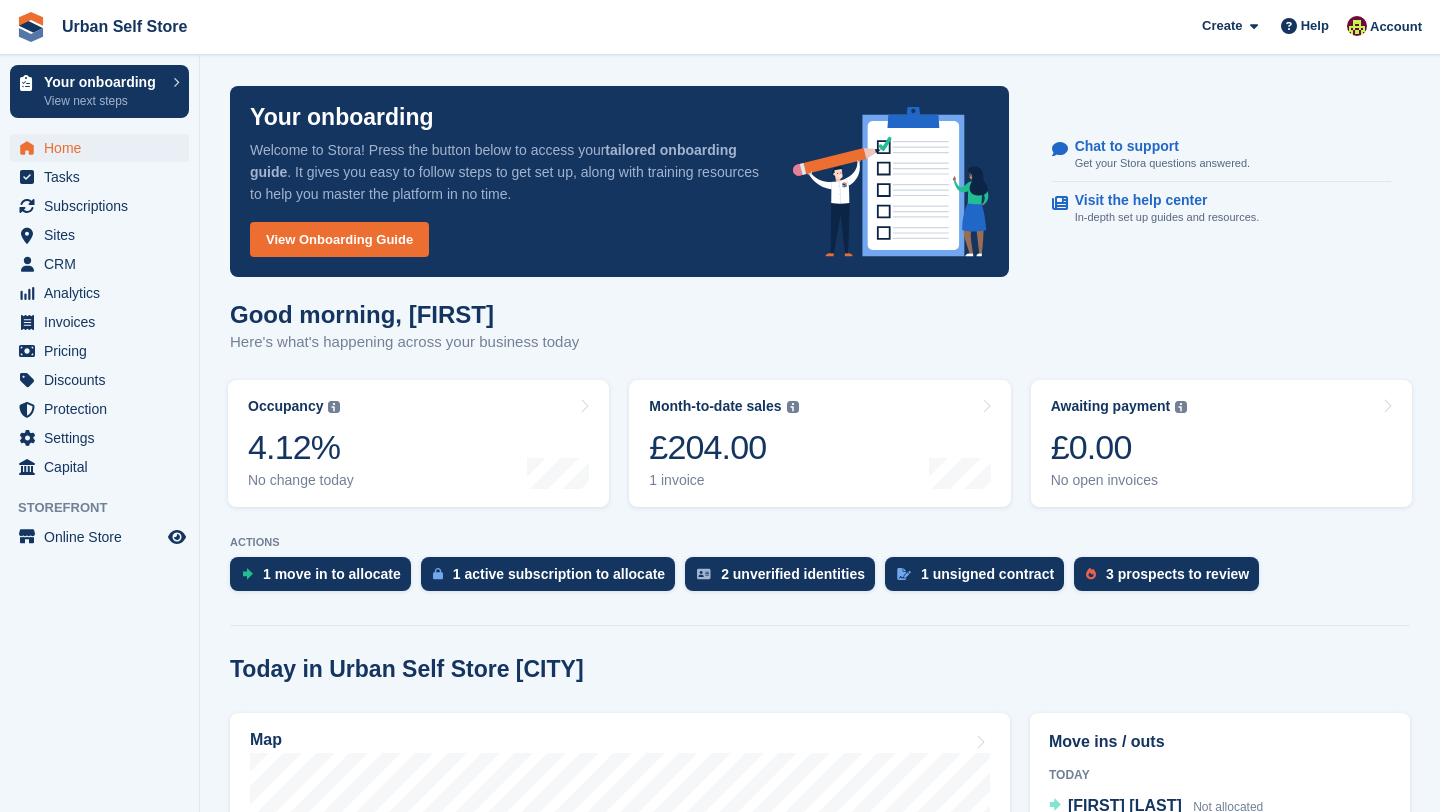 scroll, scrollTop: 0, scrollLeft: 0, axis: both 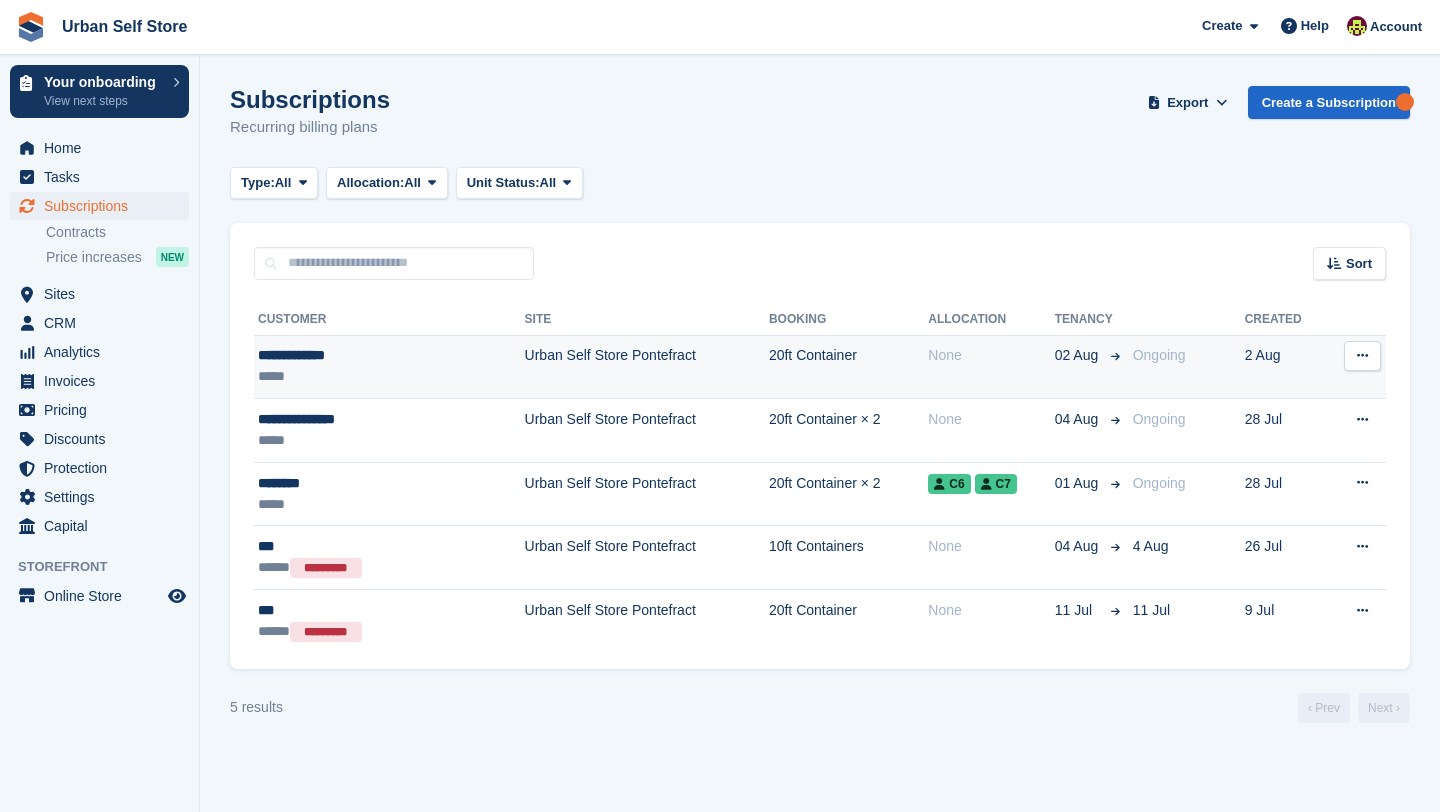 click on "*****" at bounding box center (351, 376) 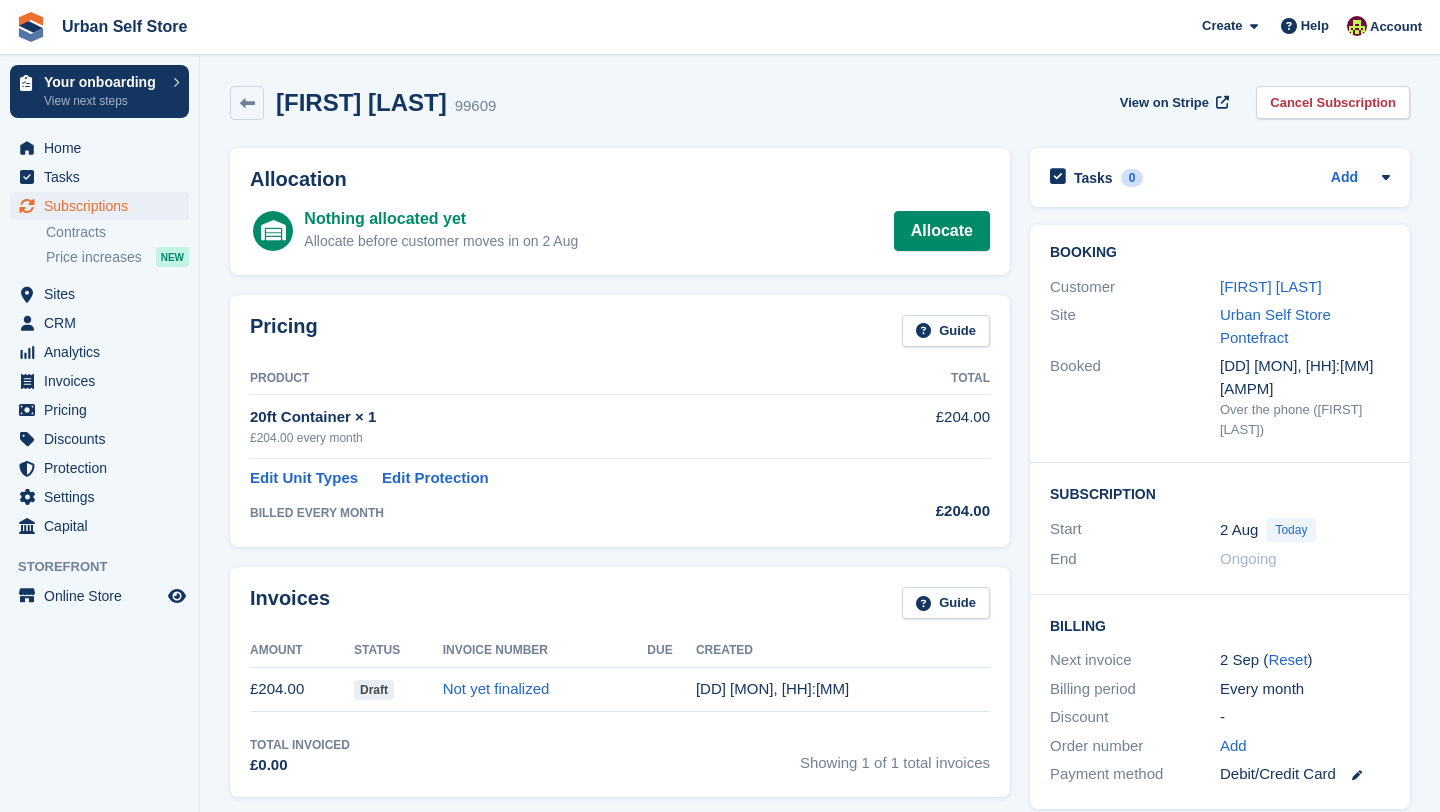 scroll, scrollTop: 0, scrollLeft: 0, axis: both 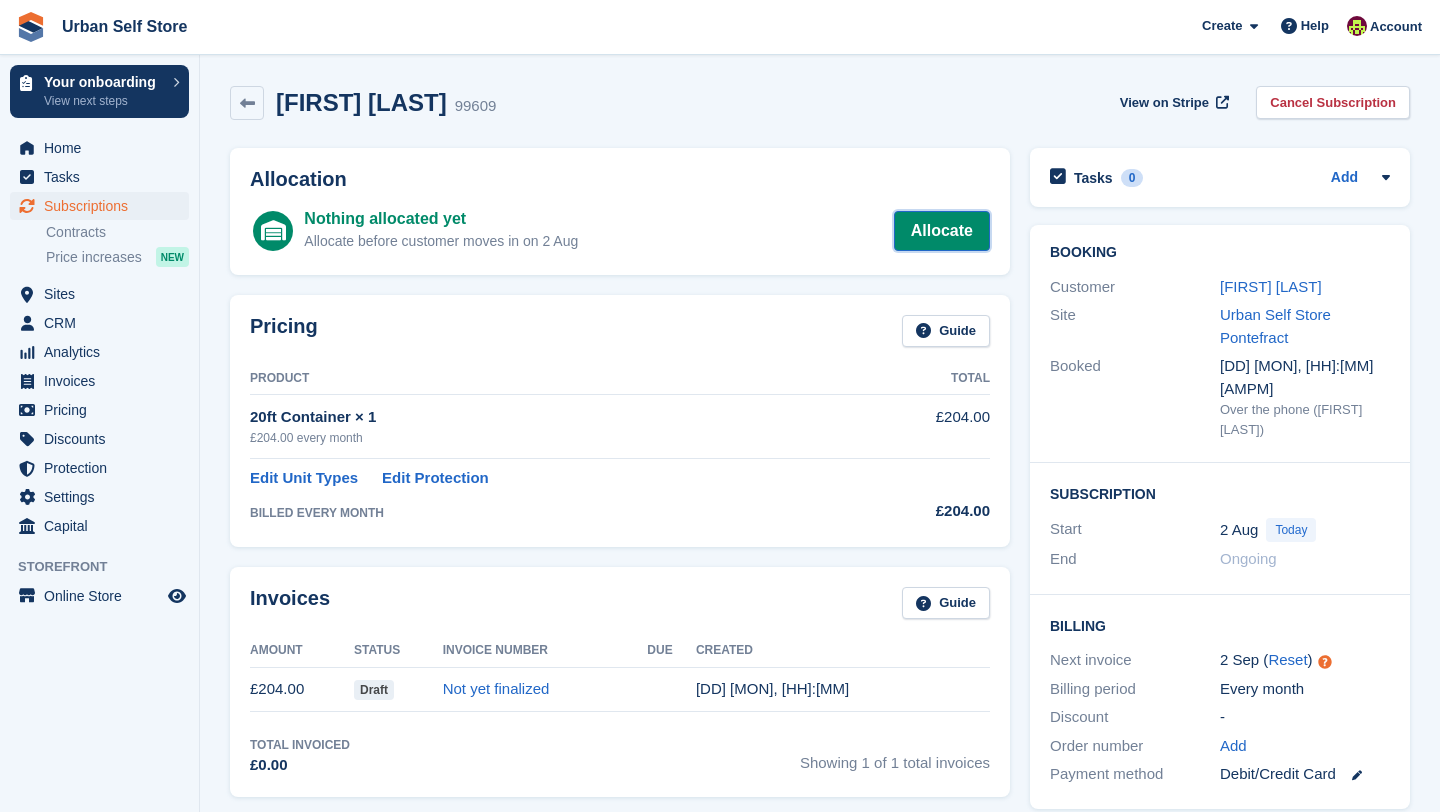 click on "Allocate" at bounding box center (942, 231) 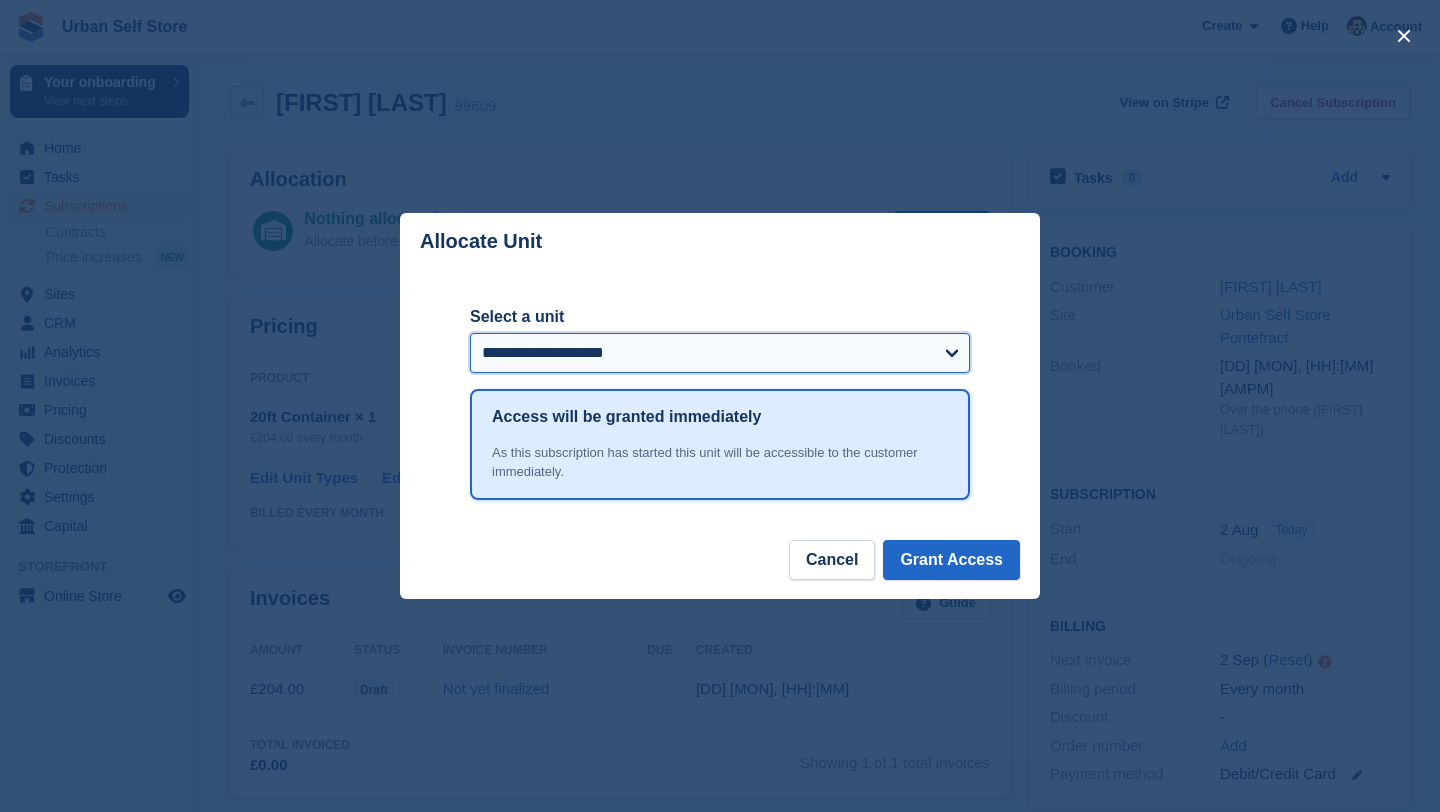 click on "**********" at bounding box center (720, 353) 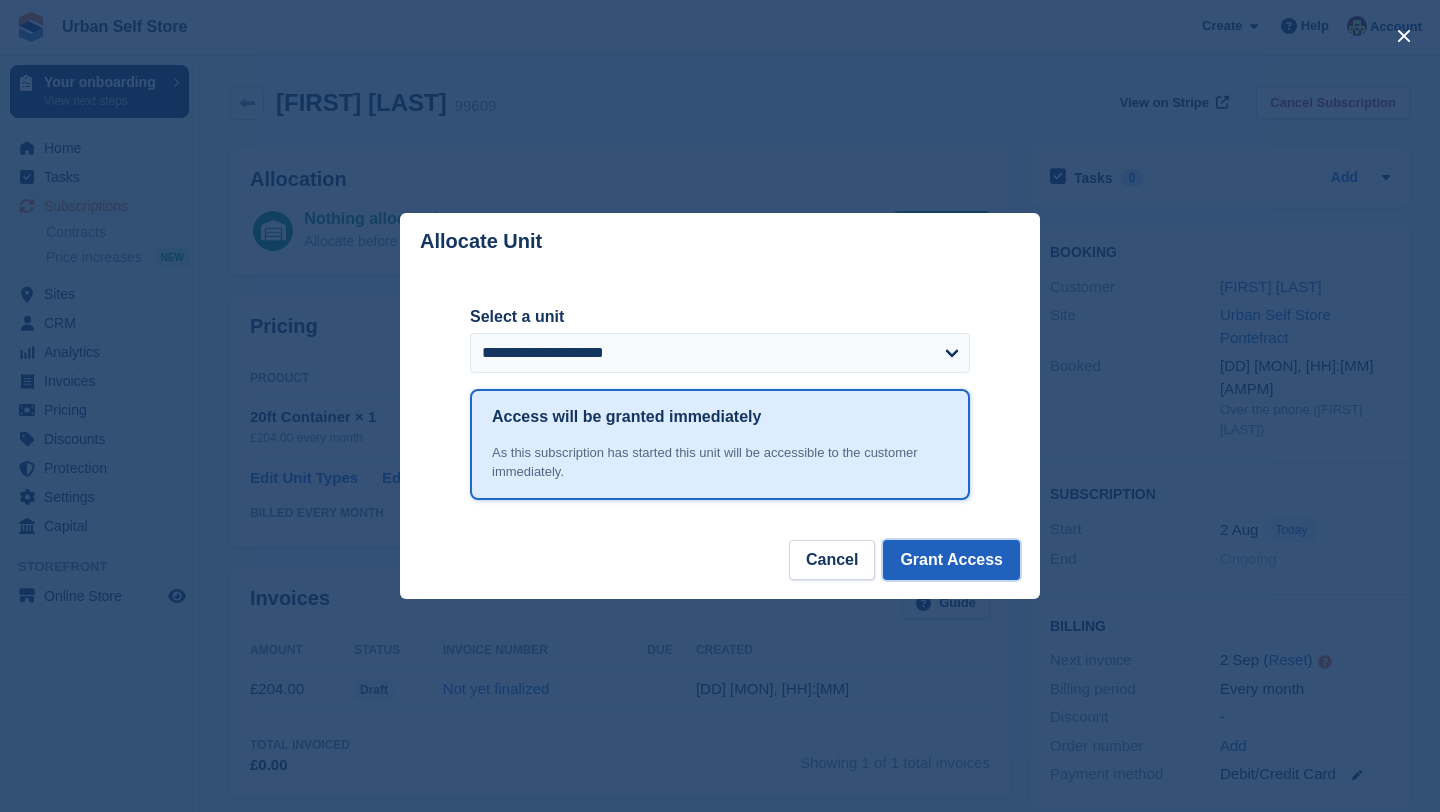 click on "Grant Access" at bounding box center (951, 560) 